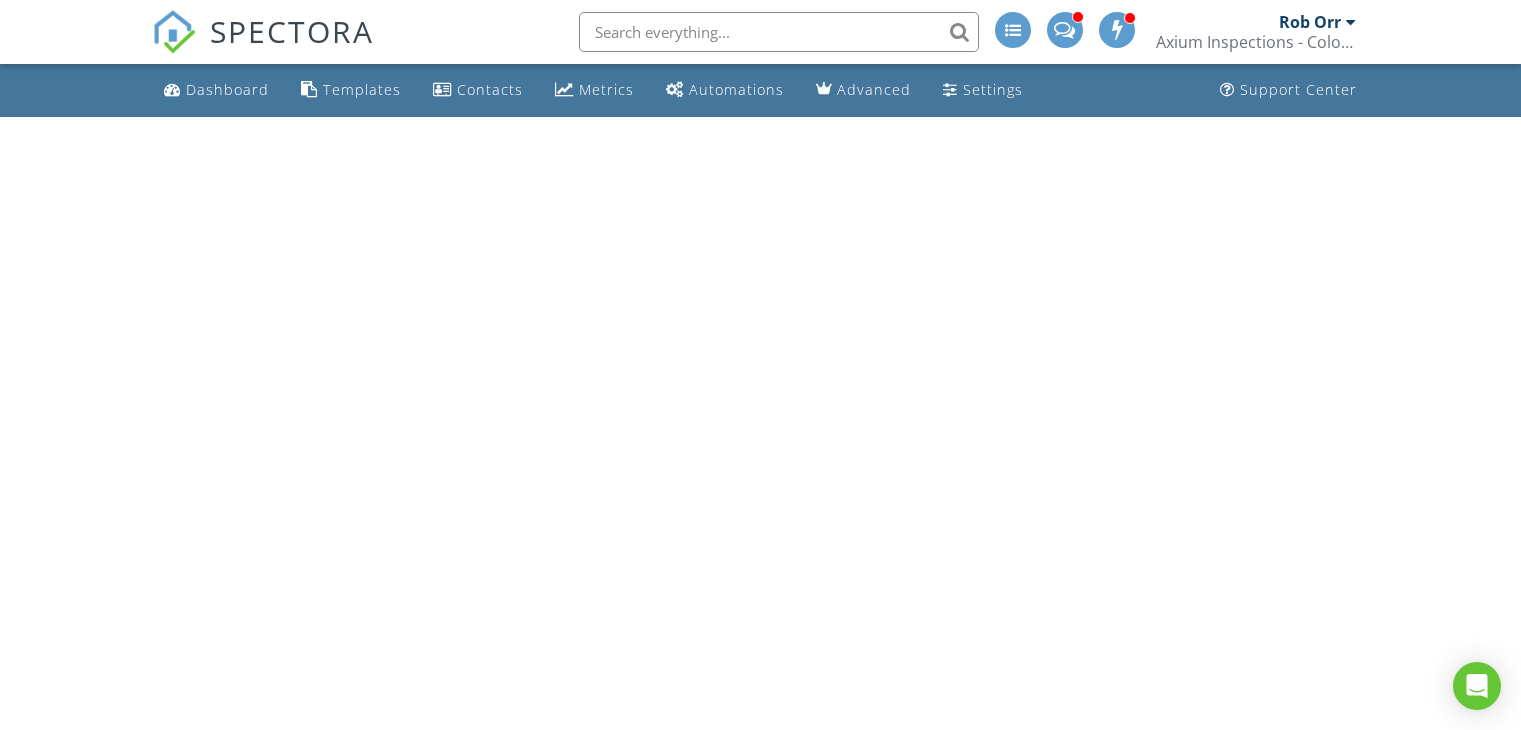 scroll, scrollTop: 0, scrollLeft: 0, axis: both 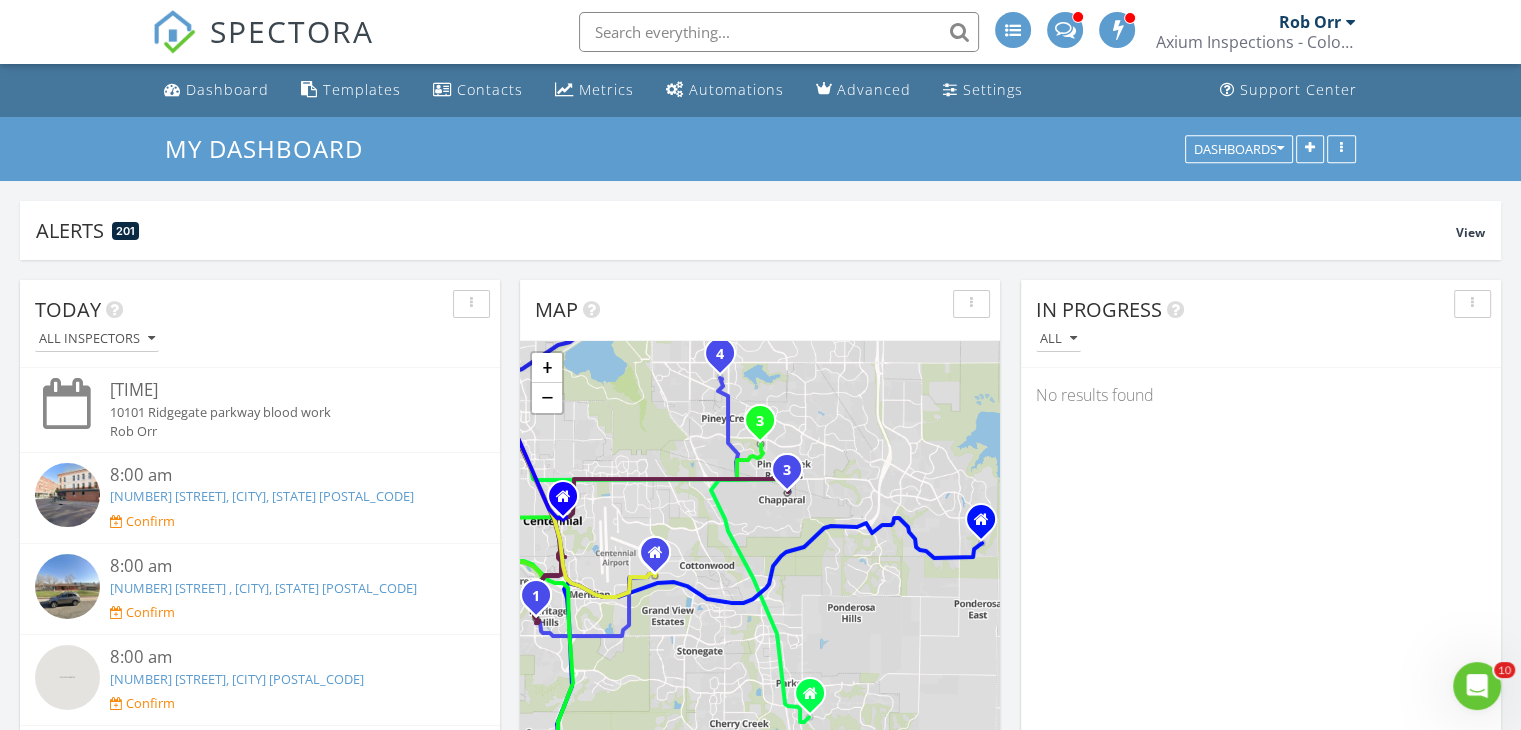 click at bounding box center (1351, 22) 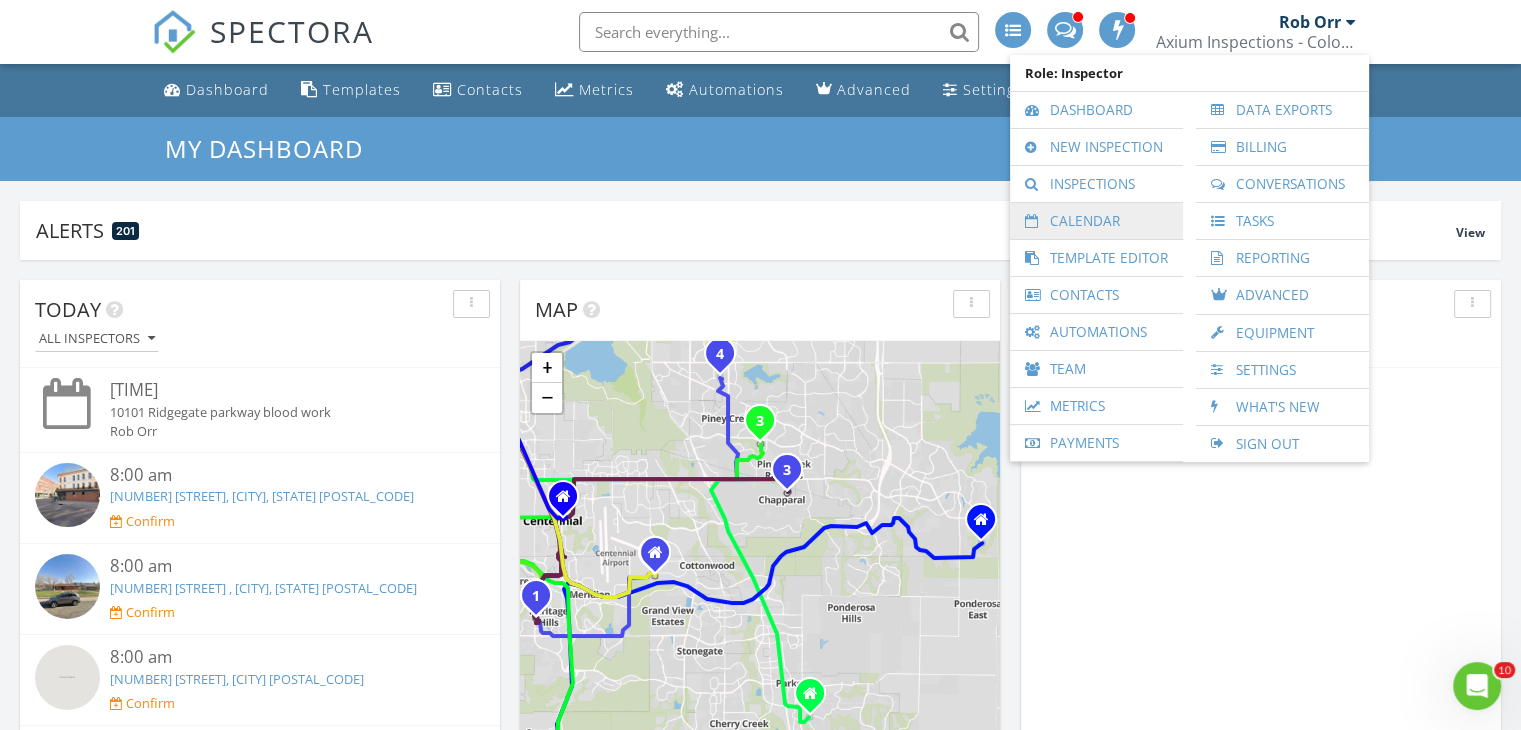 click on "Calendar" at bounding box center [1096, 221] 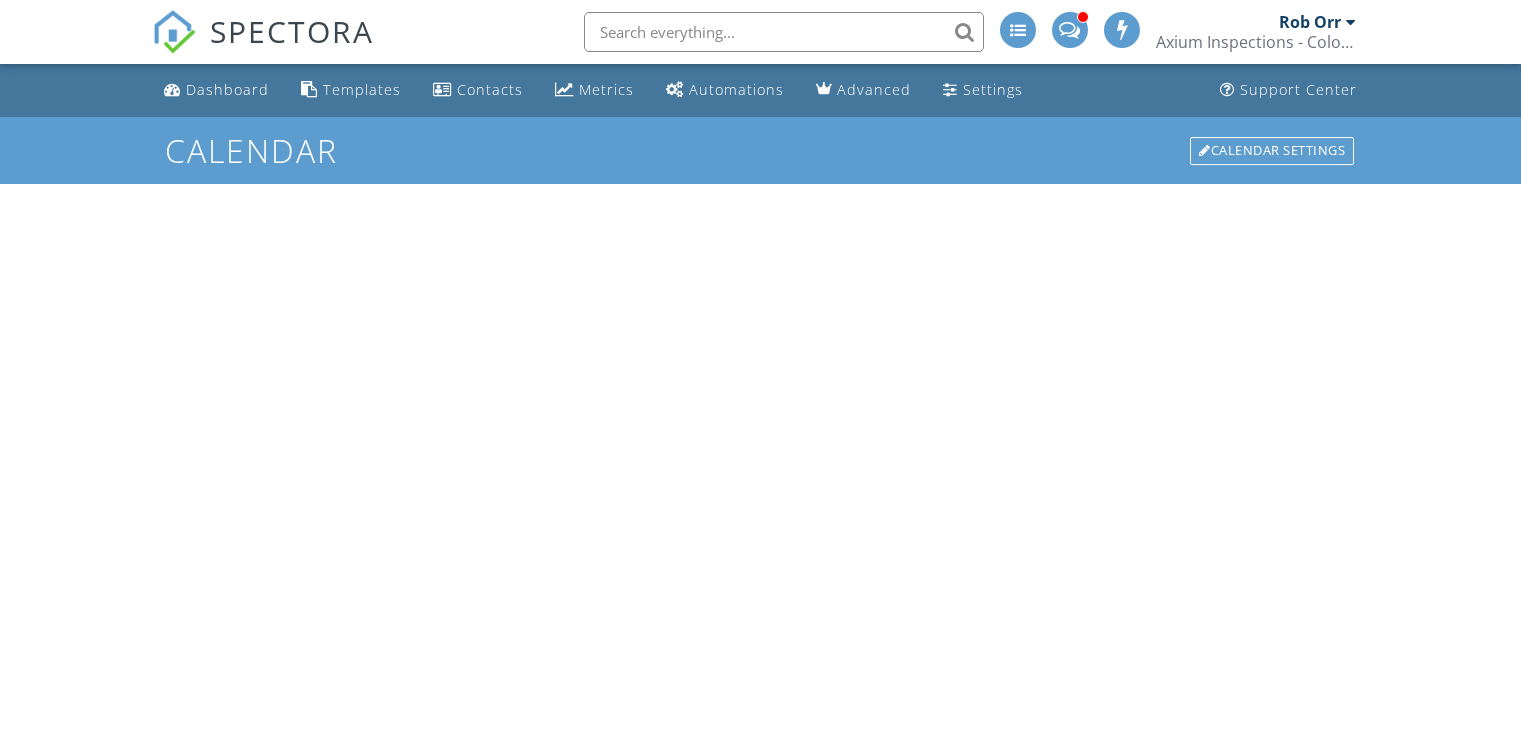 scroll, scrollTop: 0, scrollLeft: 0, axis: both 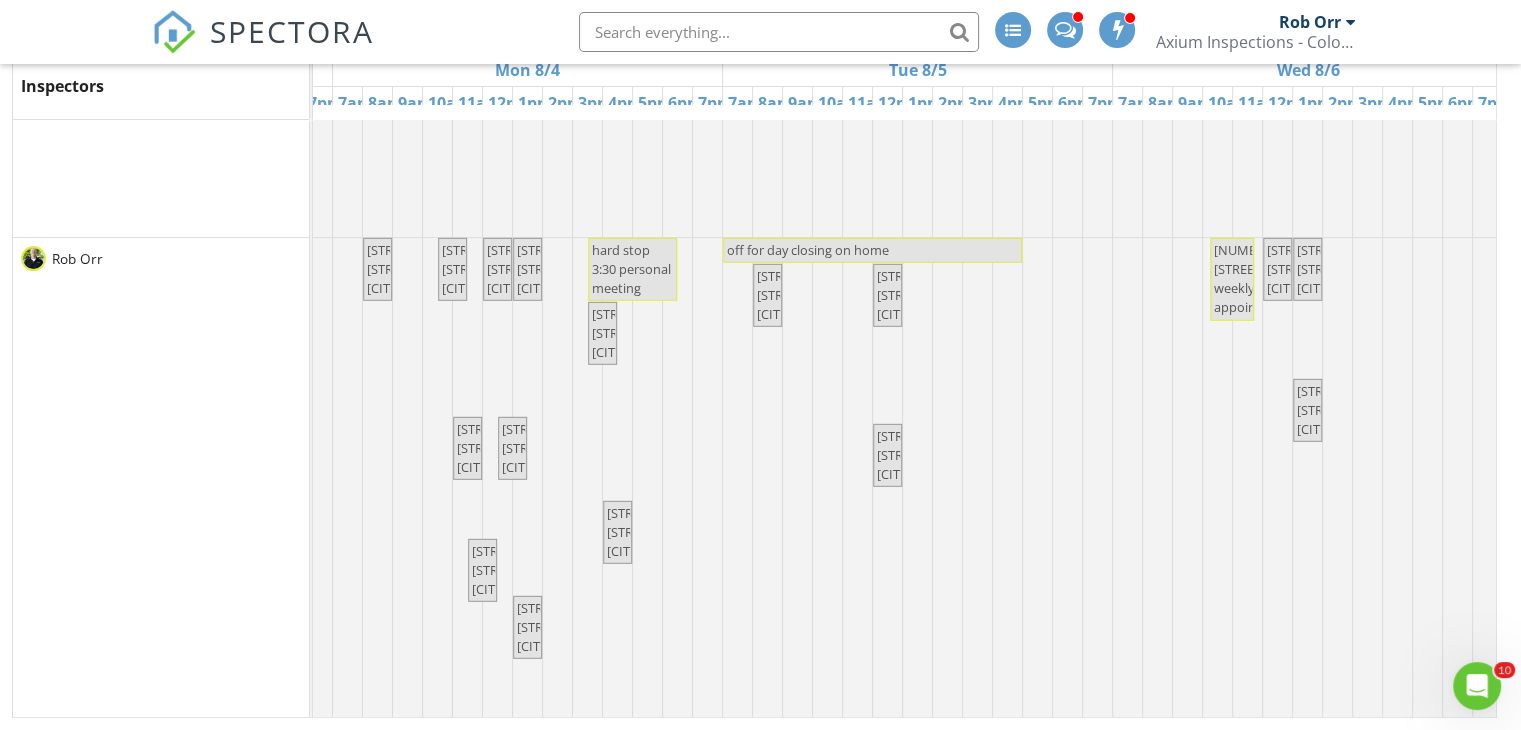 click on "off for day closing on home" at bounding box center (808, 250) 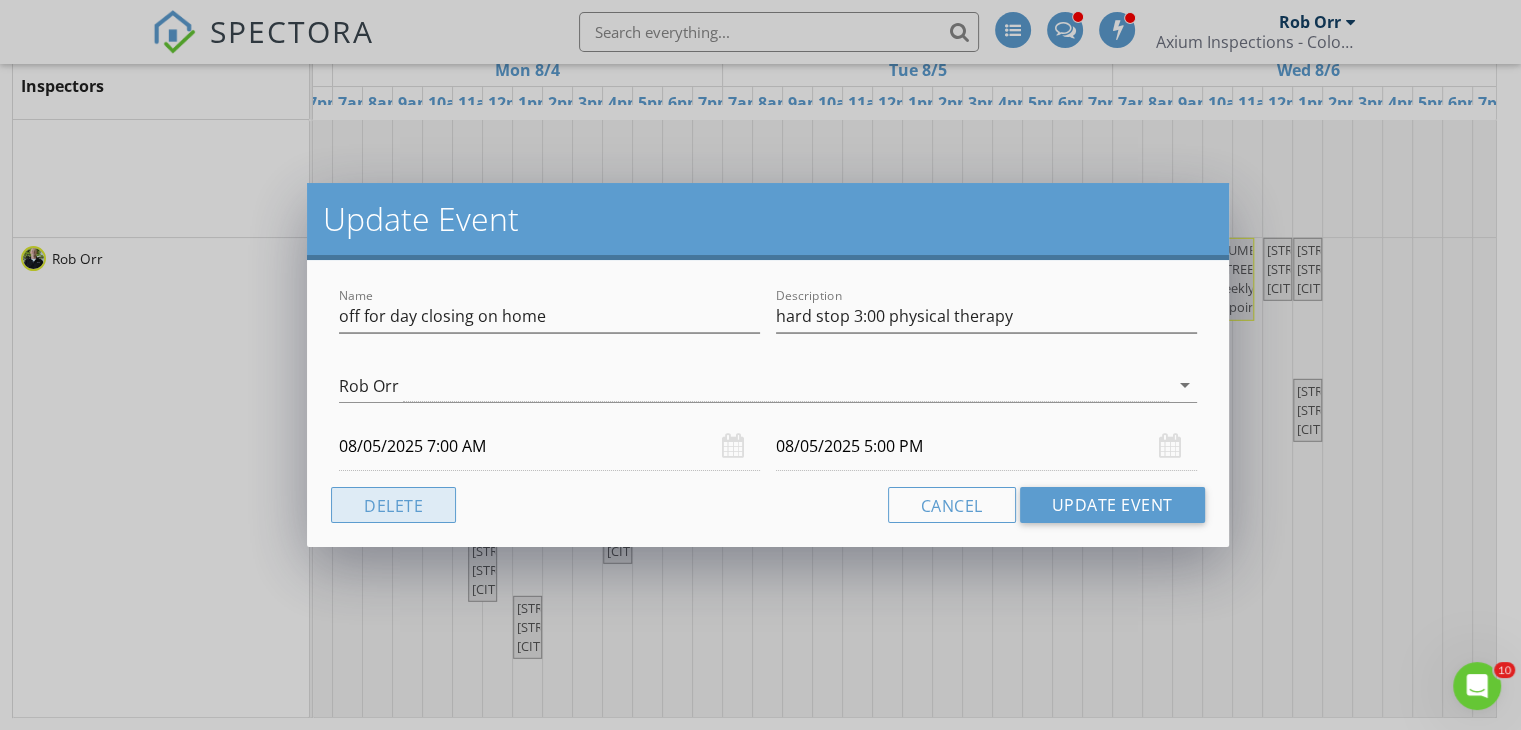 click on "Delete" at bounding box center (393, 505) 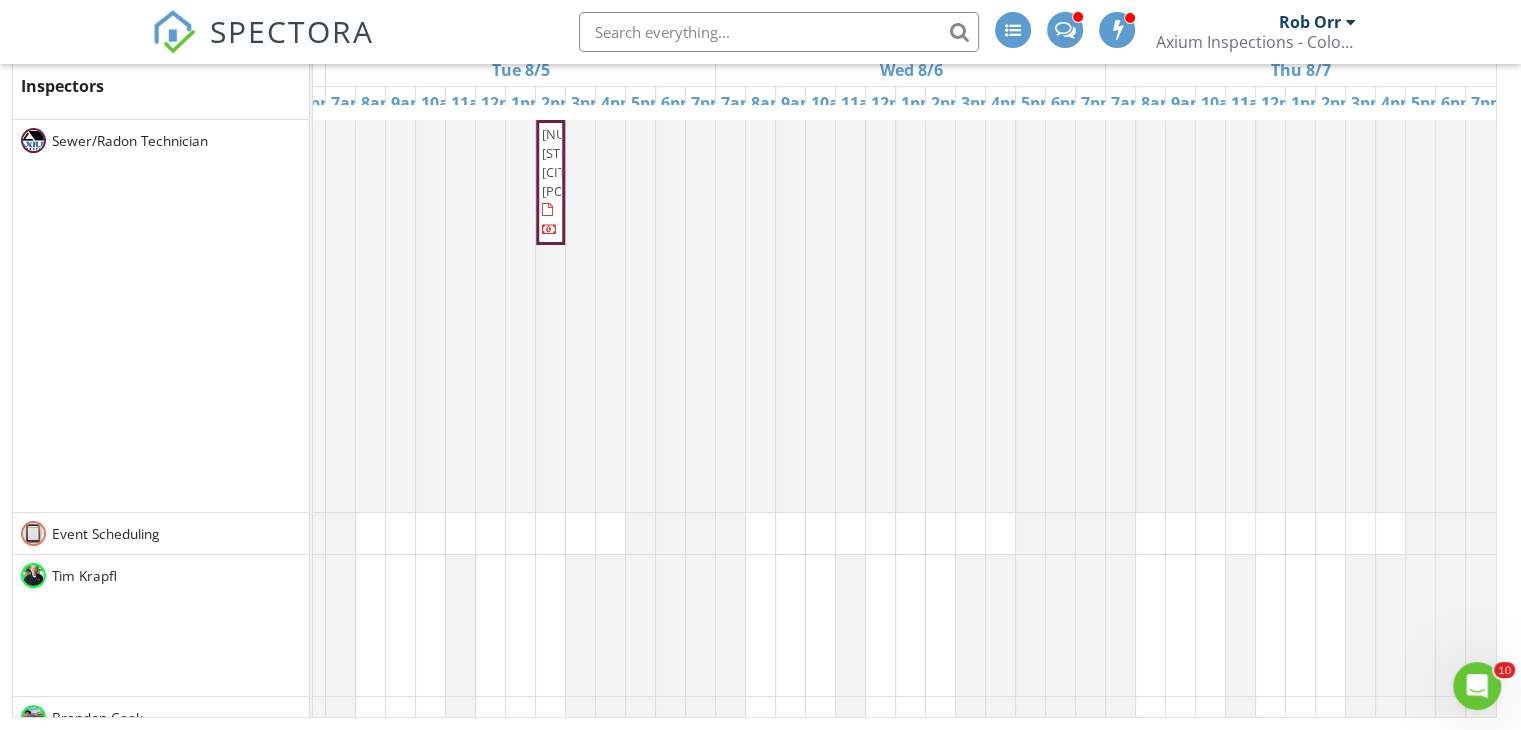 click at bounding box center (1118, 29) 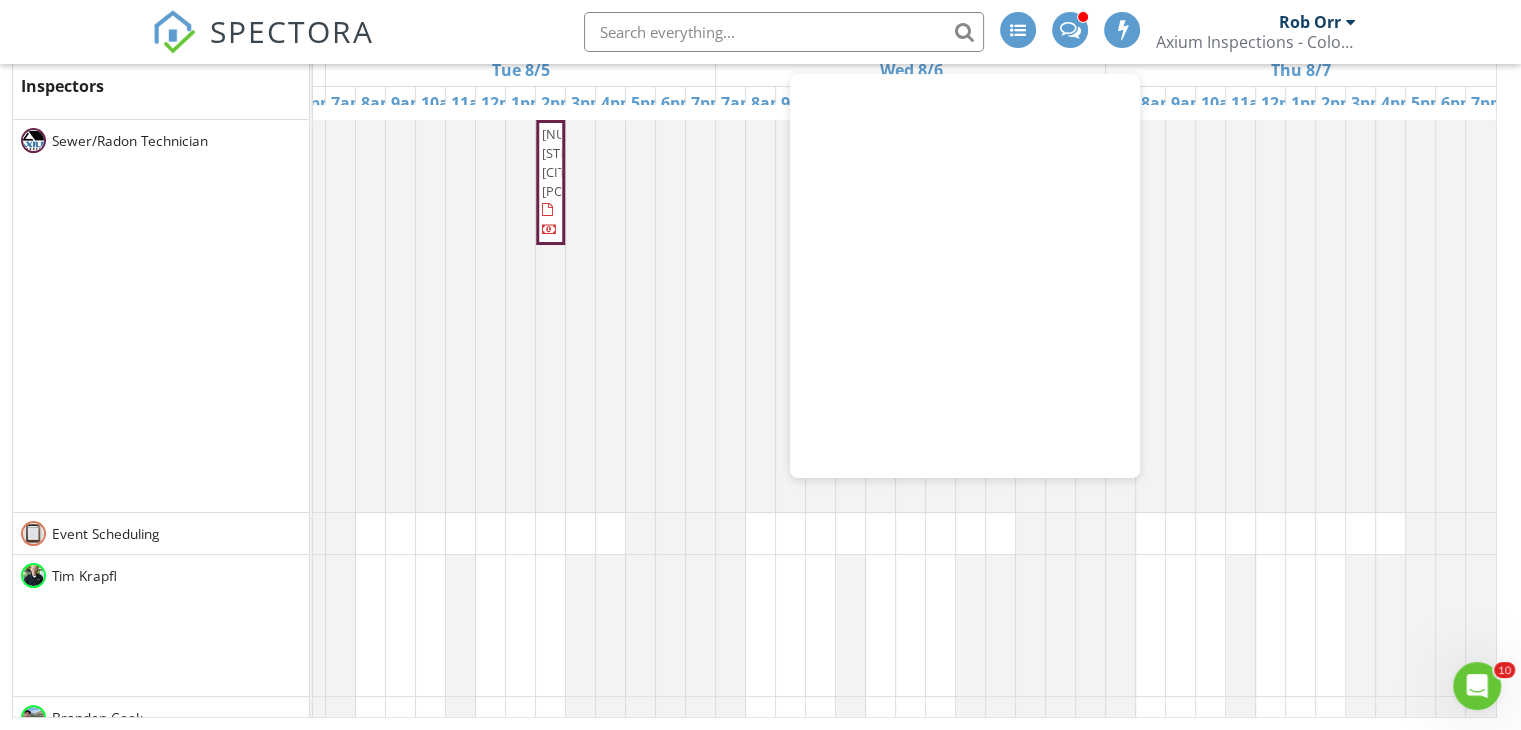 click at bounding box center (1069, 28) 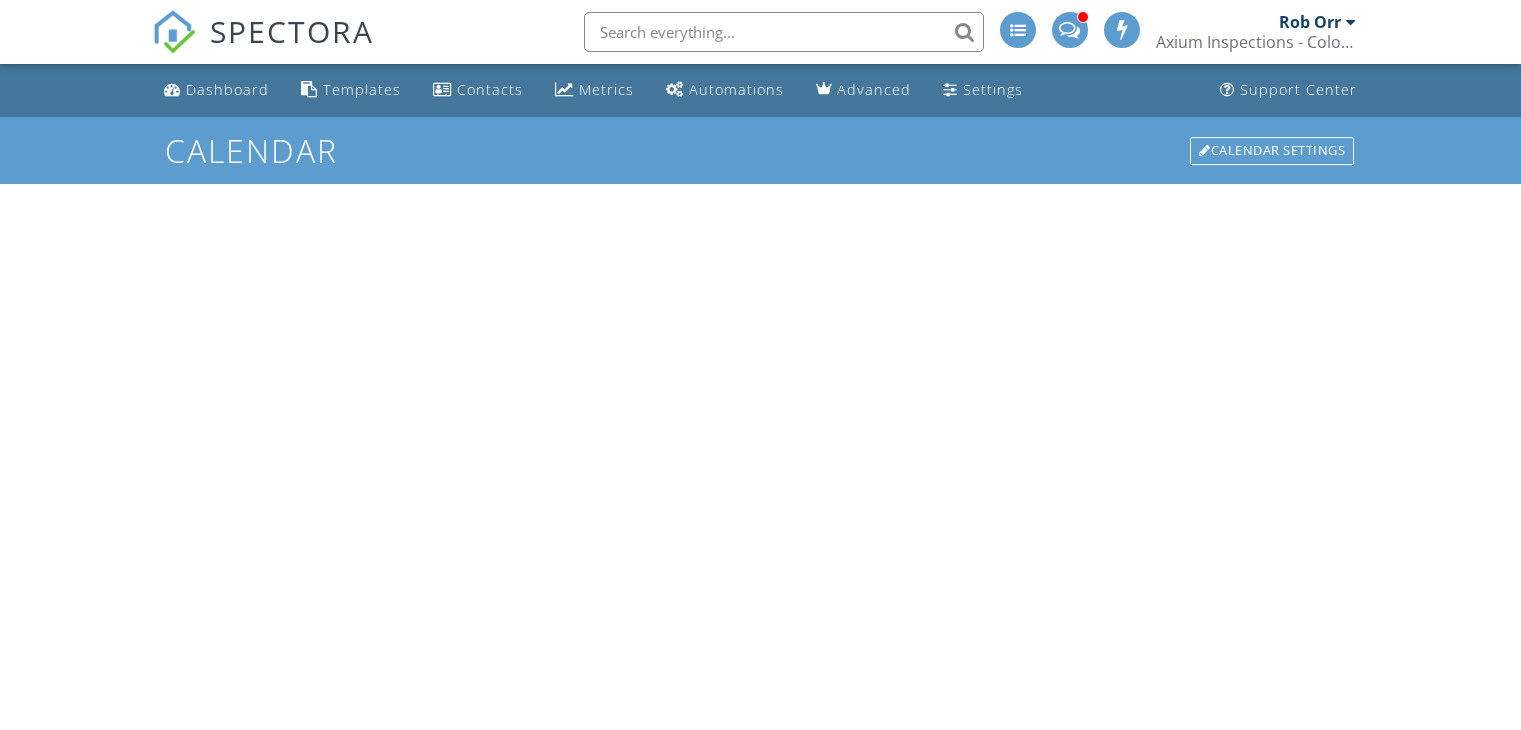 scroll, scrollTop: 0, scrollLeft: 0, axis: both 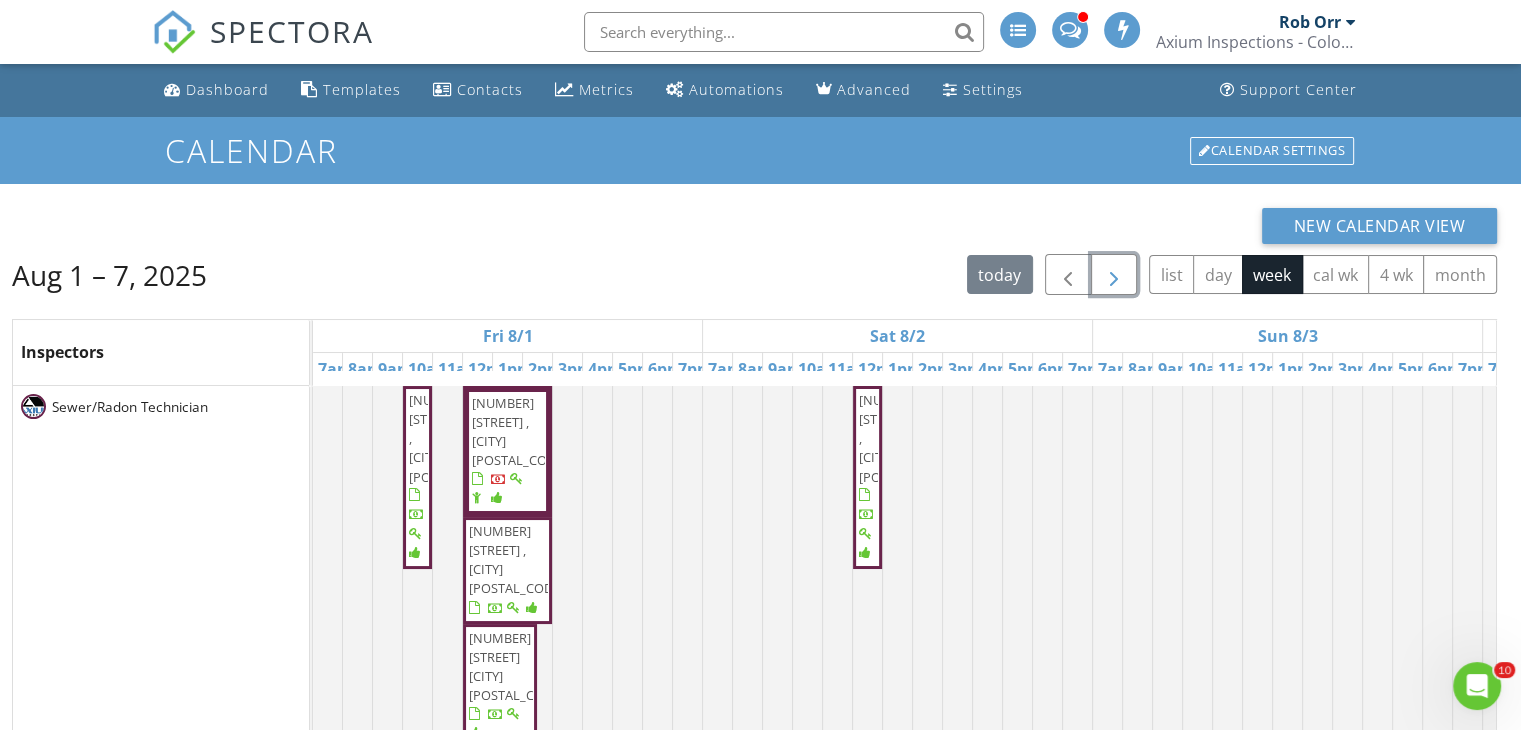 click at bounding box center [1114, 275] 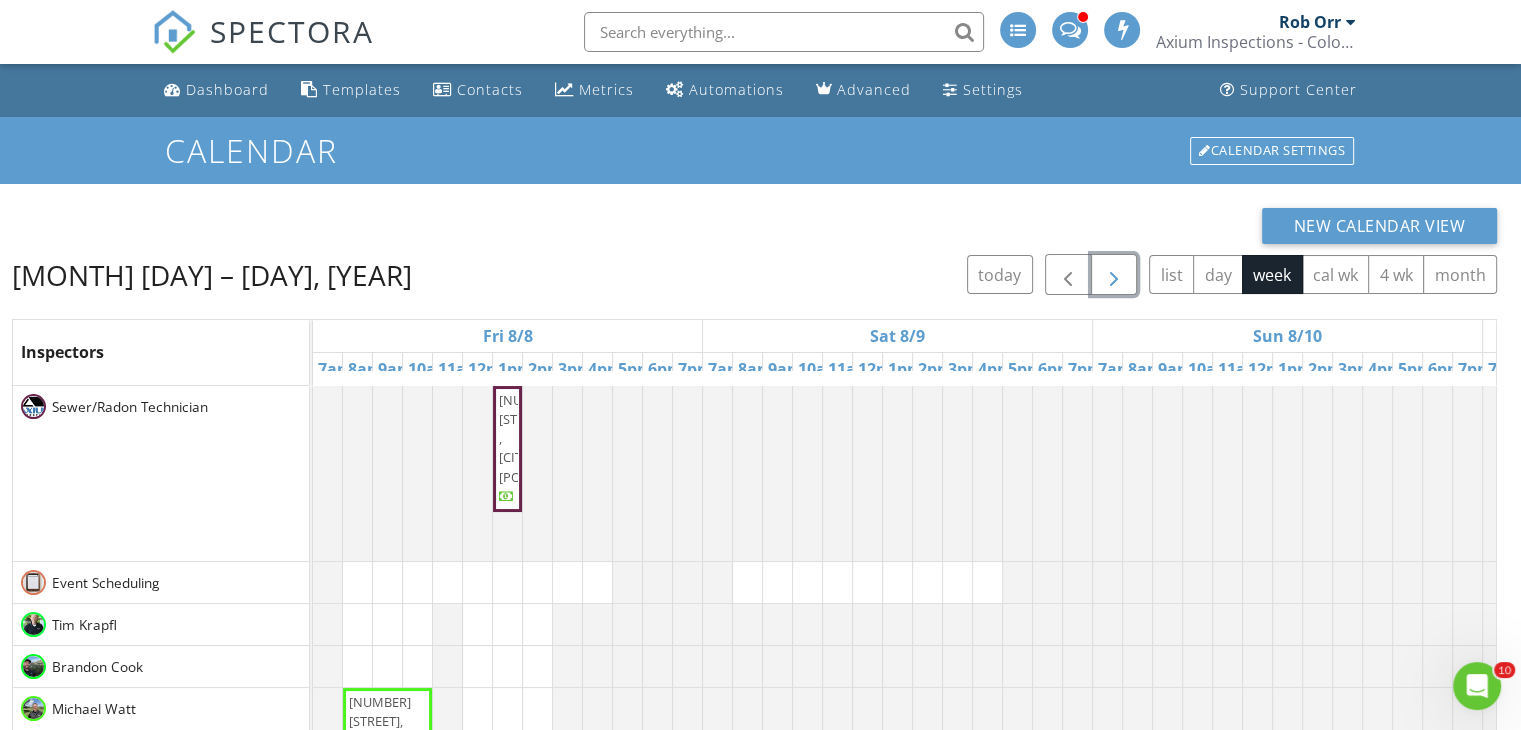click at bounding box center (1114, 275) 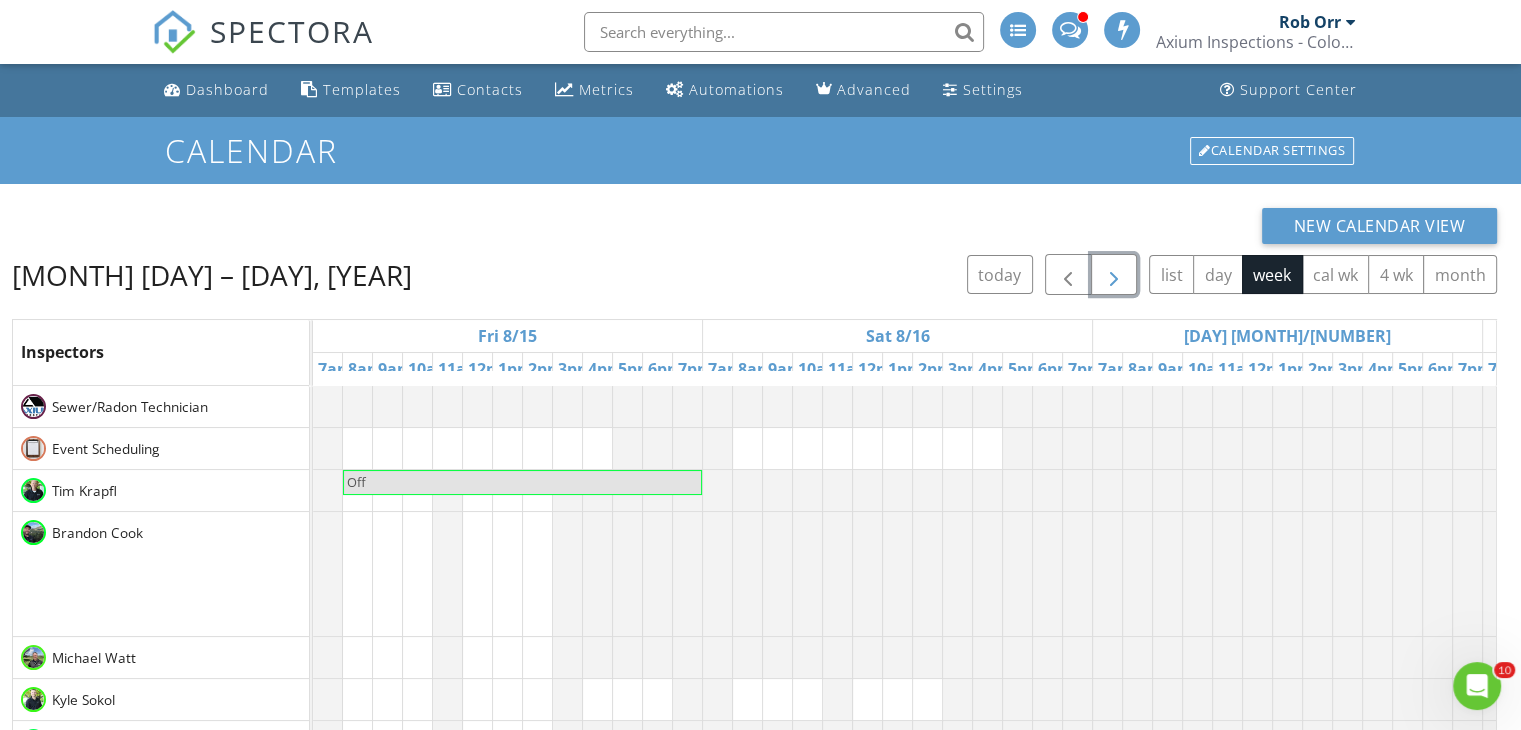 click at bounding box center (1114, 275) 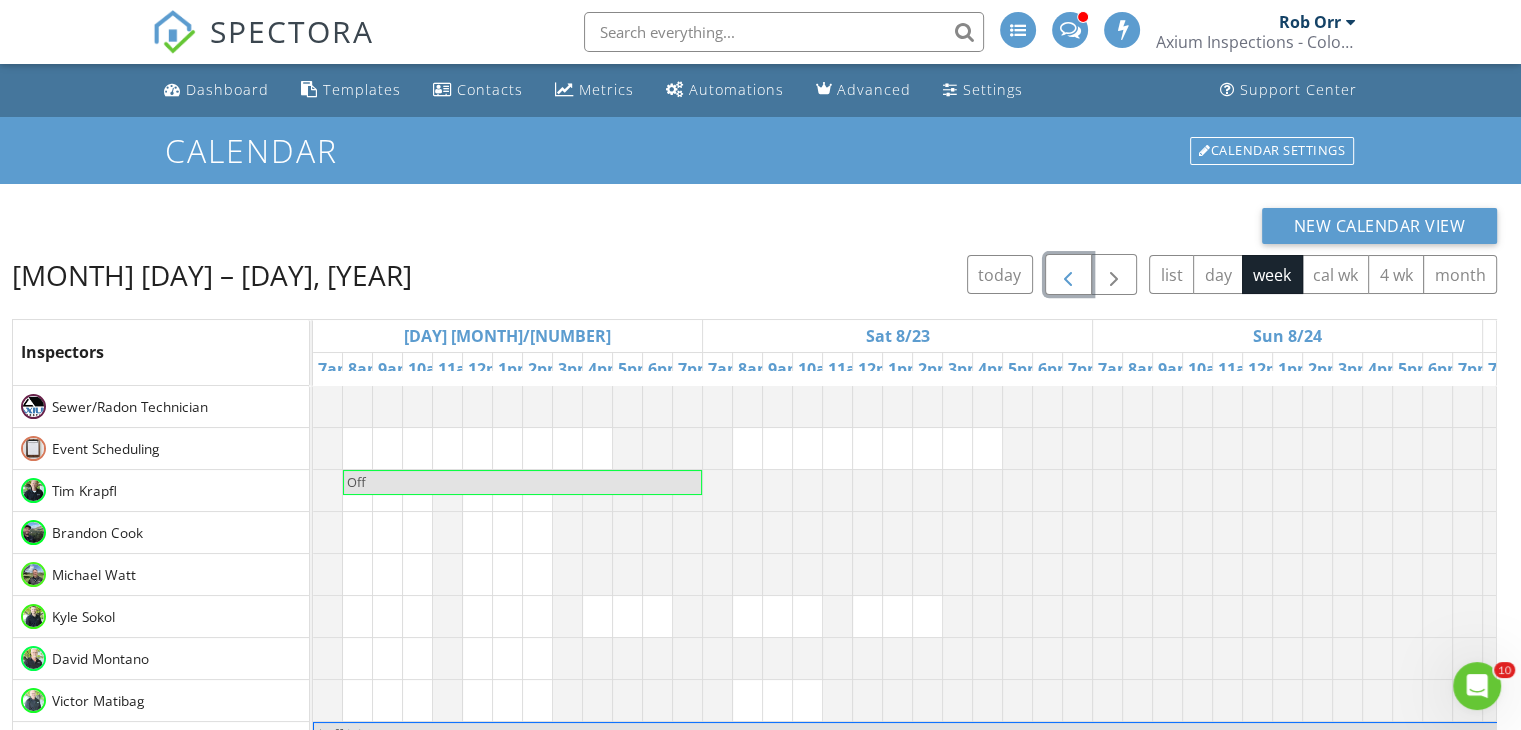 click at bounding box center [1068, 275] 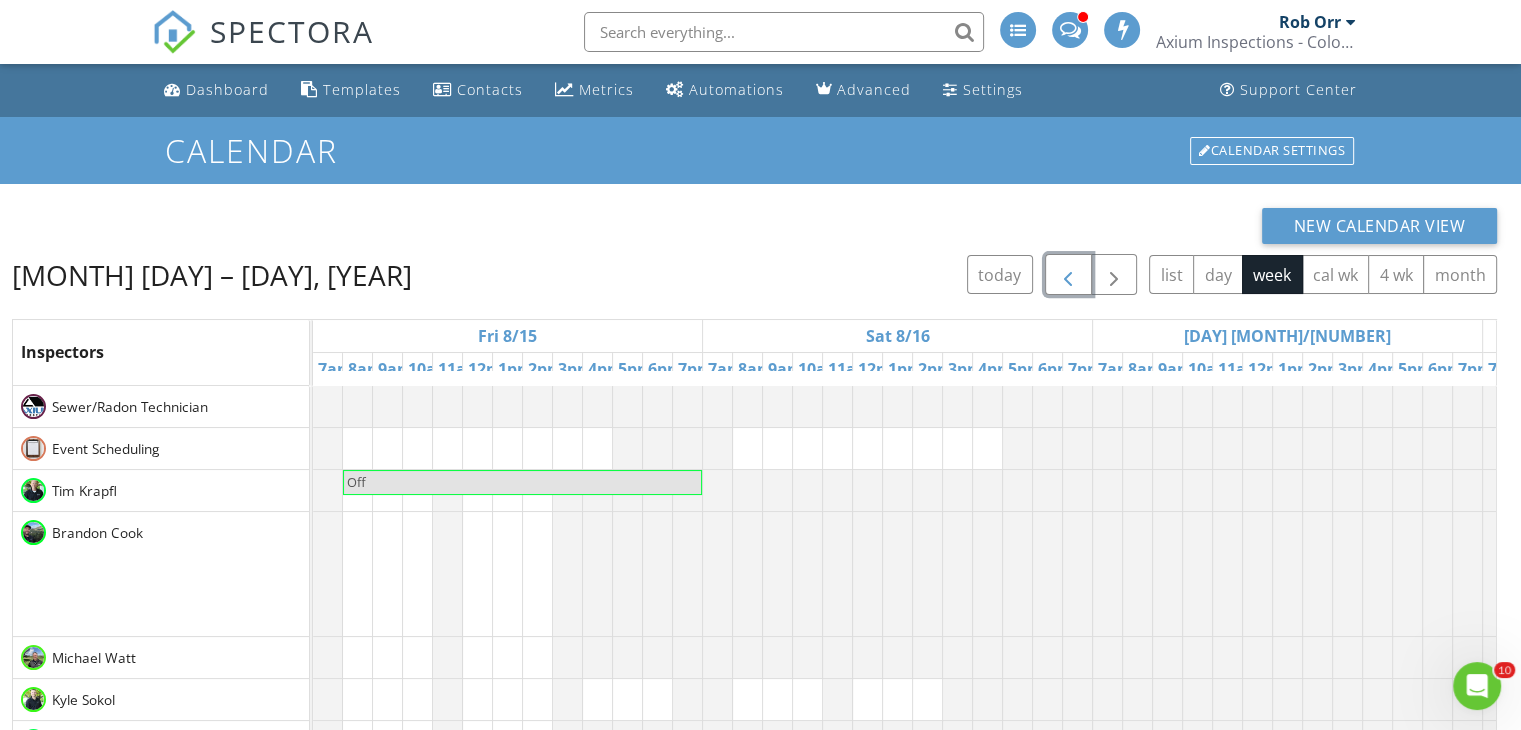 click at bounding box center (1068, 275) 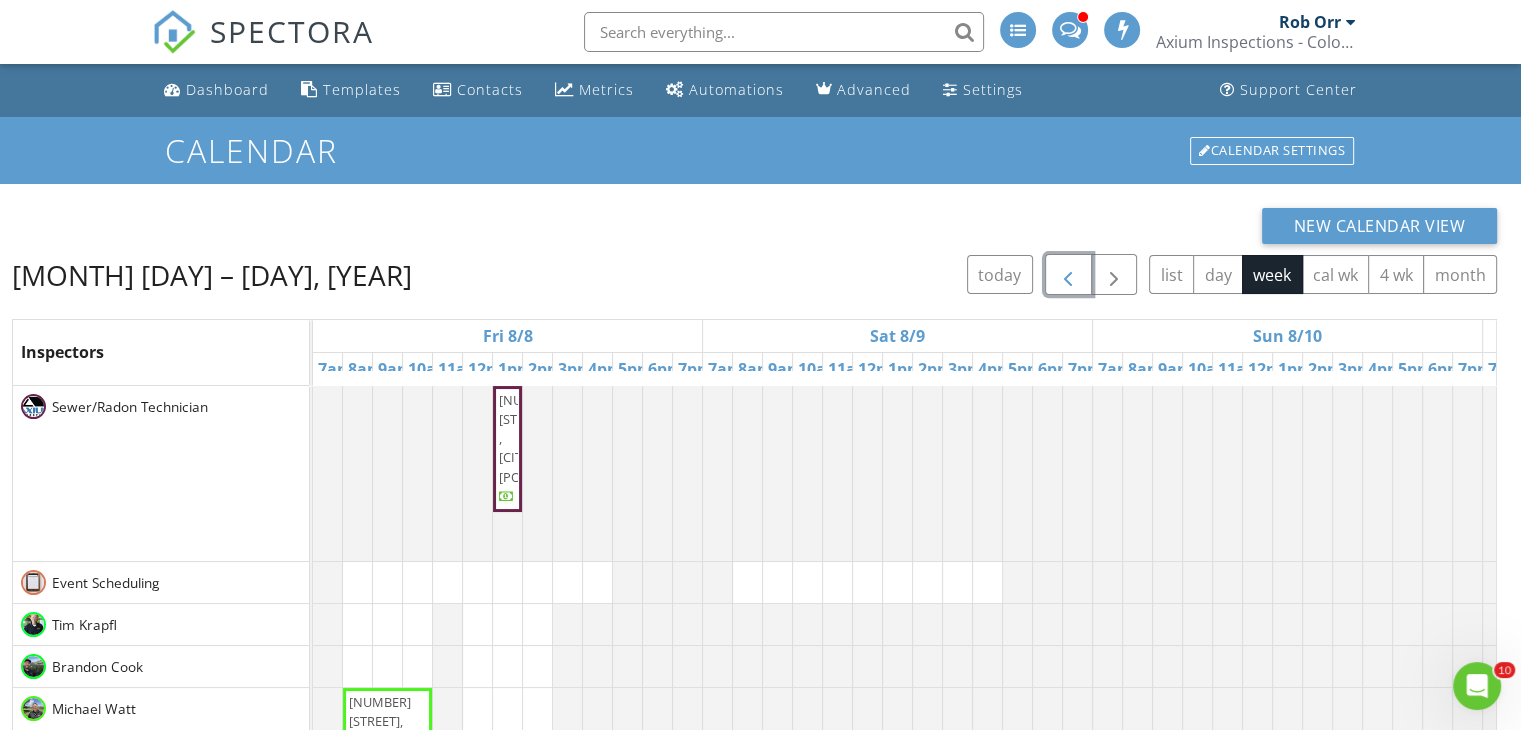 click at bounding box center (1068, 275) 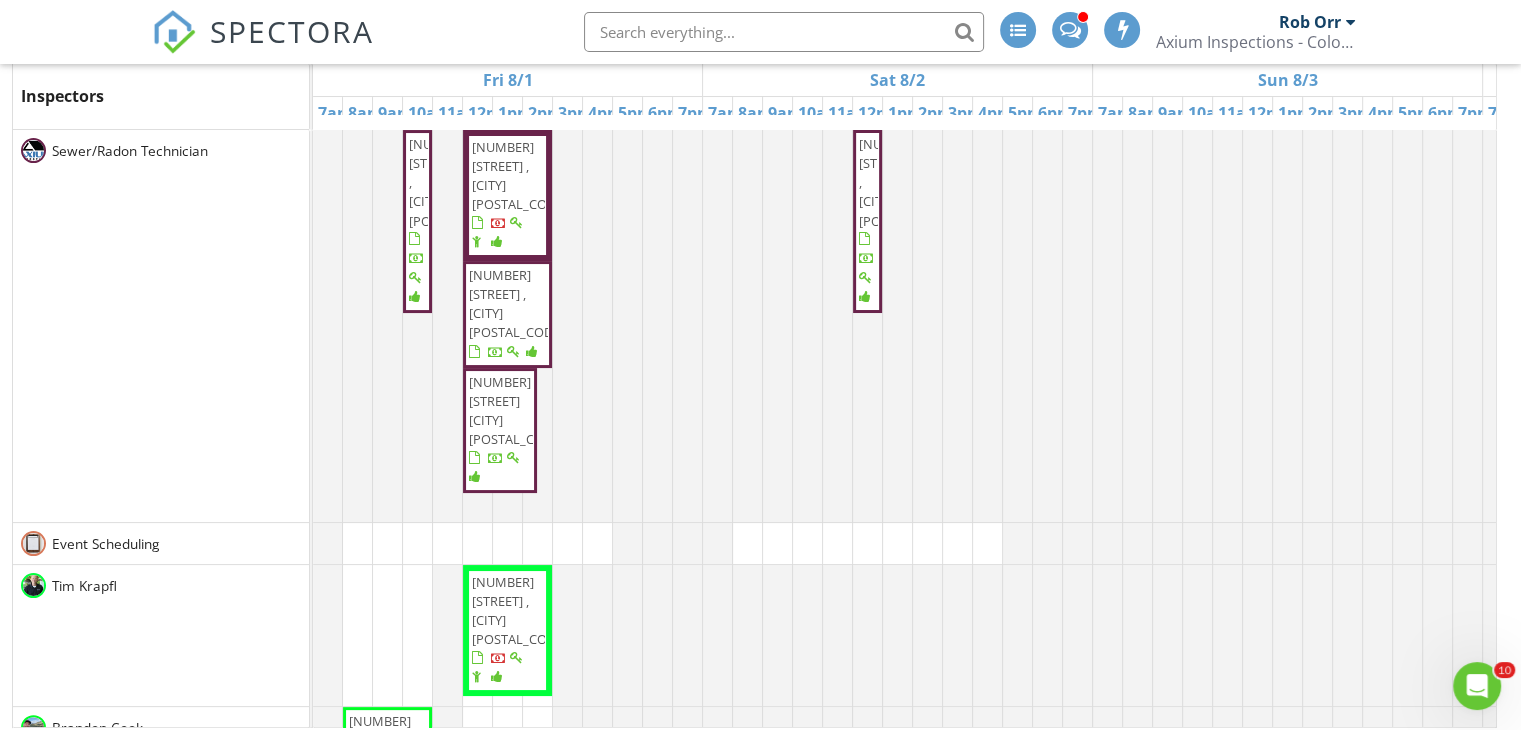 scroll, scrollTop: 266, scrollLeft: 0, axis: vertical 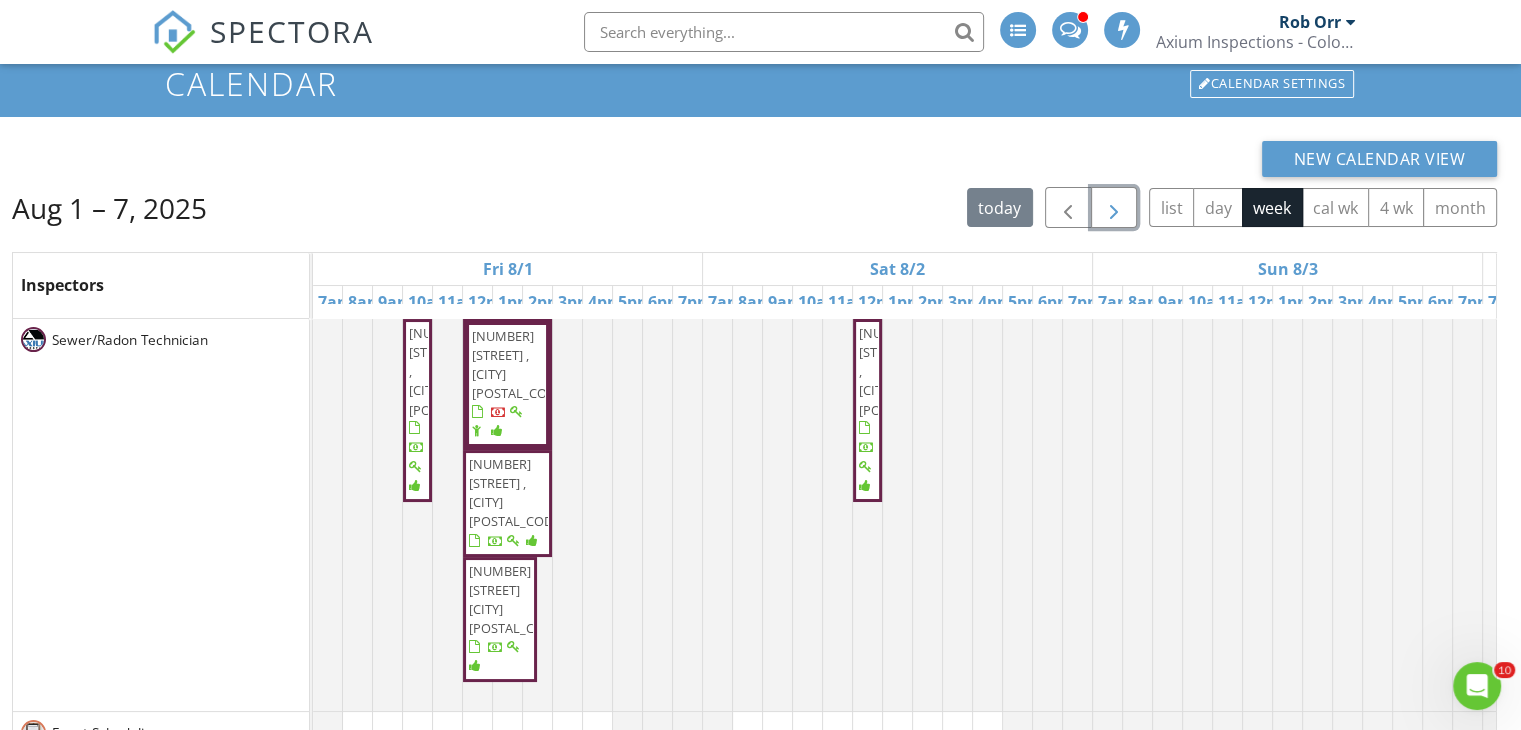 click at bounding box center [1114, 208] 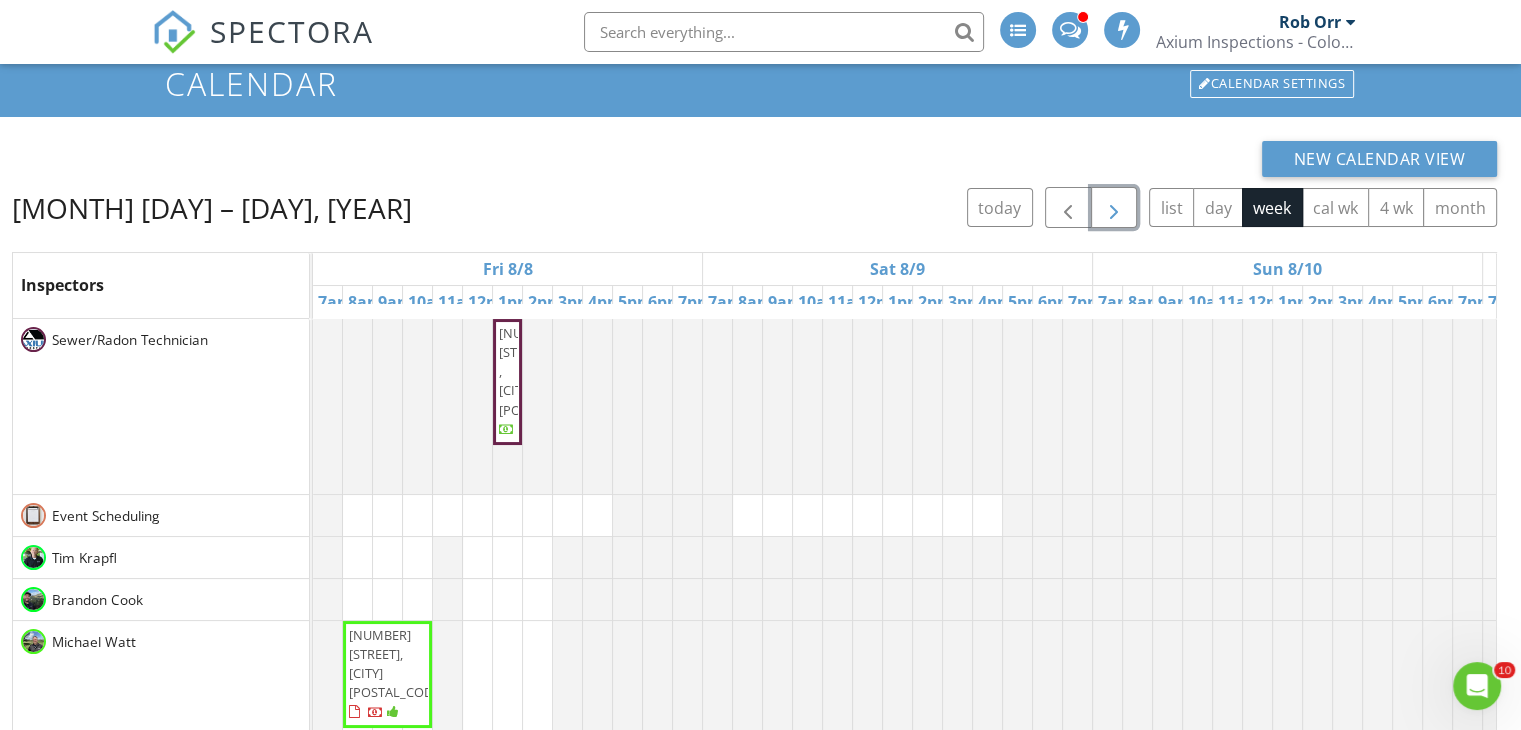 scroll, scrollTop: 203, scrollLeft: 0, axis: vertical 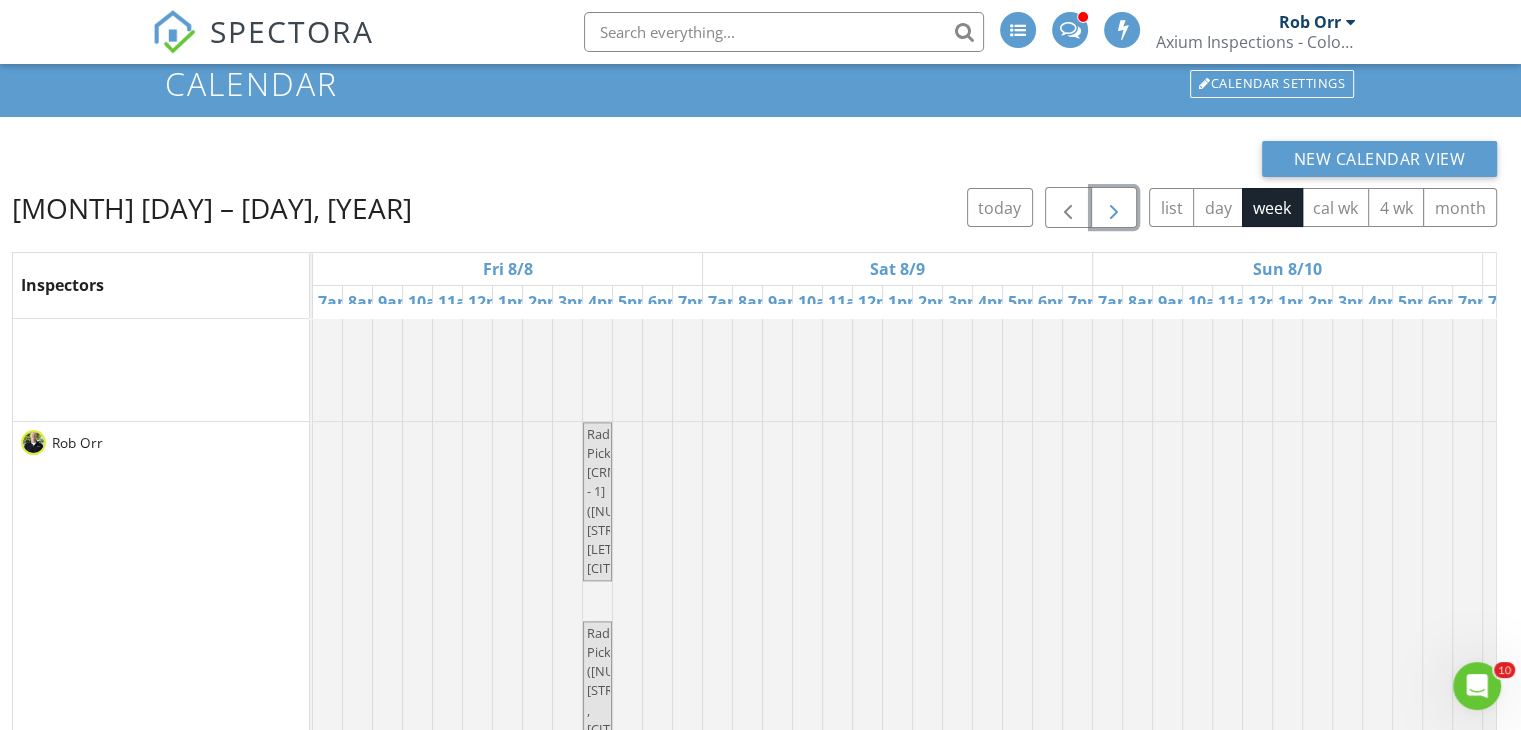 click at bounding box center (313, 606) 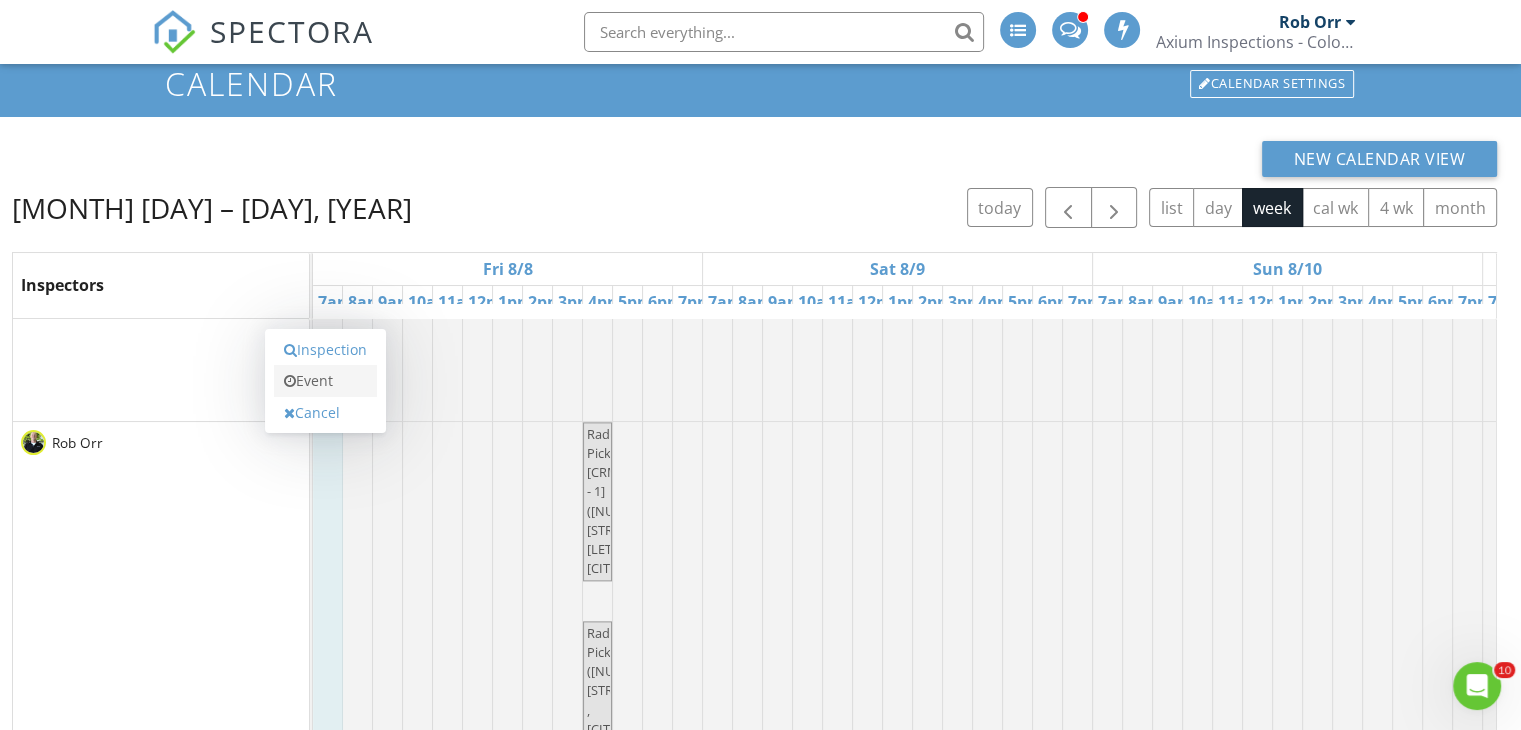 click on "Event" at bounding box center [325, 381] 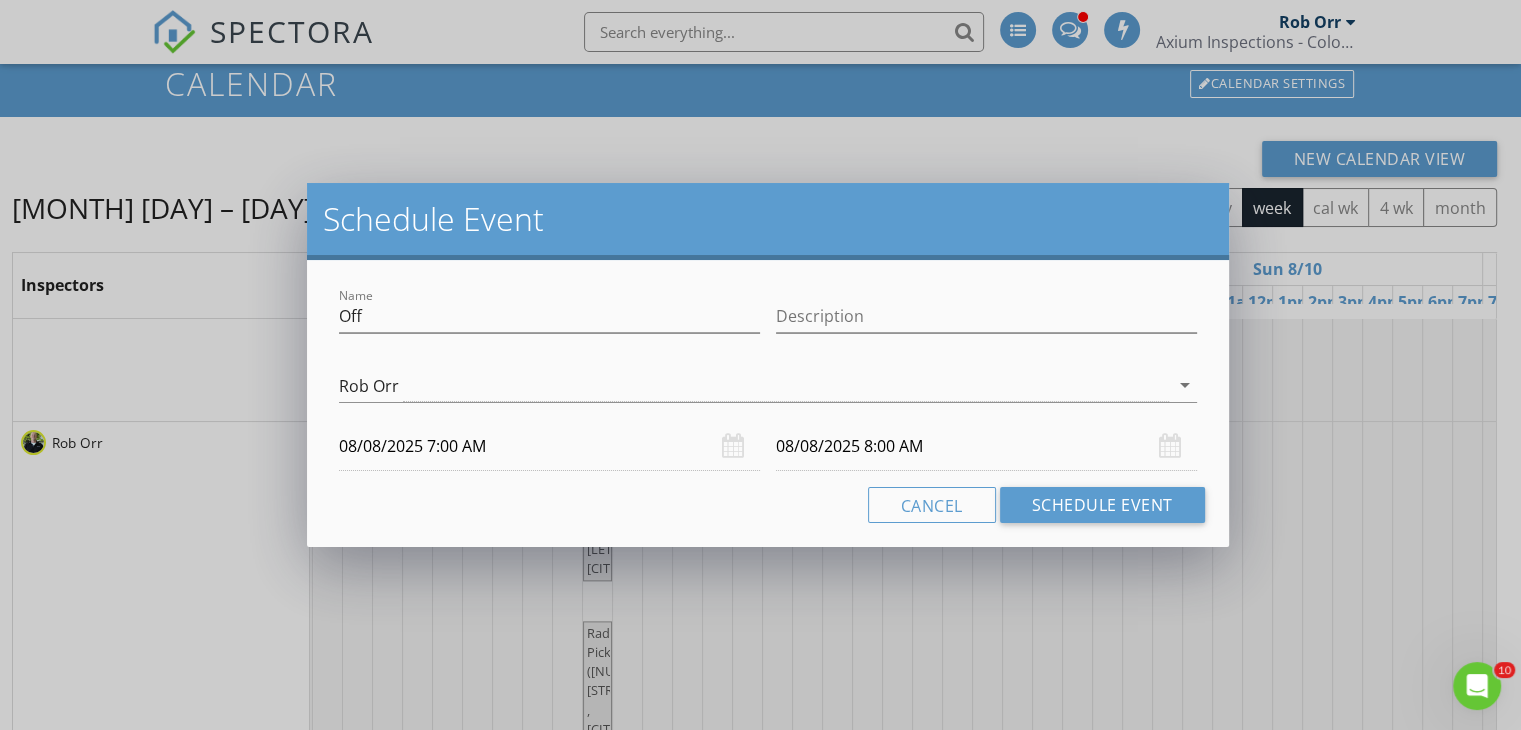 drag, startPoint x: 617, startPoint y: 220, endPoint x: 691, endPoint y: 217, distance: 74.06078 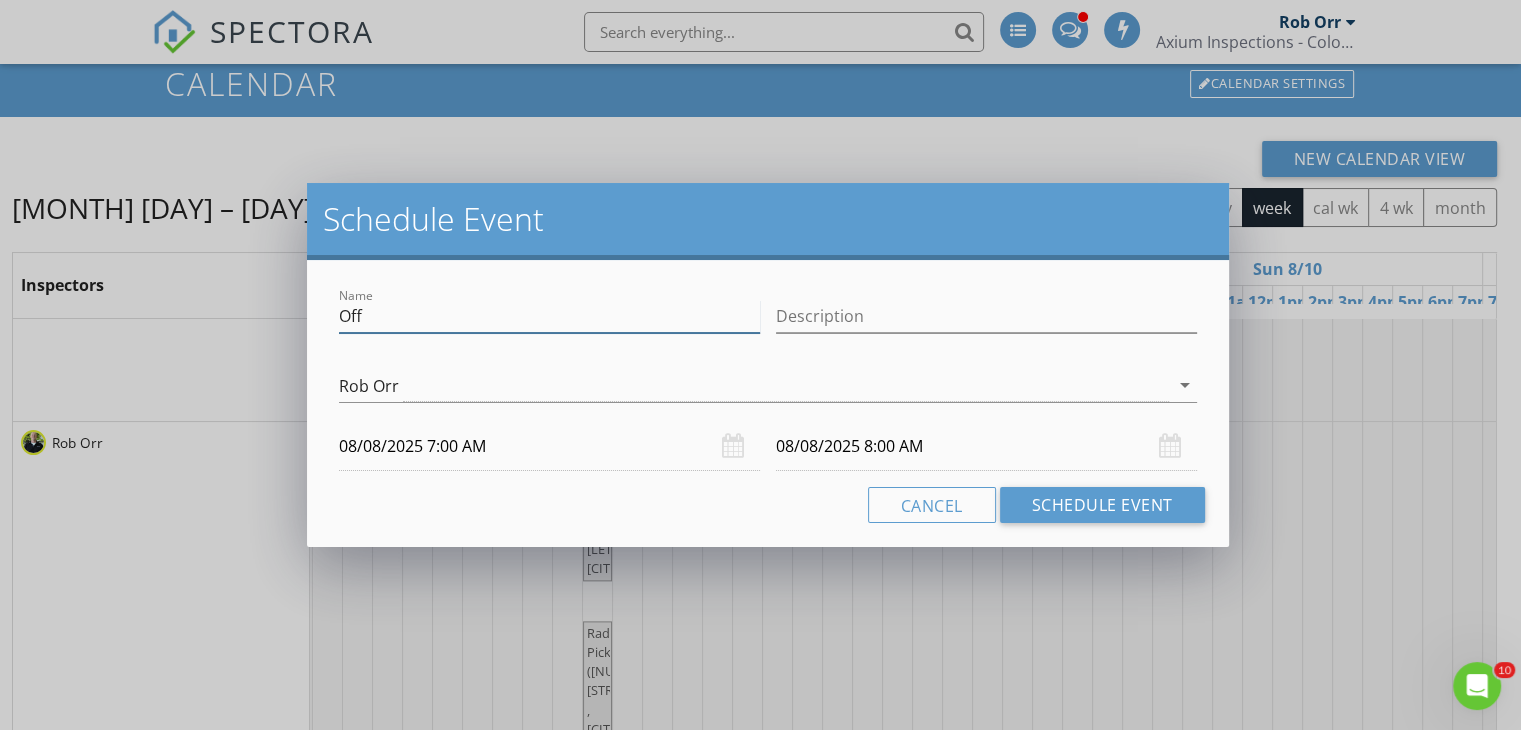 click on "Off" at bounding box center (549, 316) 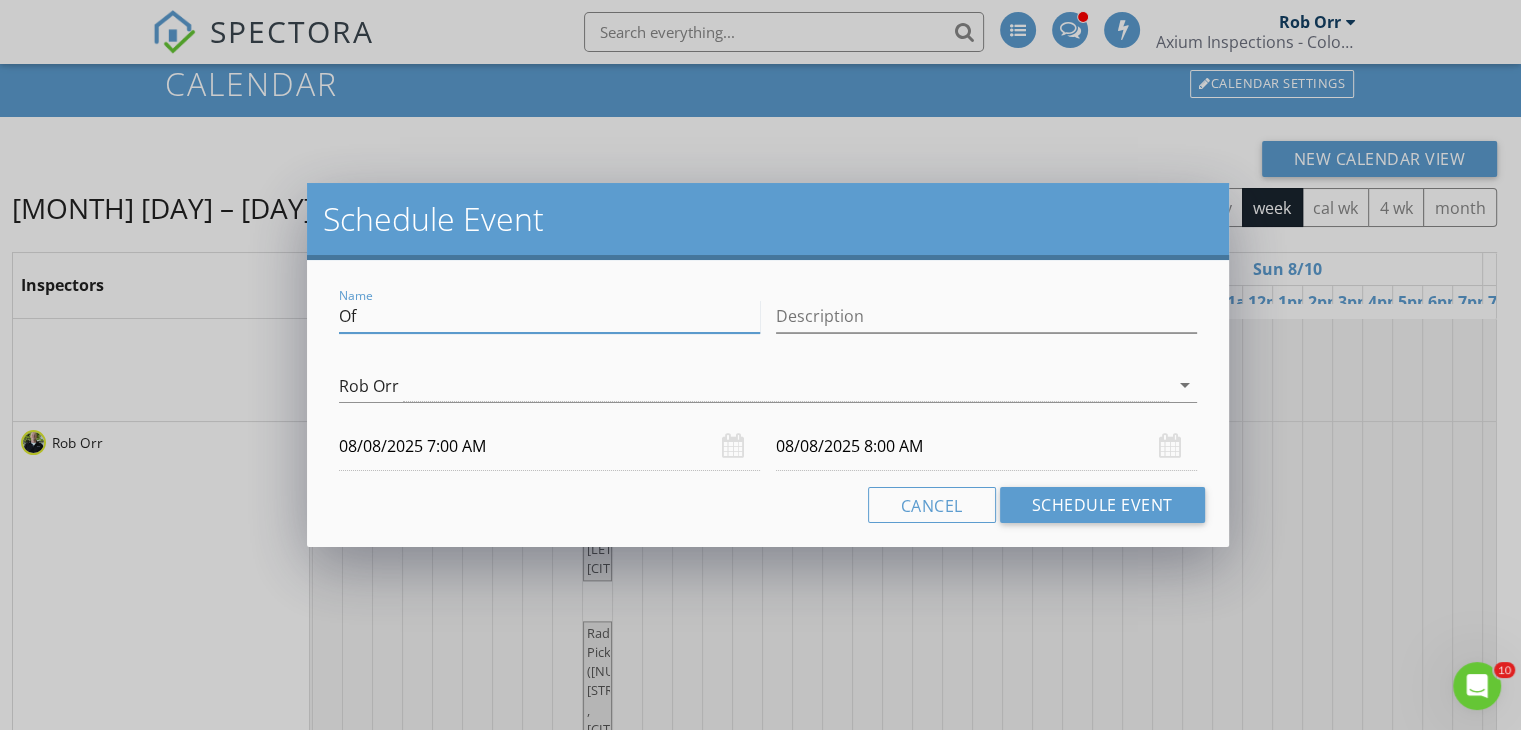 type on "O" 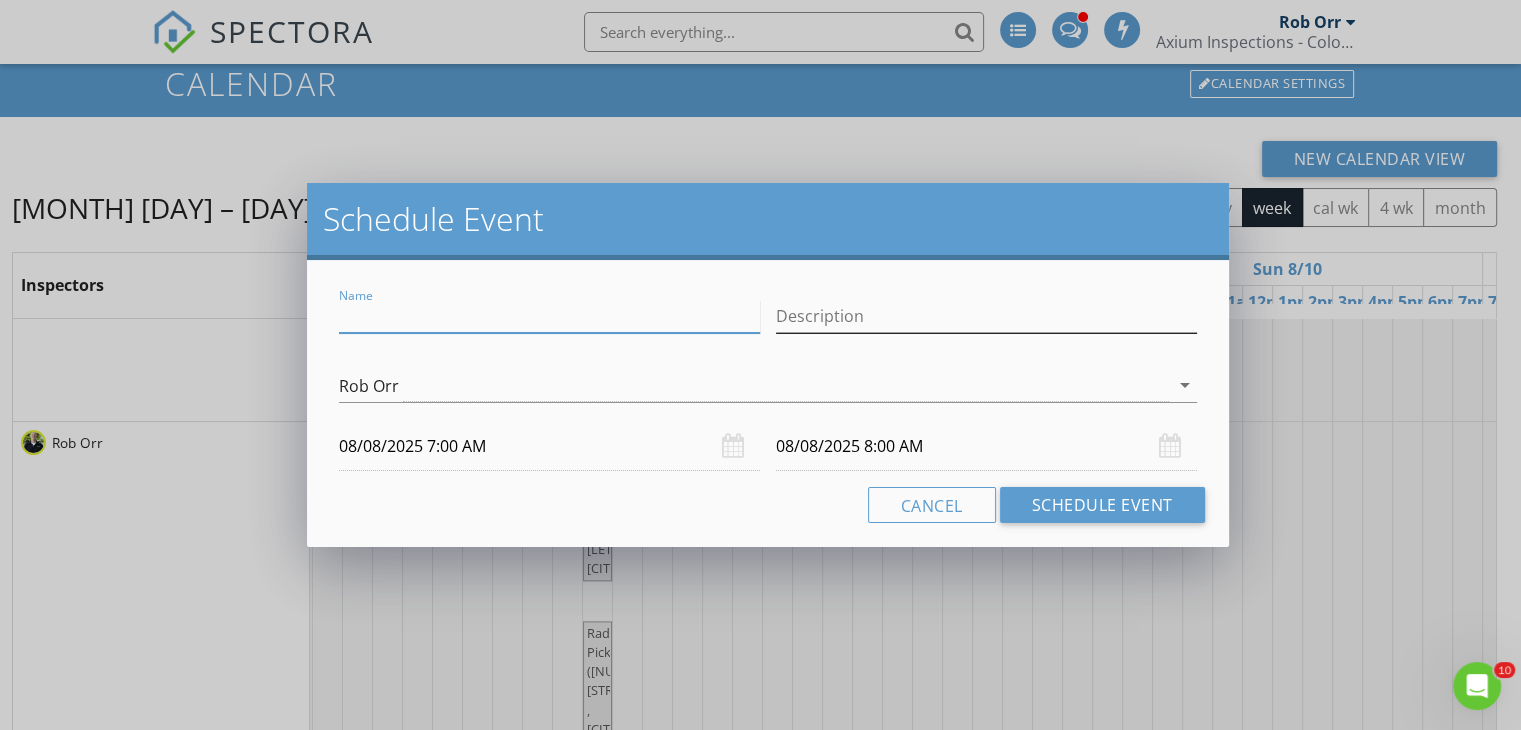 type 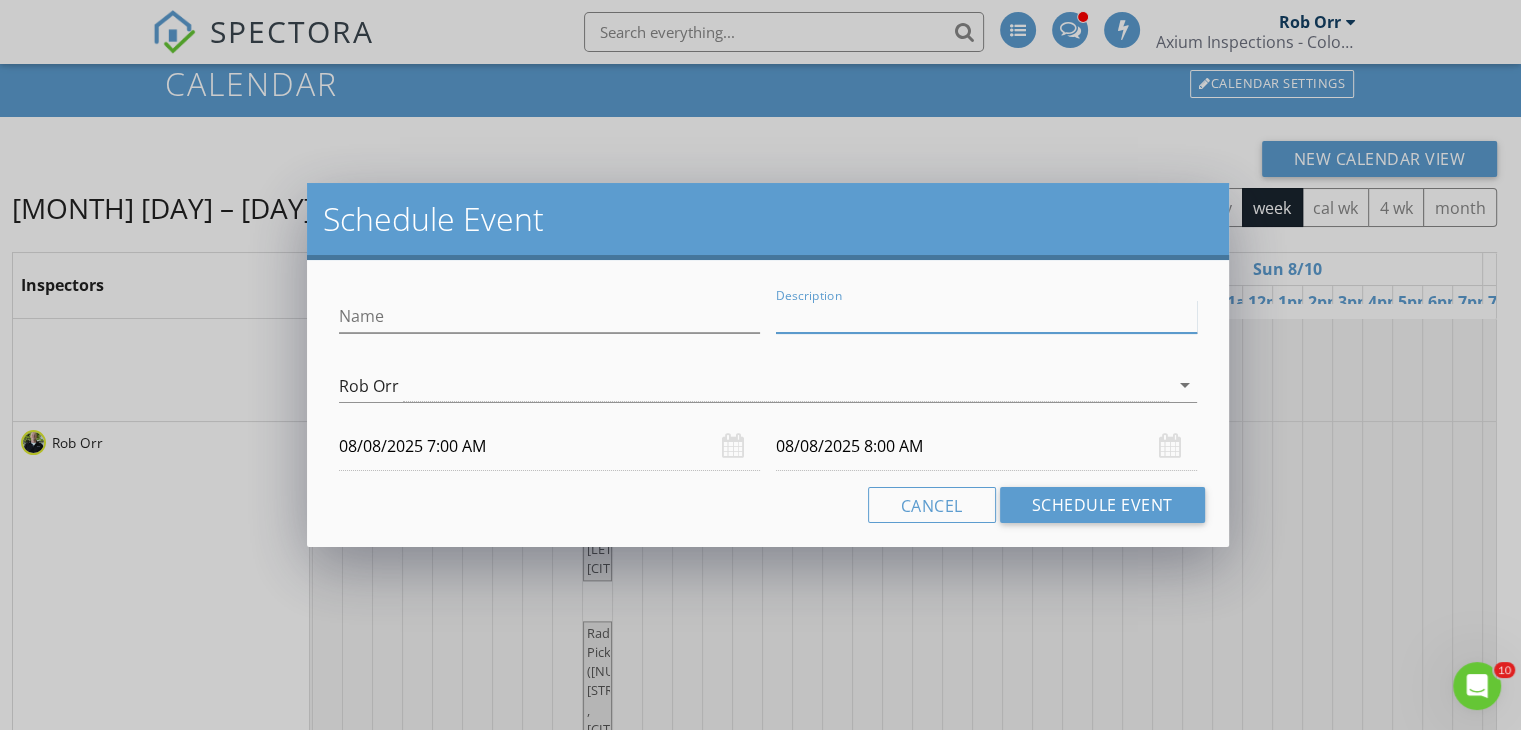 click on "Description" at bounding box center (986, 316) 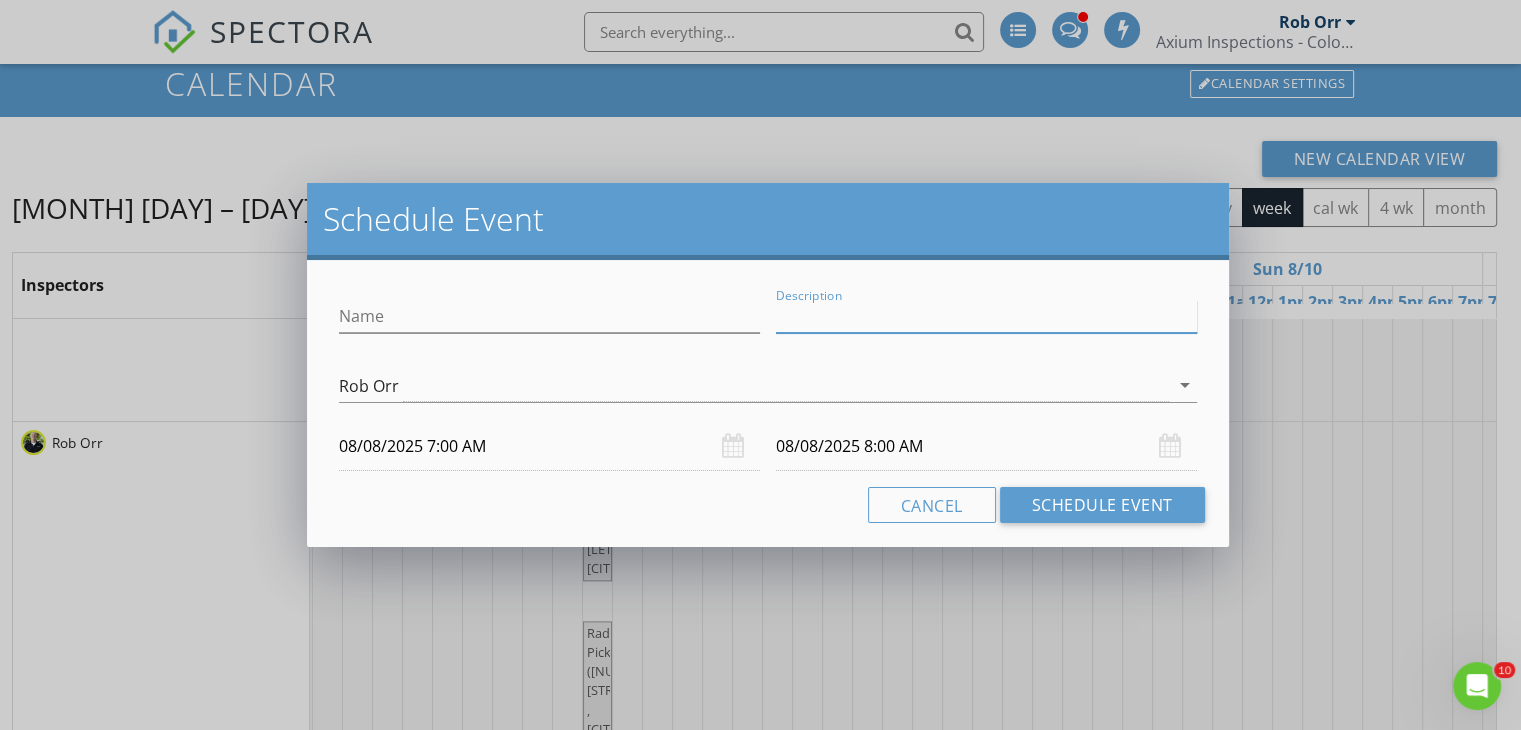 type on "10101 Ridgegate parkway blood work" 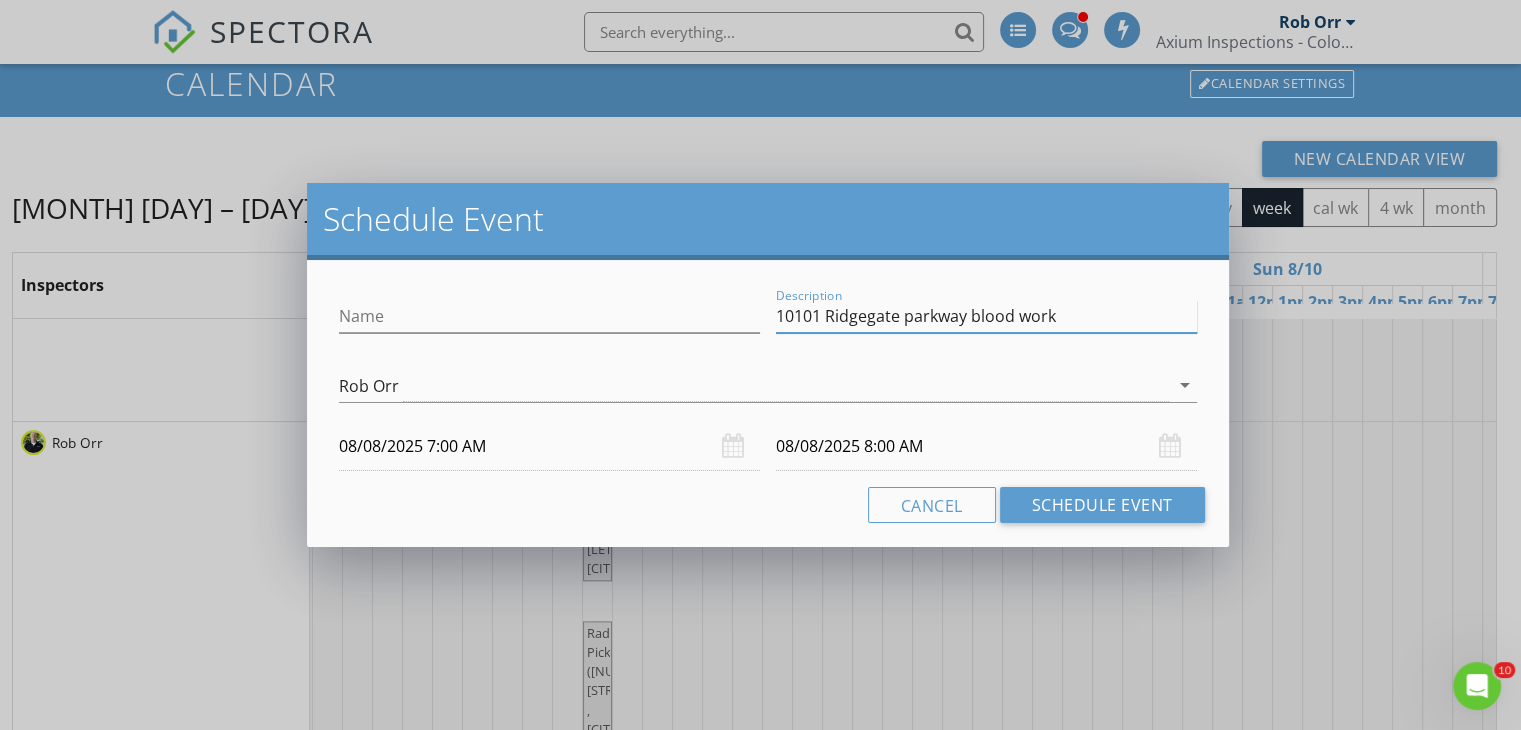 drag, startPoint x: 1096, startPoint y: 321, endPoint x: 765, endPoint y: 309, distance: 331.21744 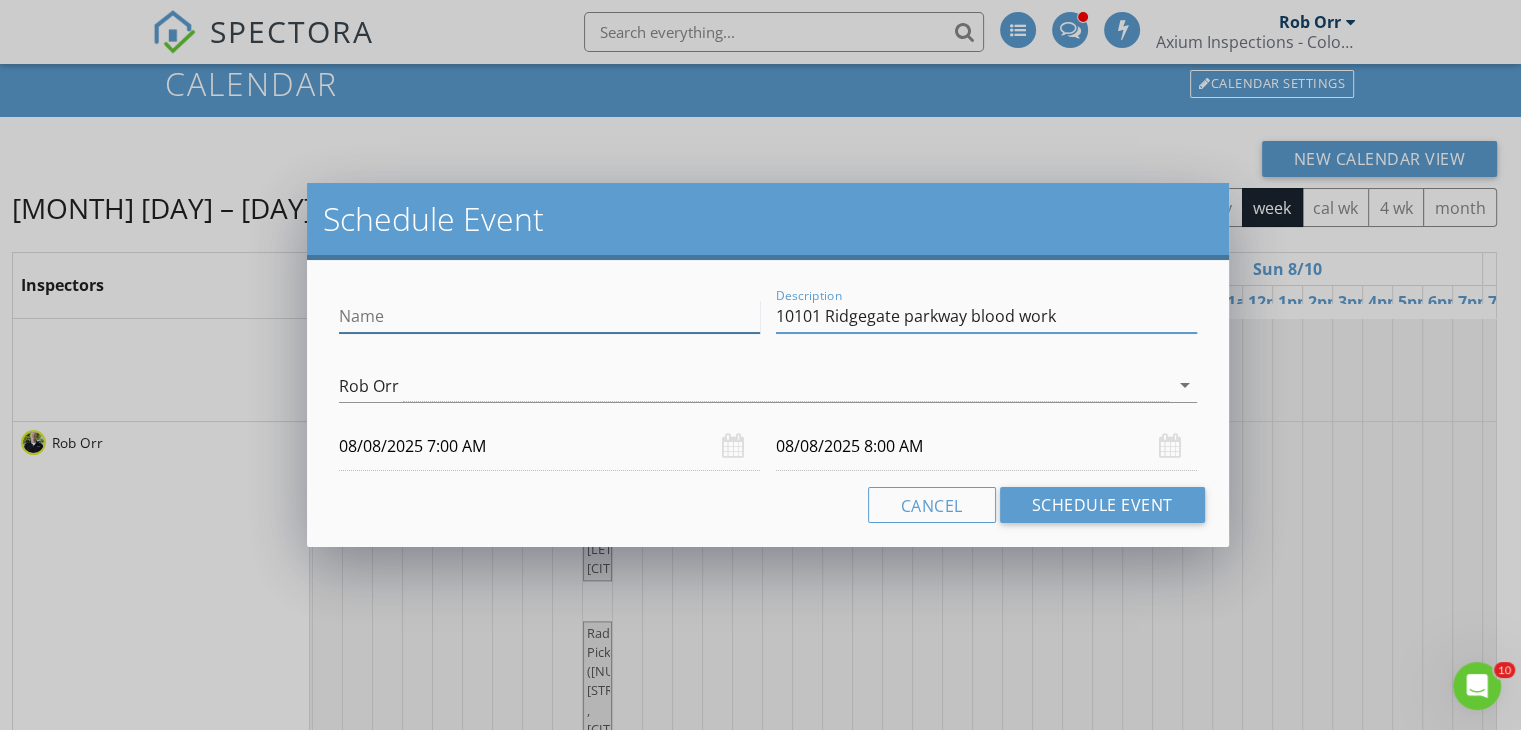 click on "Name" at bounding box center [549, 316] 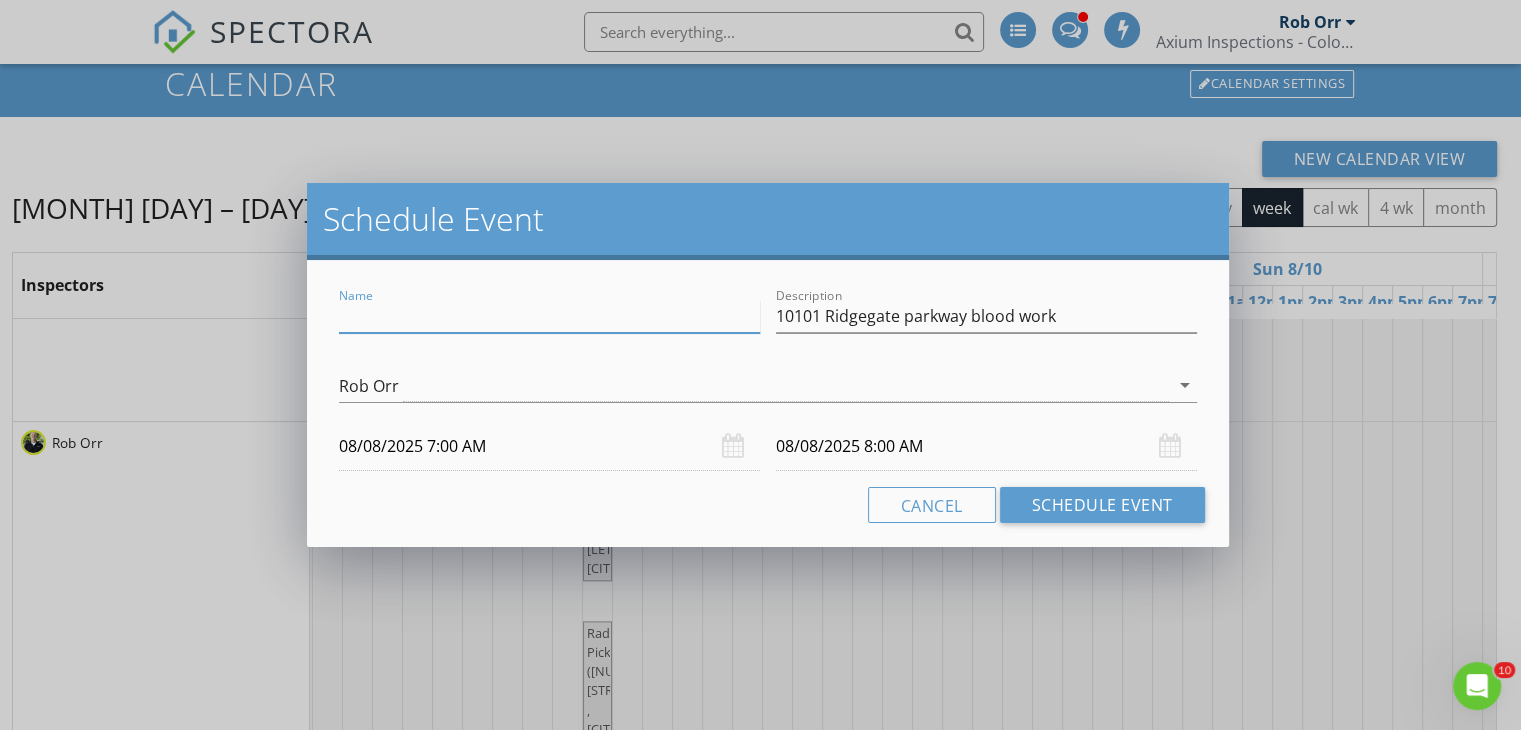 paste on "10101 Ridgegate parkway blood work" 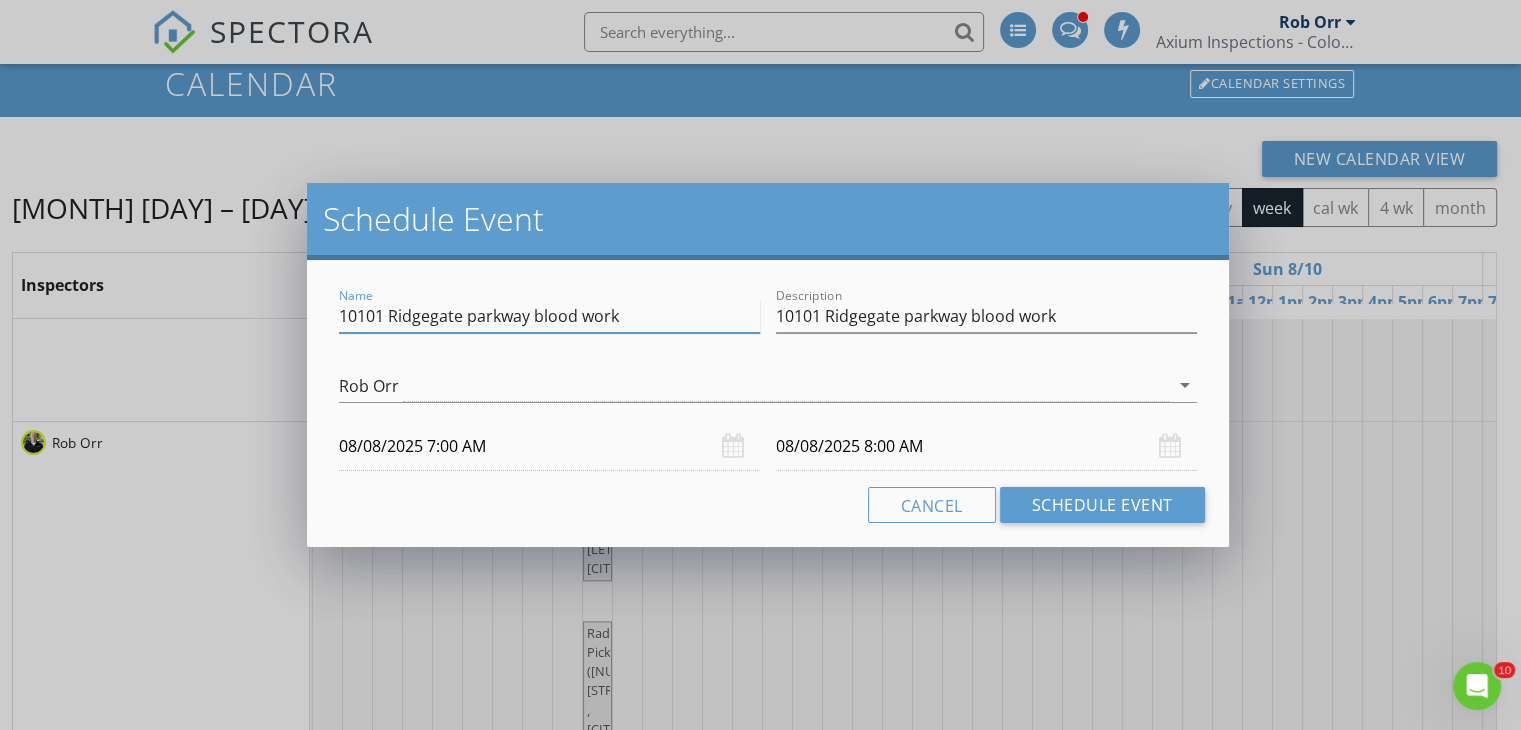 type on "10101 Ridgegate parkway blood work" 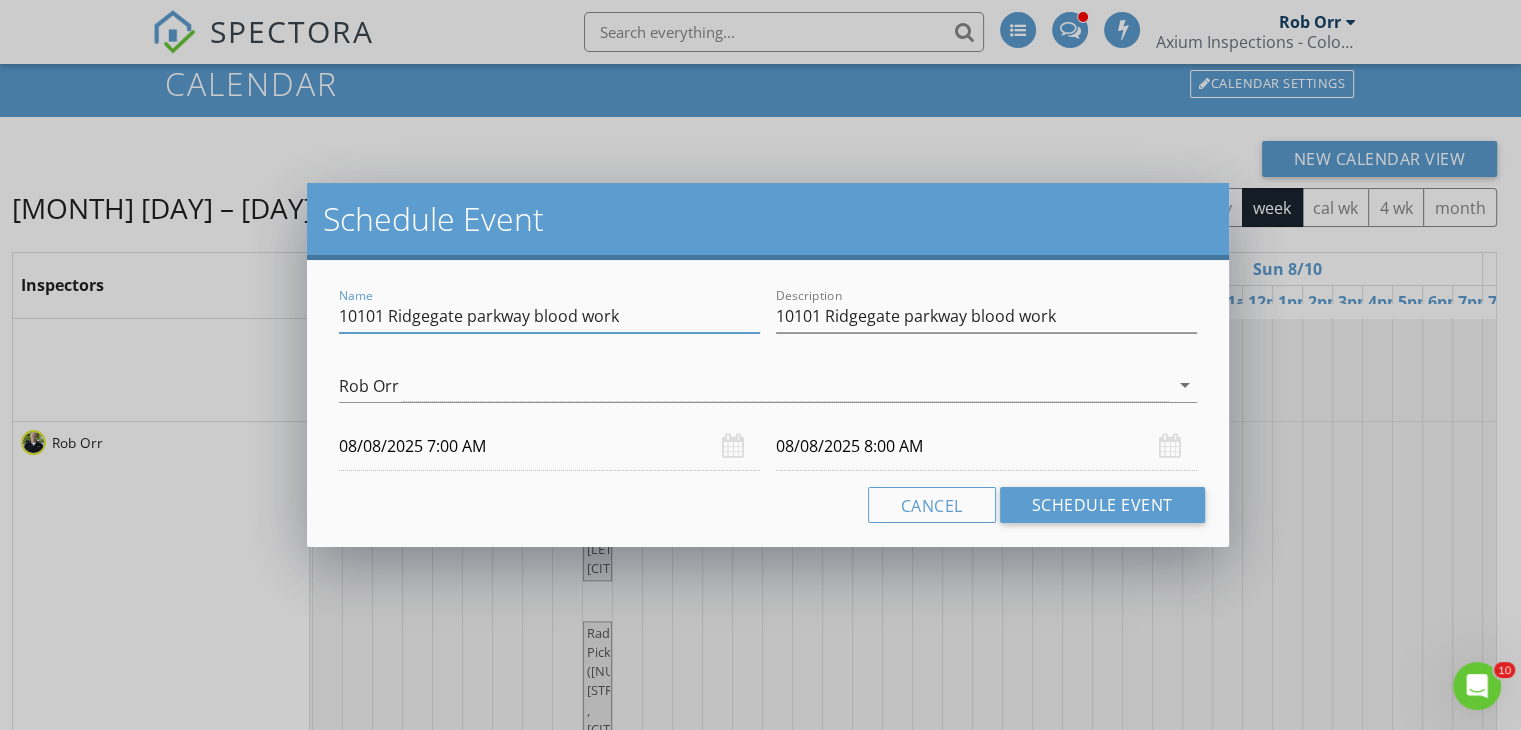 click on "Schedule Event" at bounding box center (768, 219) 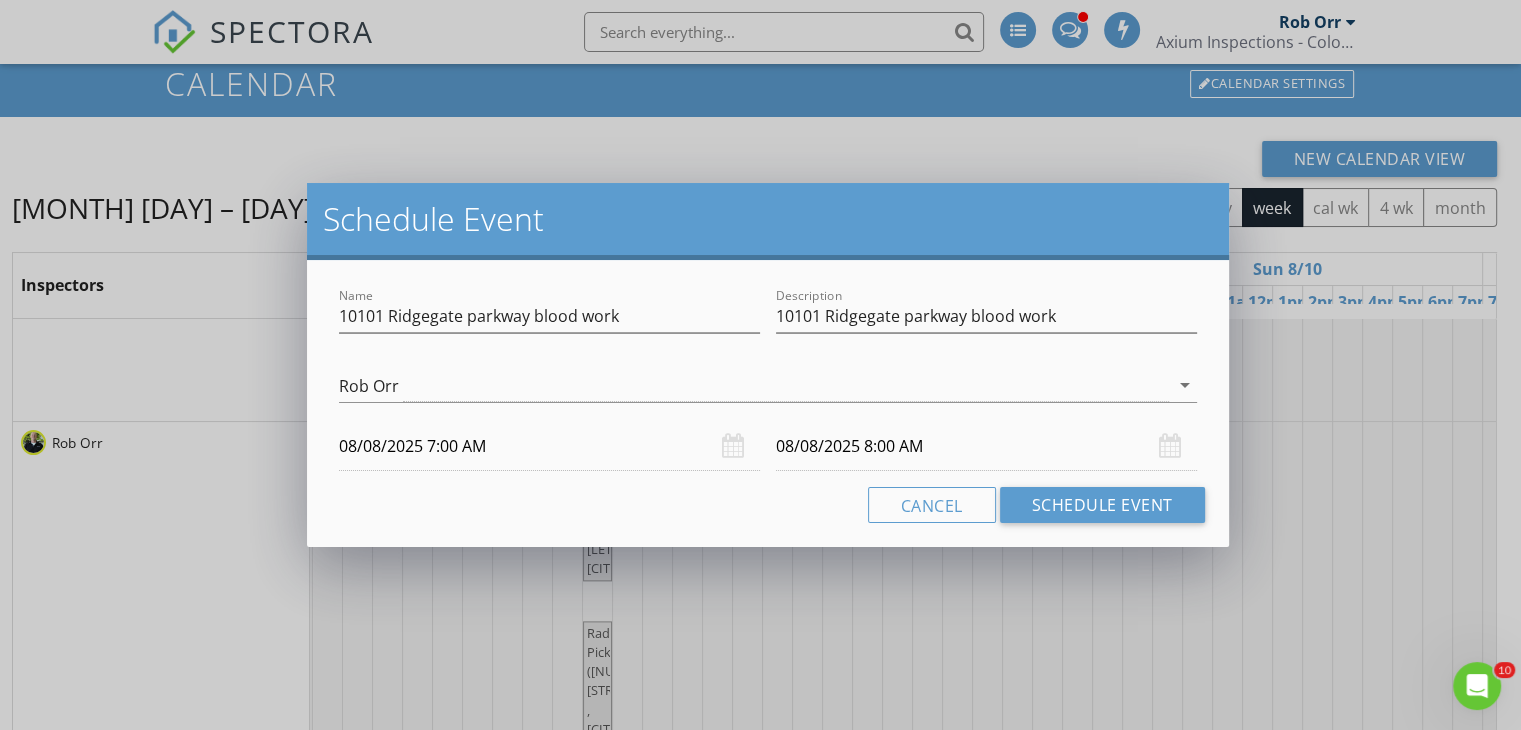 click on "08/08/2025 7:00 AM" at bounding box center [549, 446] 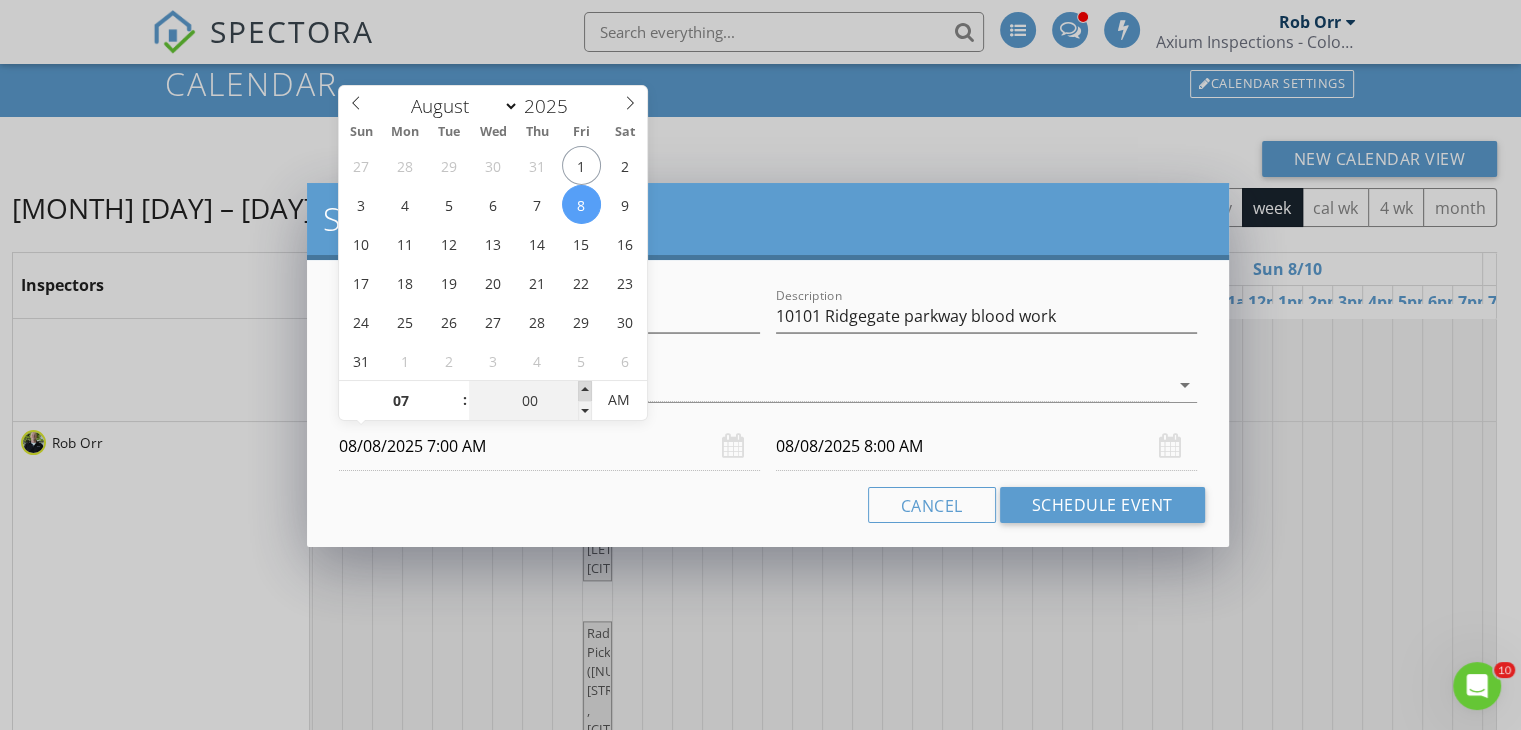 type on "05" 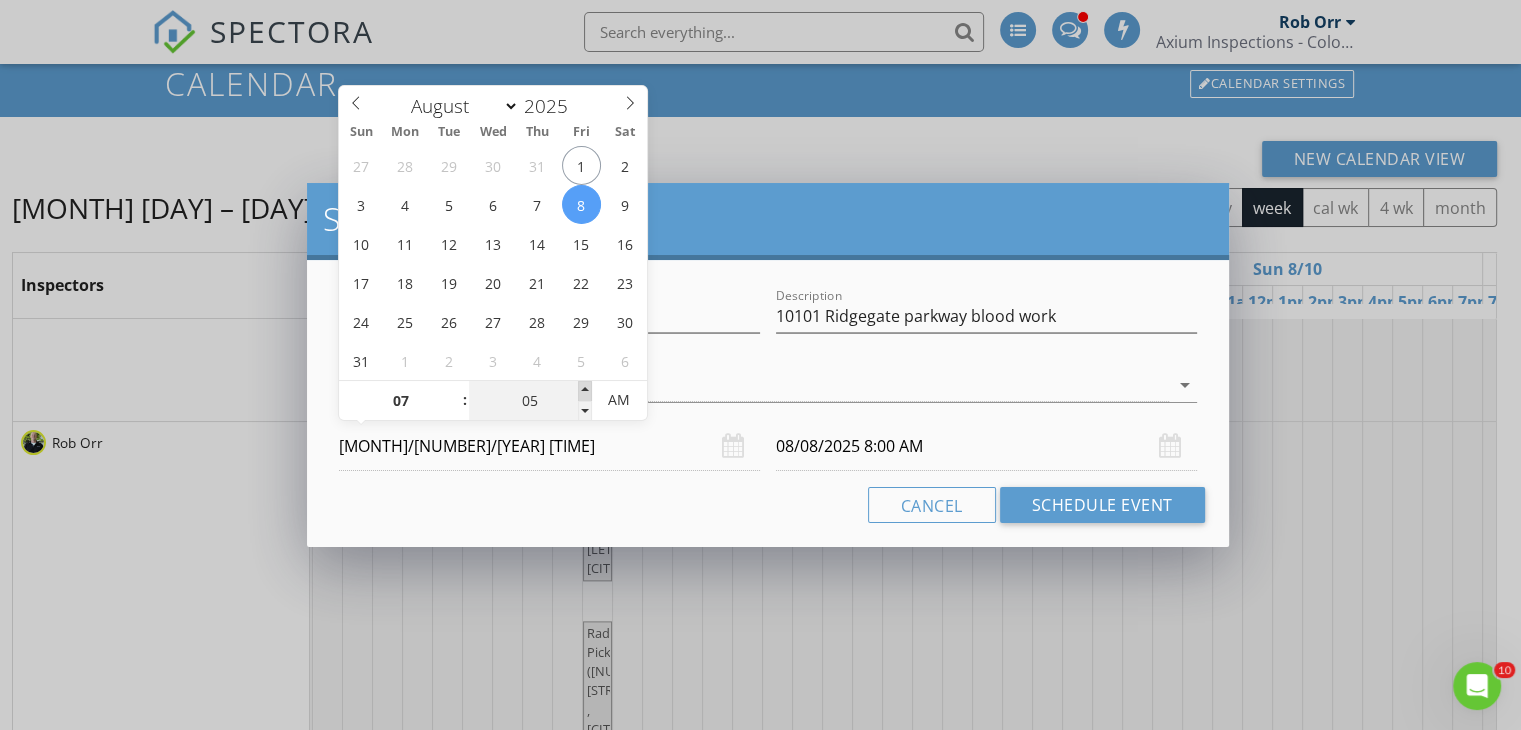 click at bounding box center (585, 391) 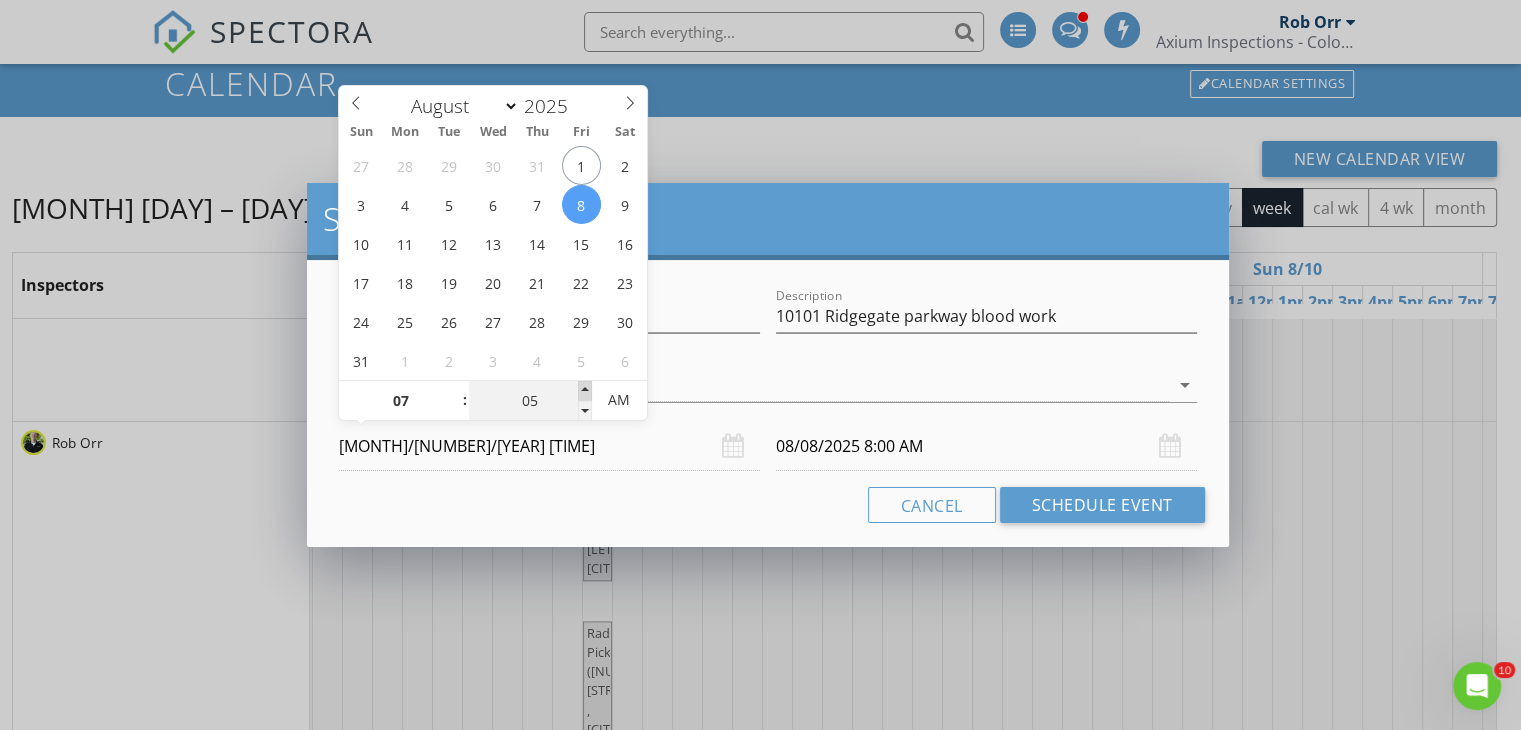 type on "10" 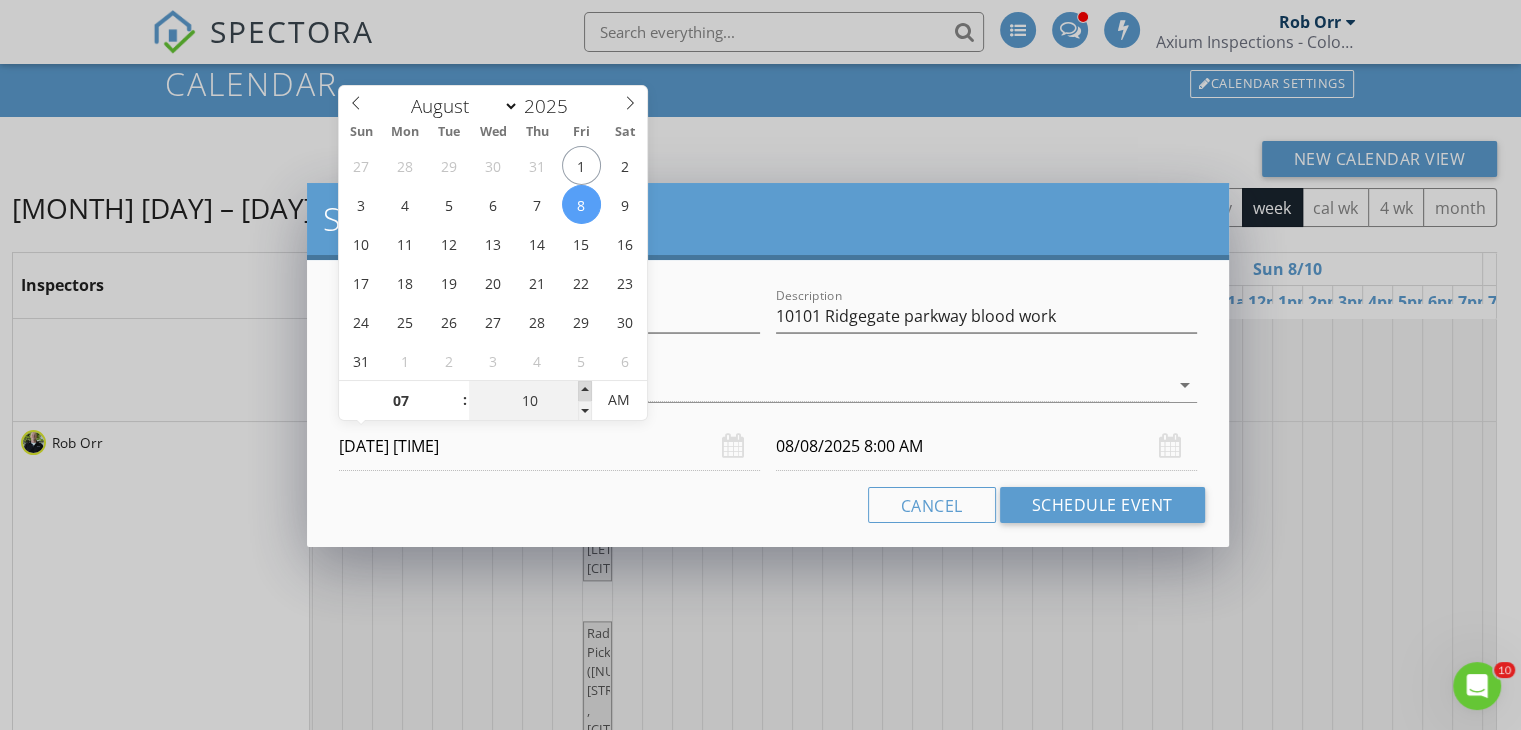 click at bounding box center [585, 391] 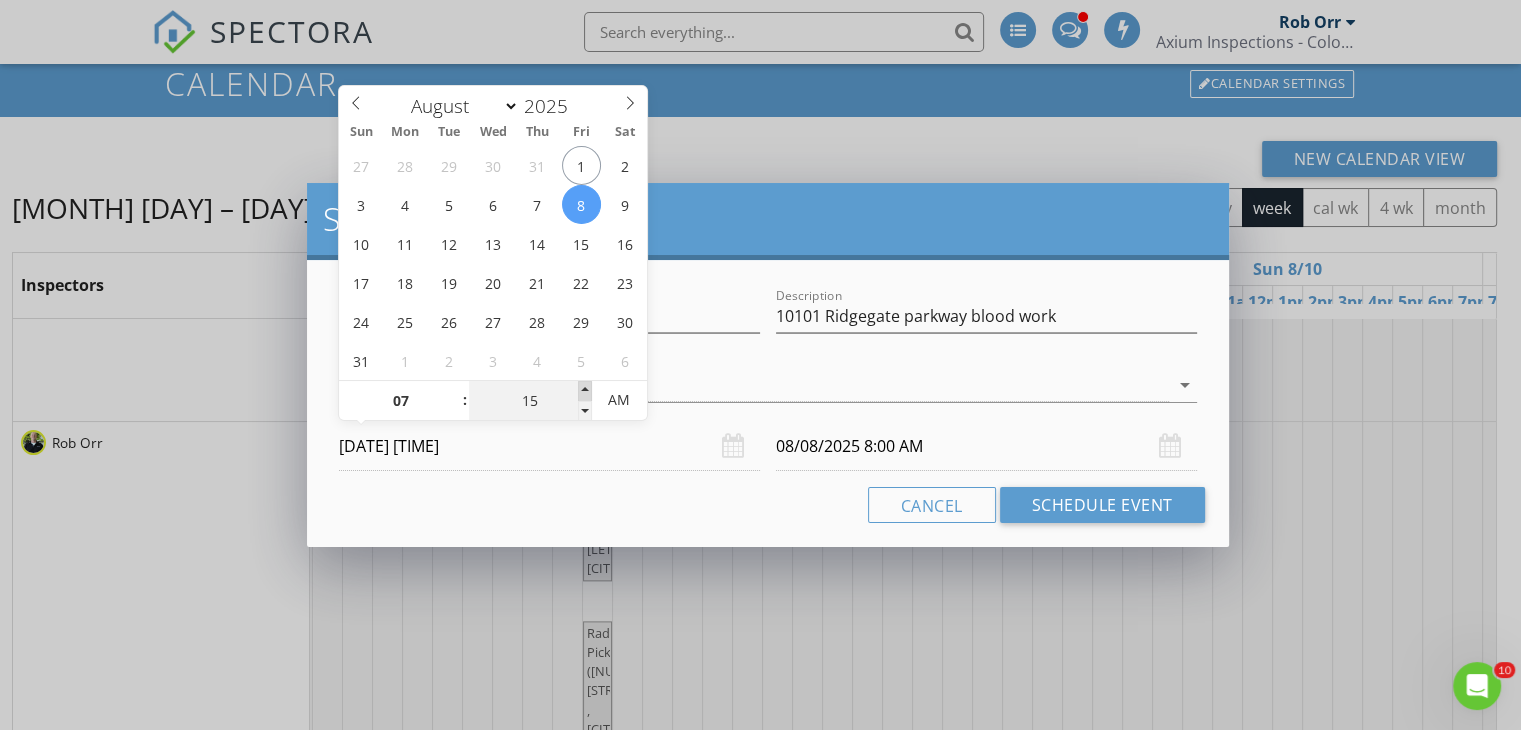 click at bounding box center [585, 391] 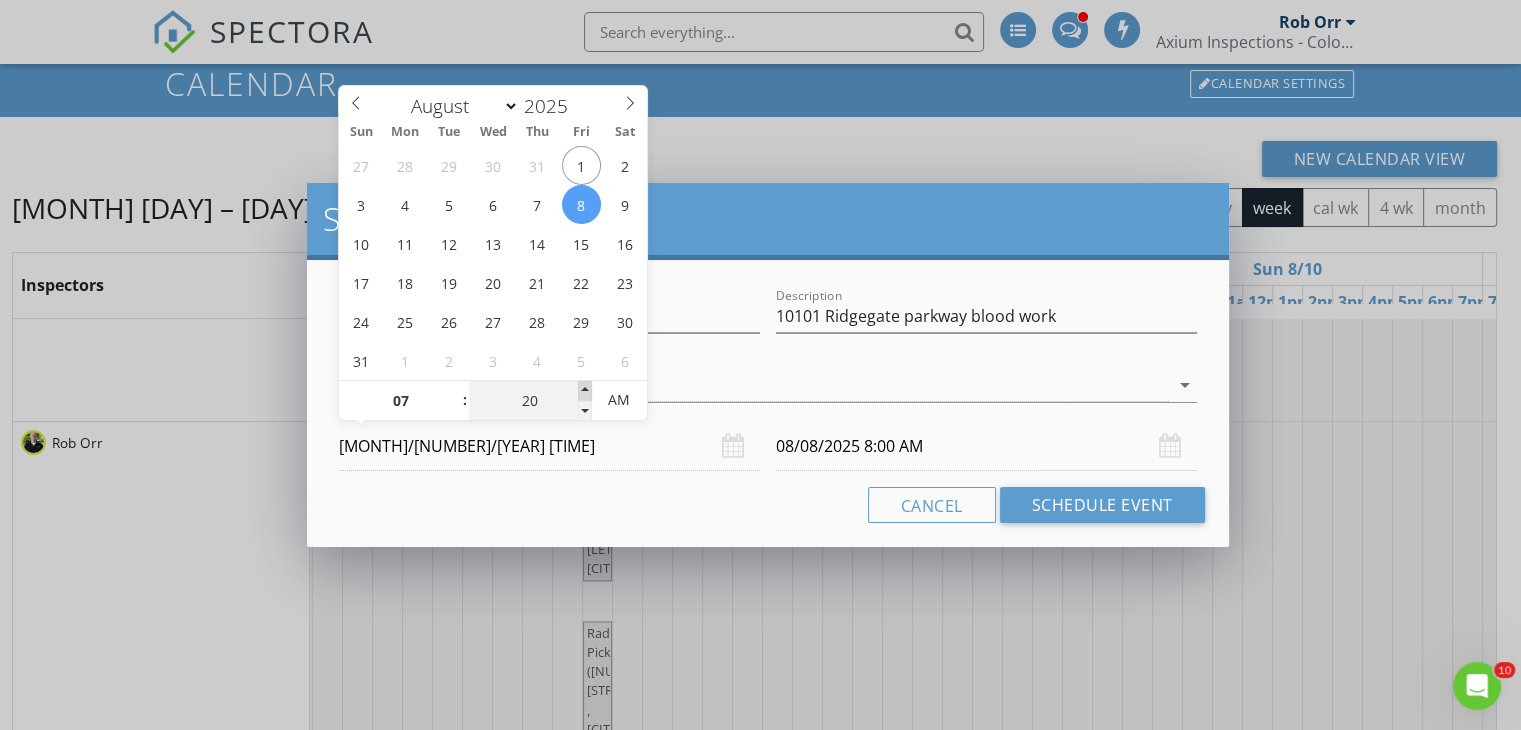 click at bounding box center (585, 391) 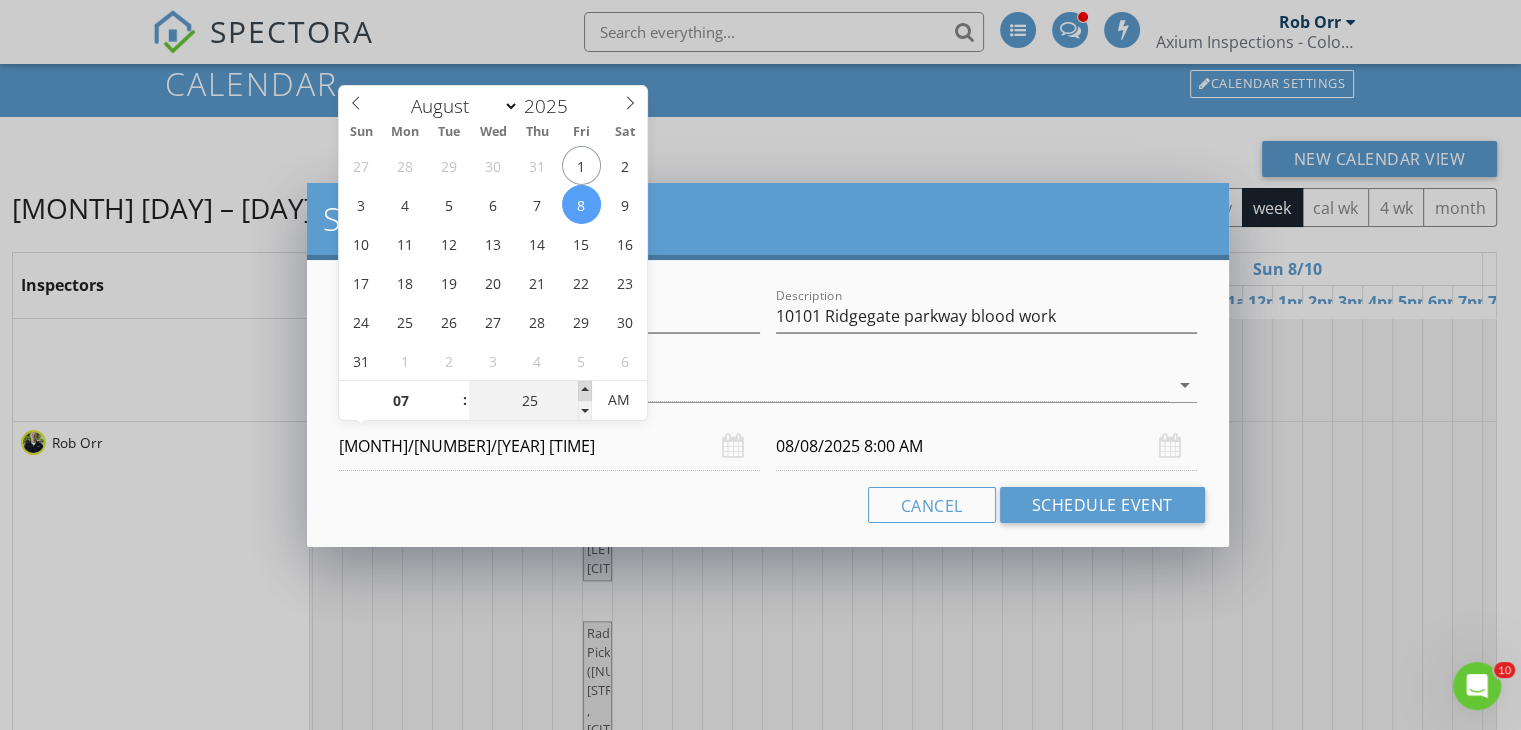 click at bounding box center (585, 391) 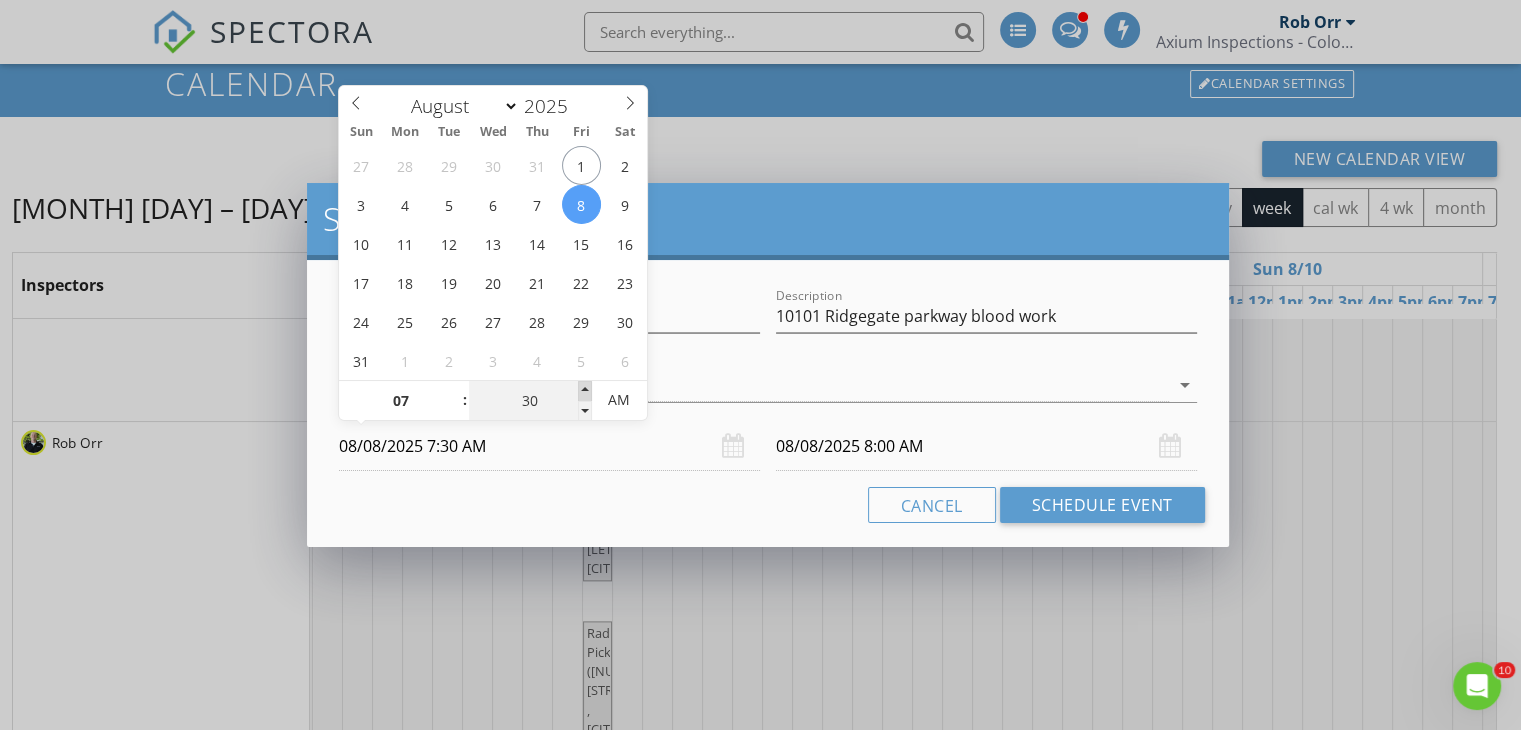 click at bounding box center [585, 391] 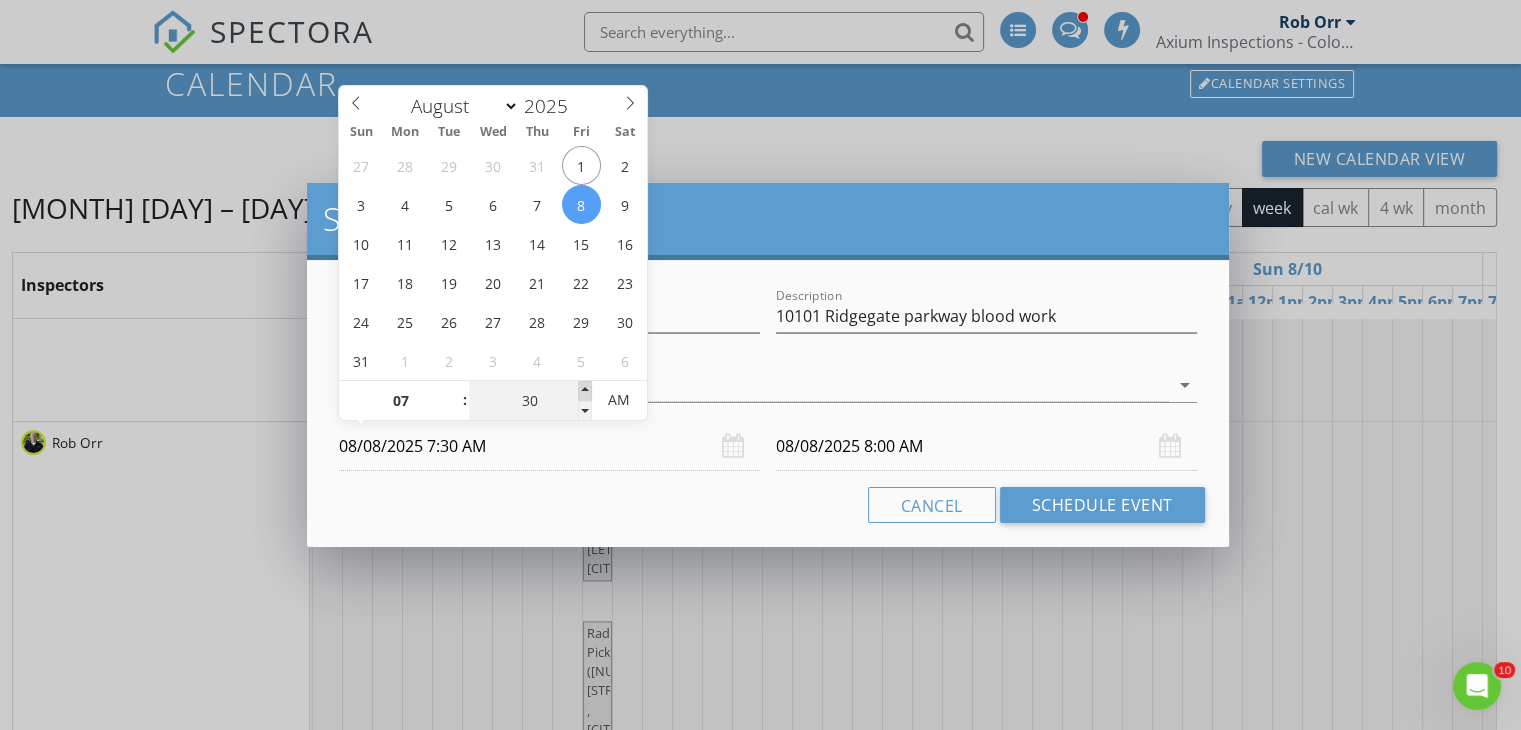 type on "08/08/2025 8:30 AM" 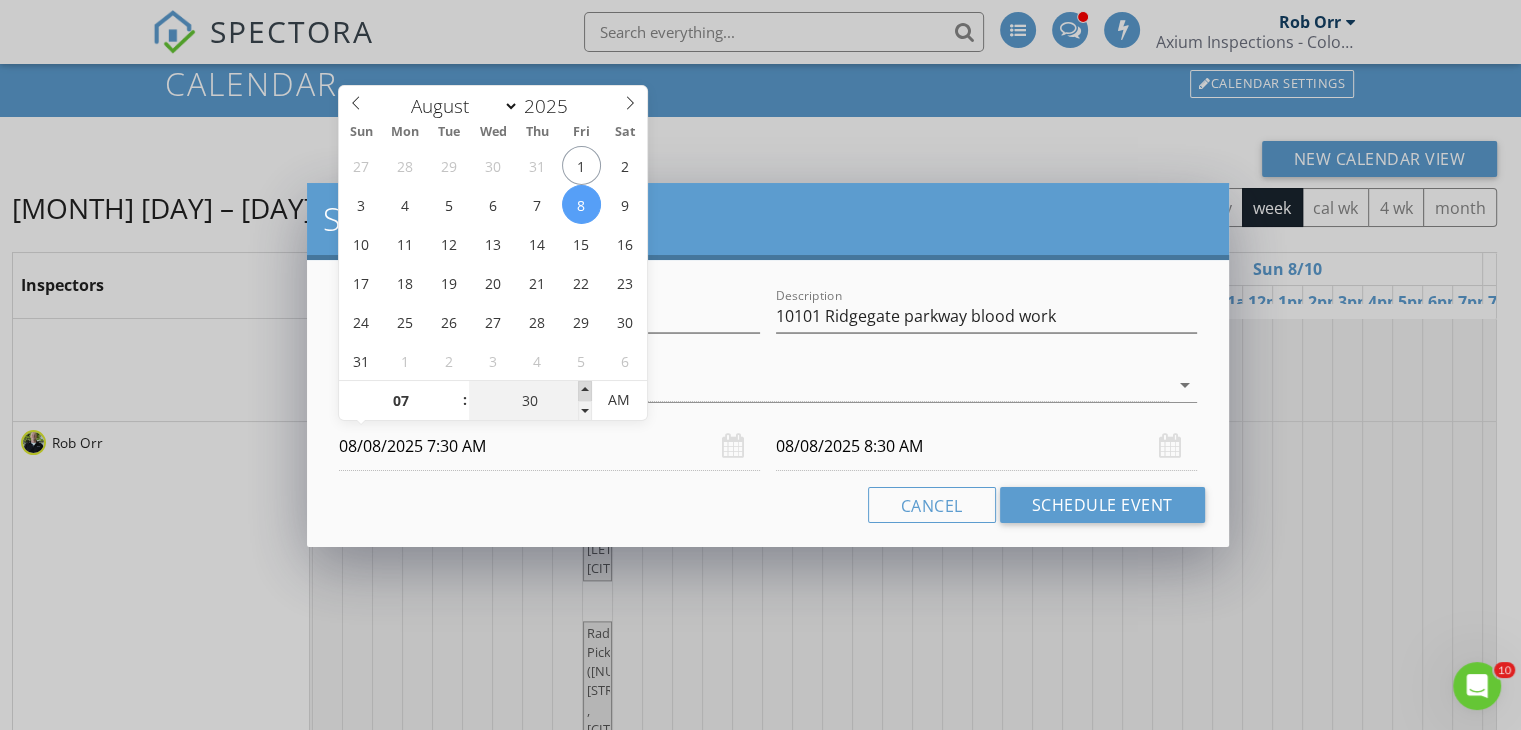 type on "35" 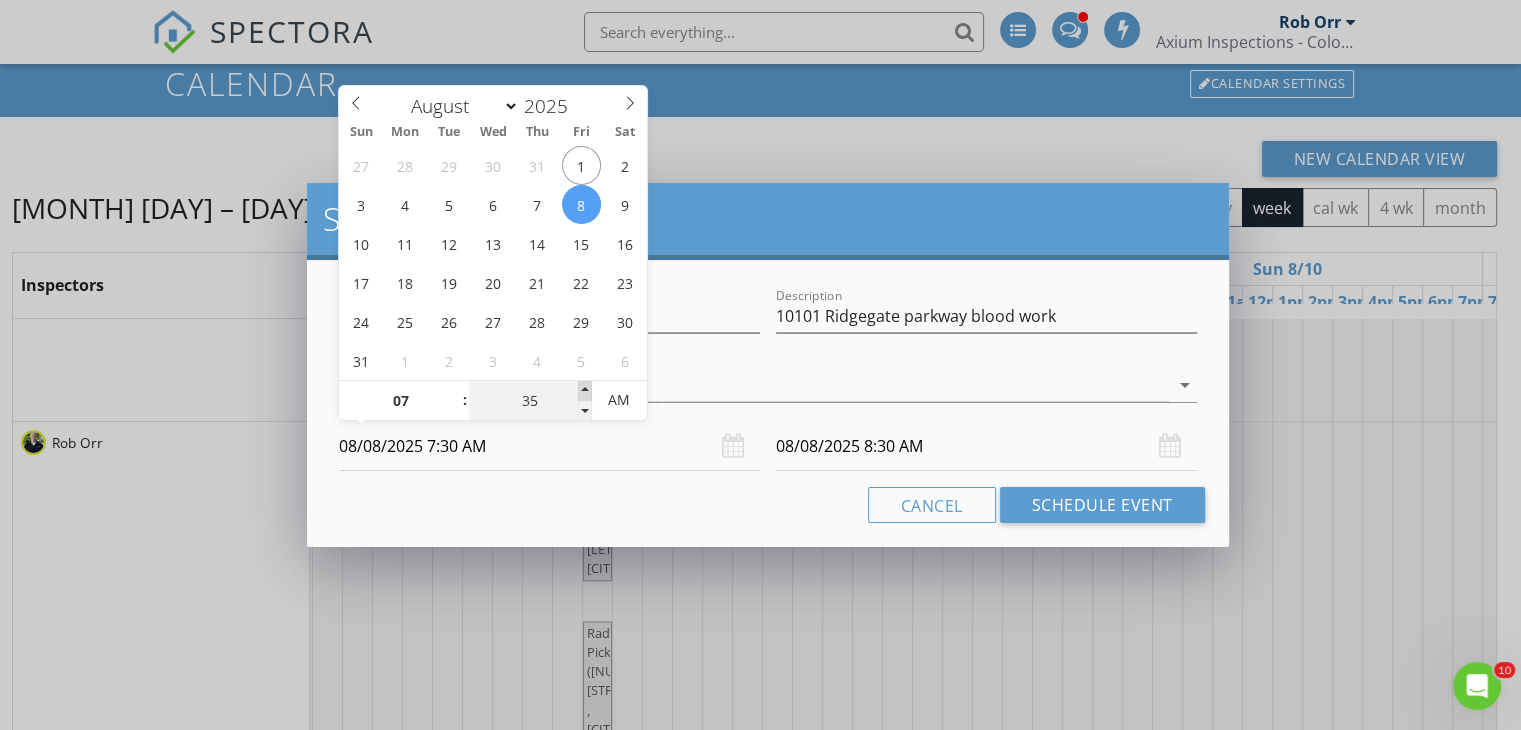 type on "08/08/2025 7:35 AM" 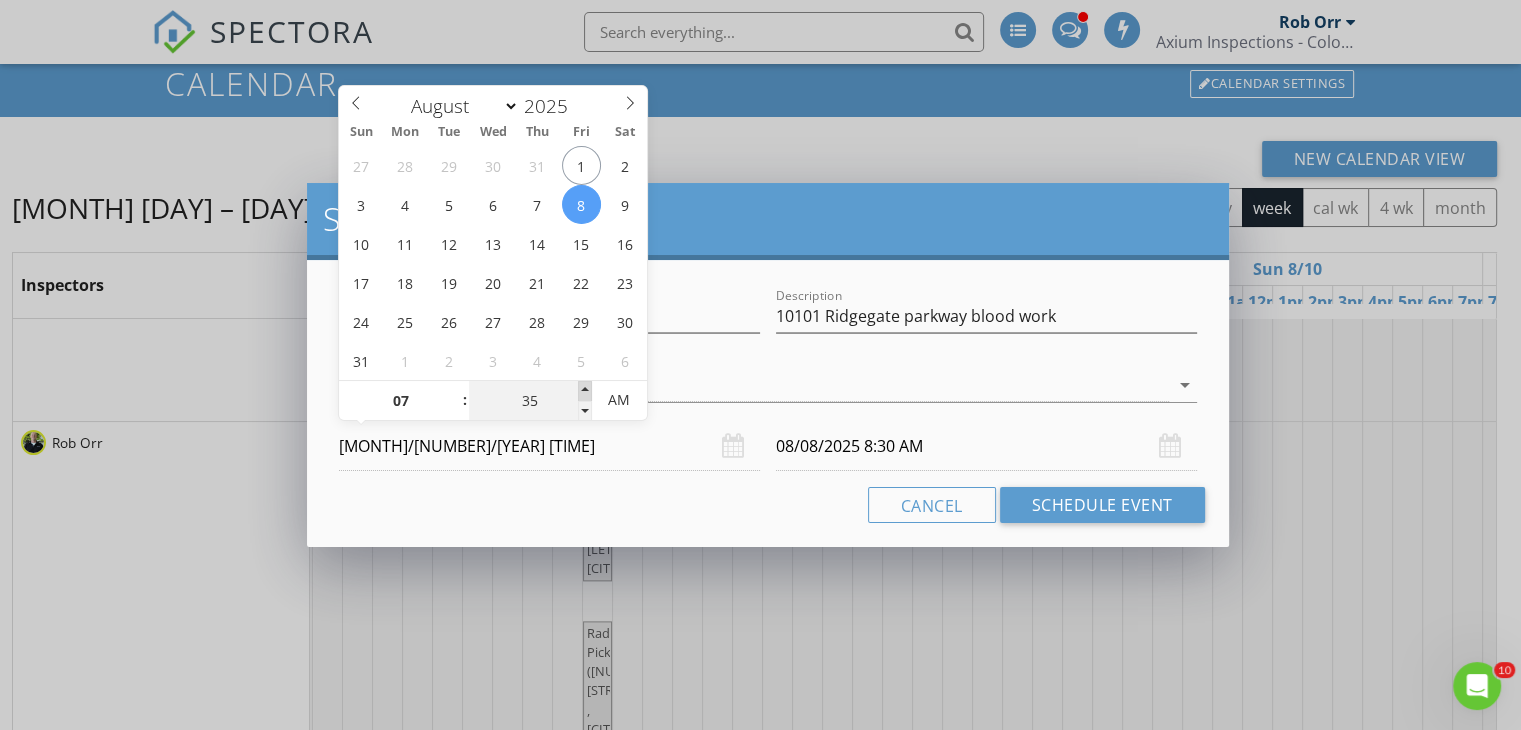 click at bounding box center (585, 391) 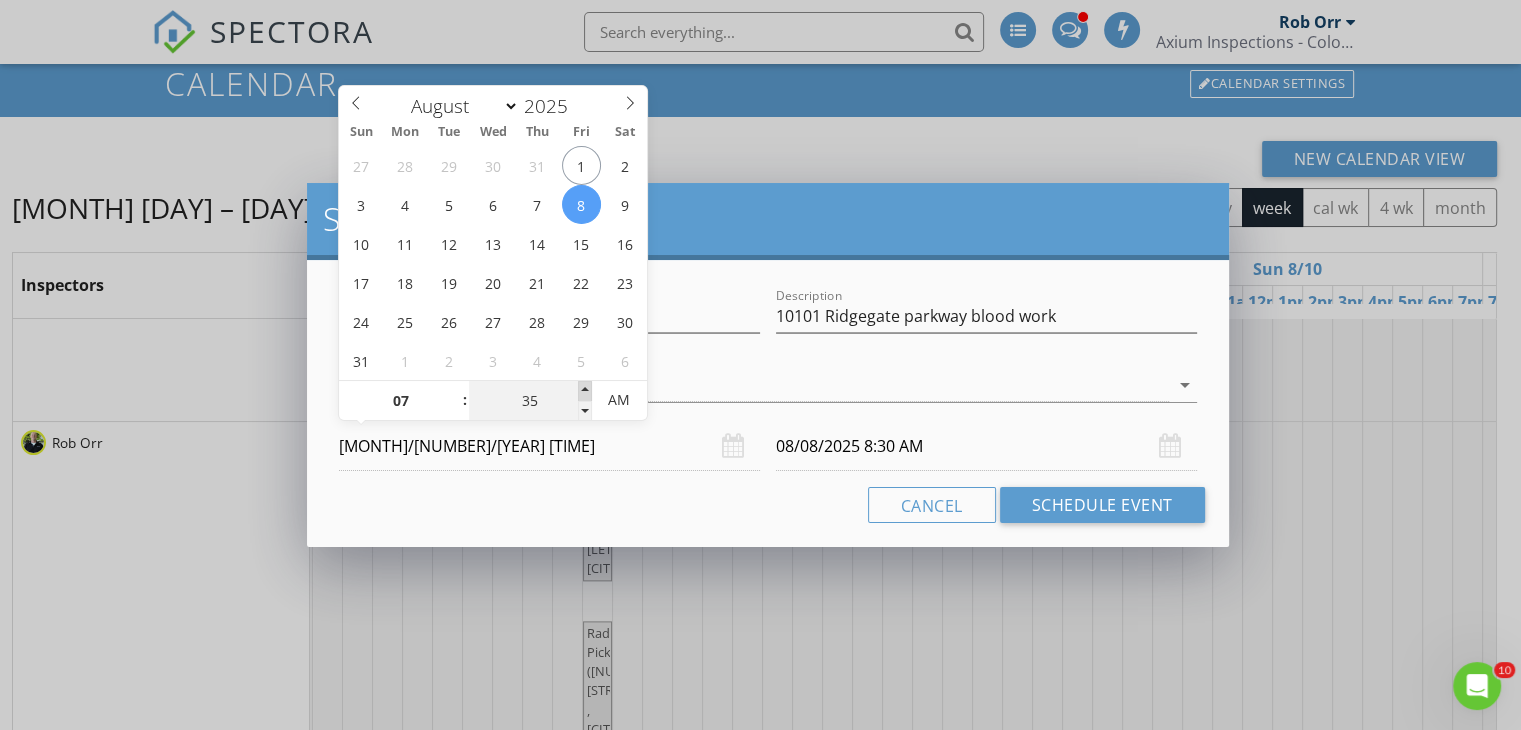 type on "40" 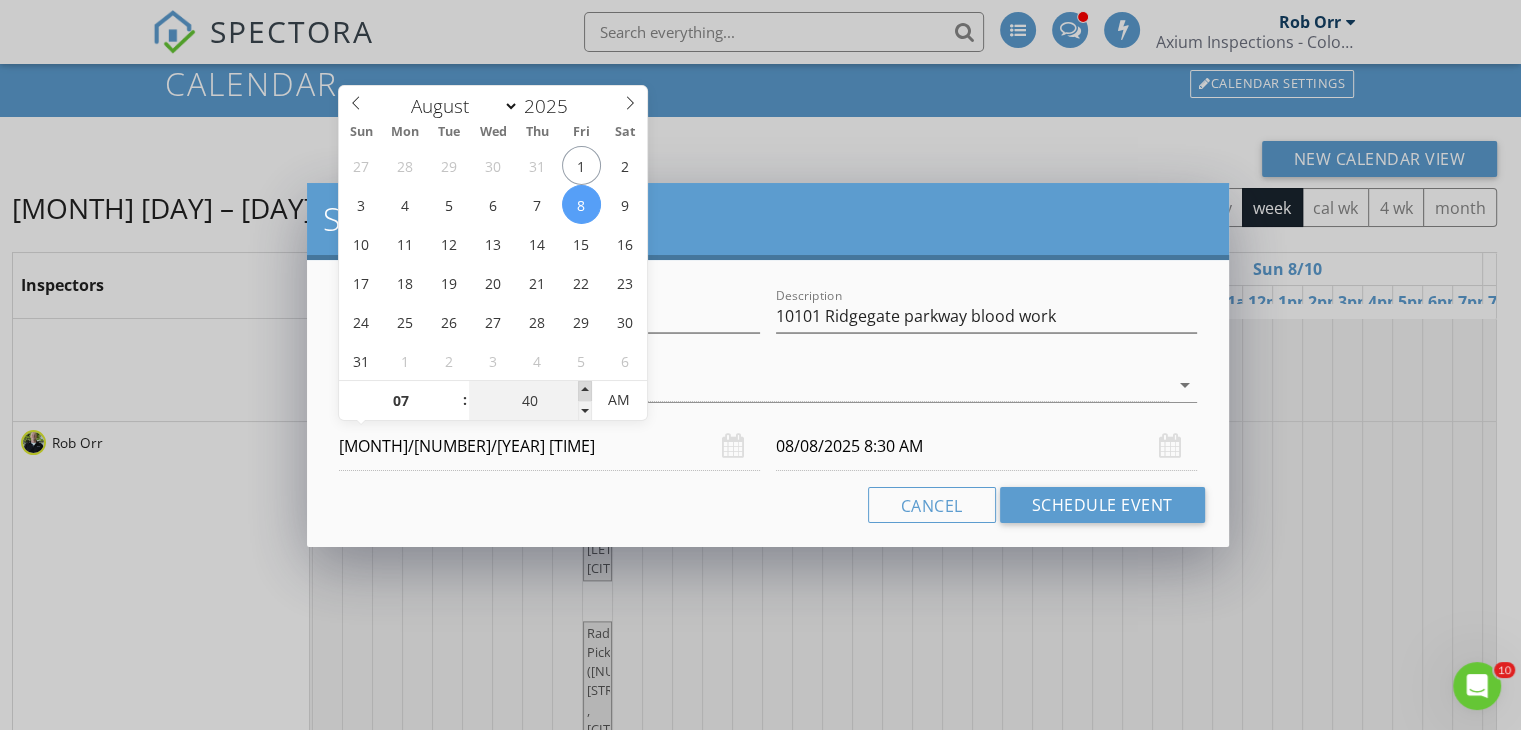 type on "08/08/2025 7:40 AM" 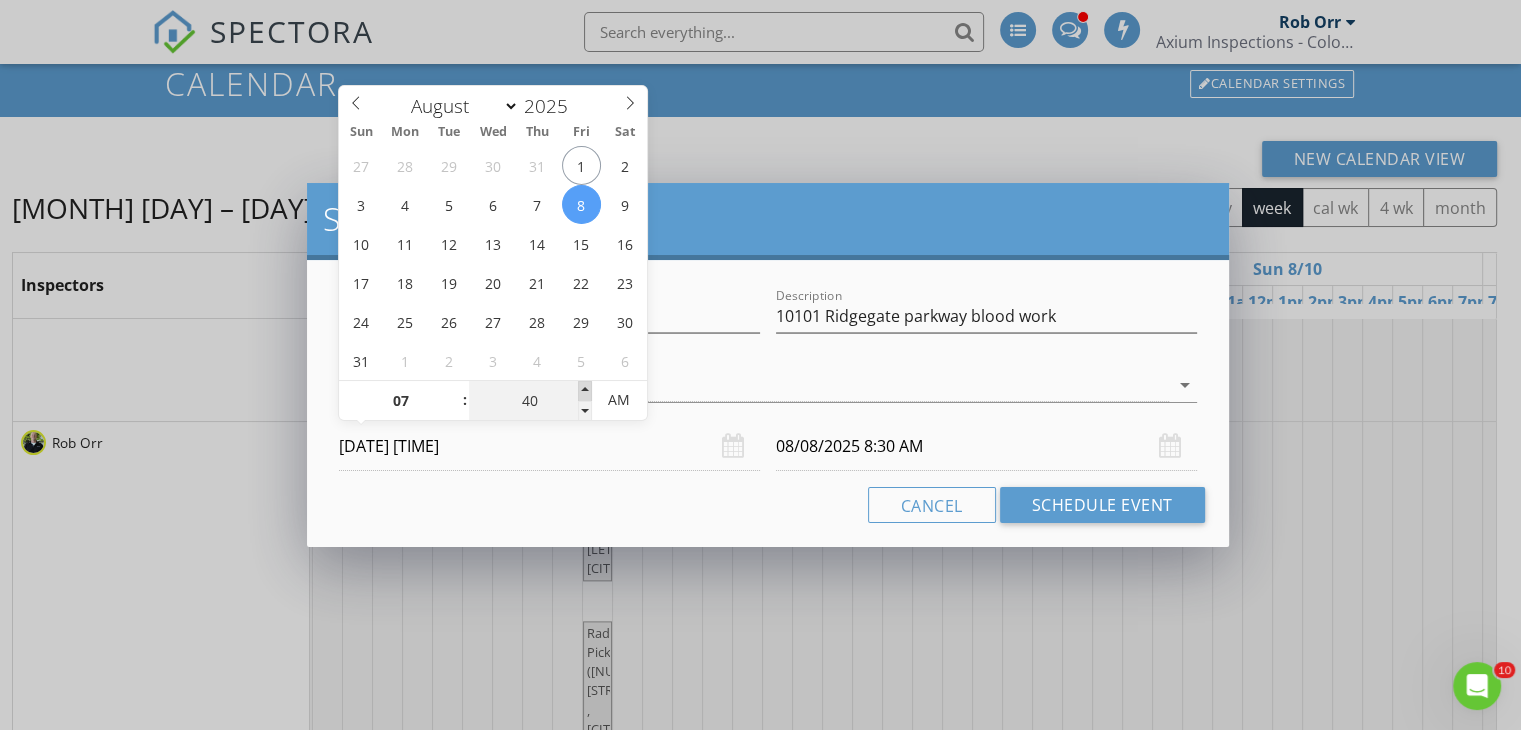 click at bounding box center (585, 391) 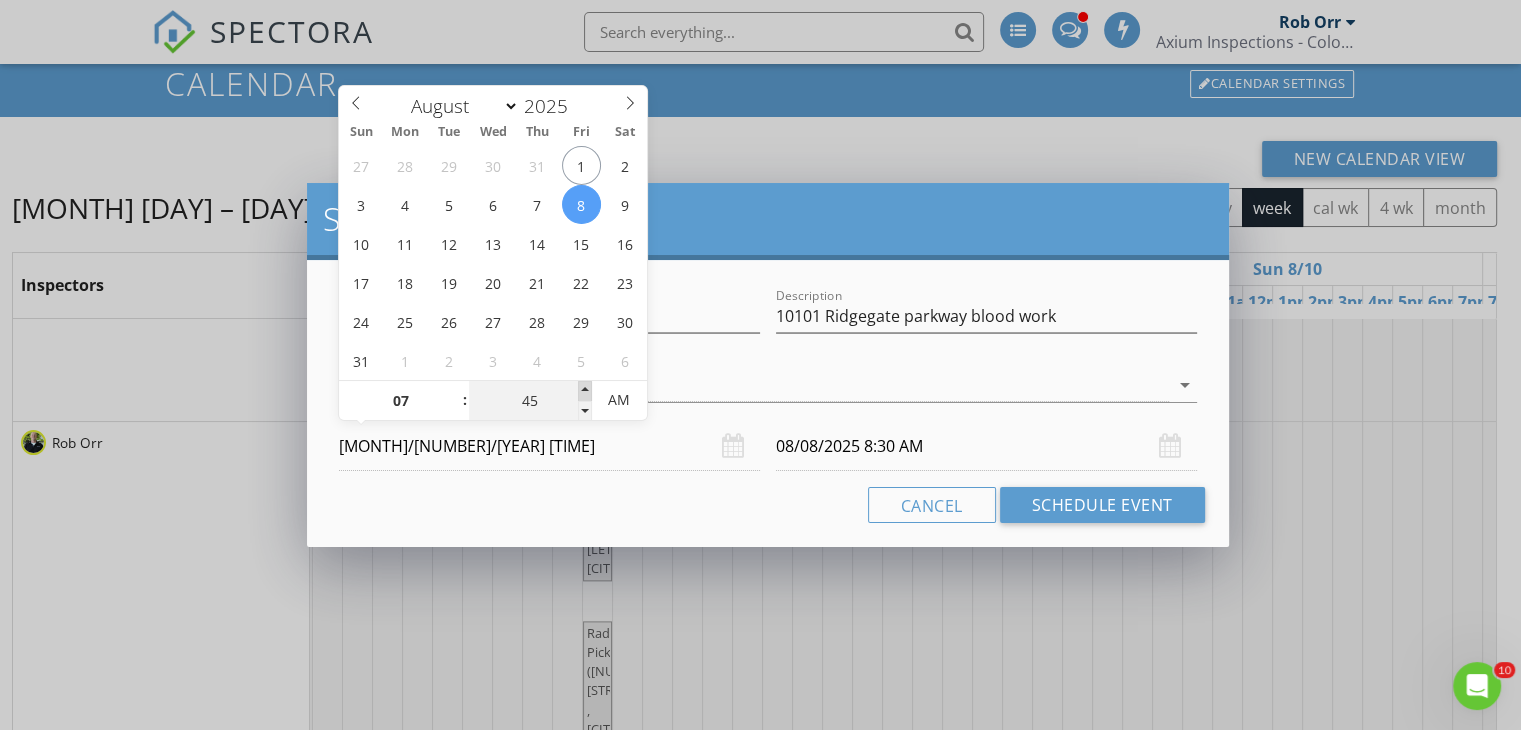click at bounding box center (585, 391) 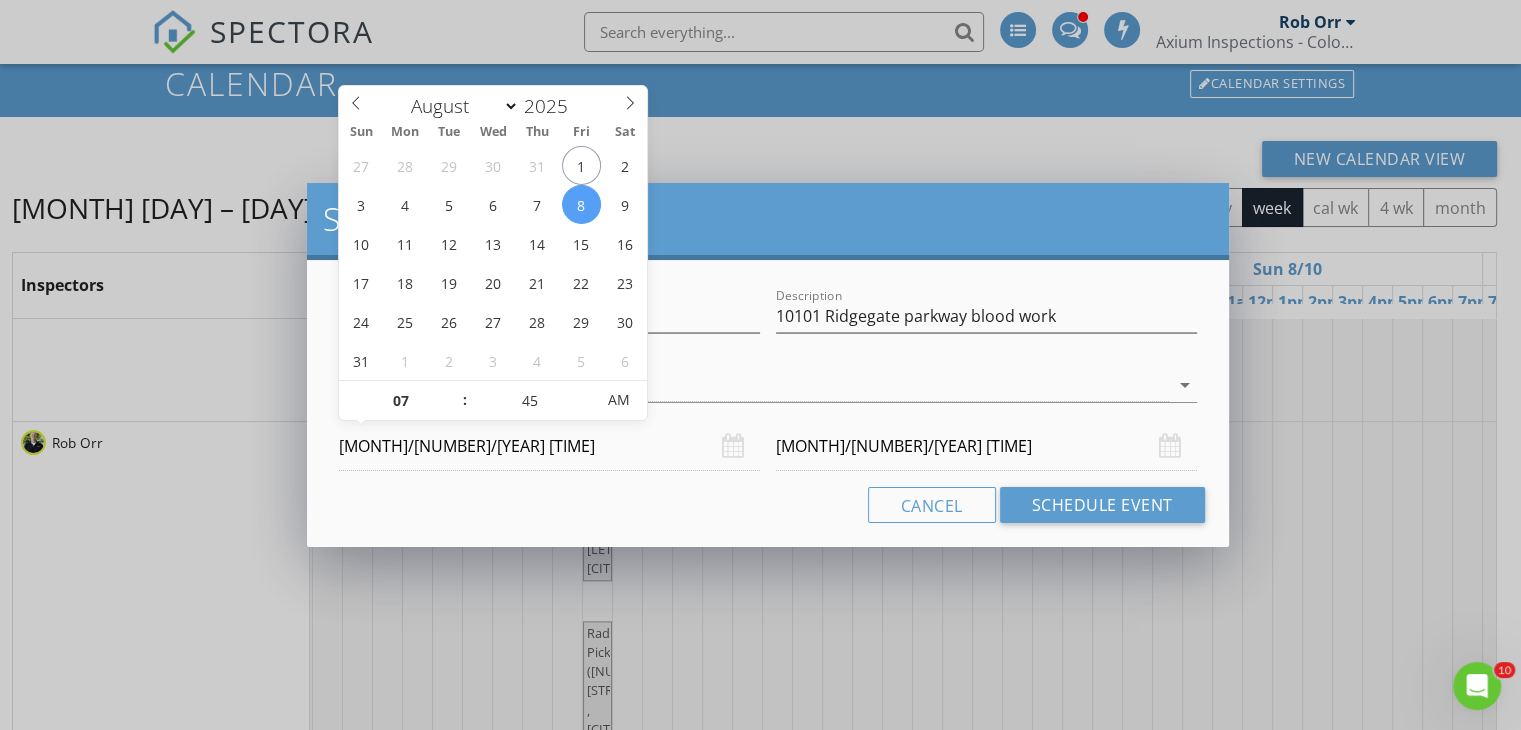 click on "Schedule Event" at bounding box center (768, 219) 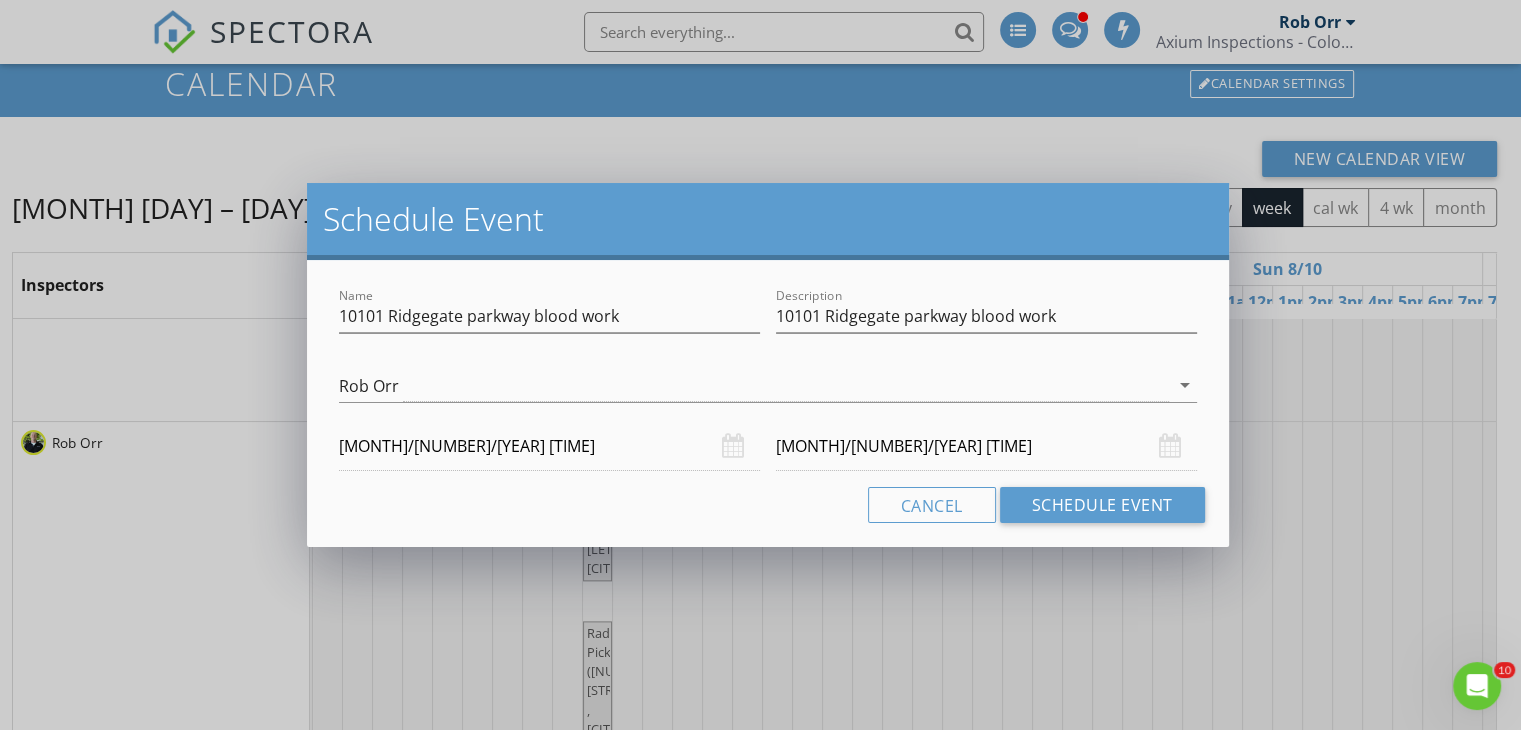 click on "08/08/2025 8:45 AM" at bounding box center [986, 446] 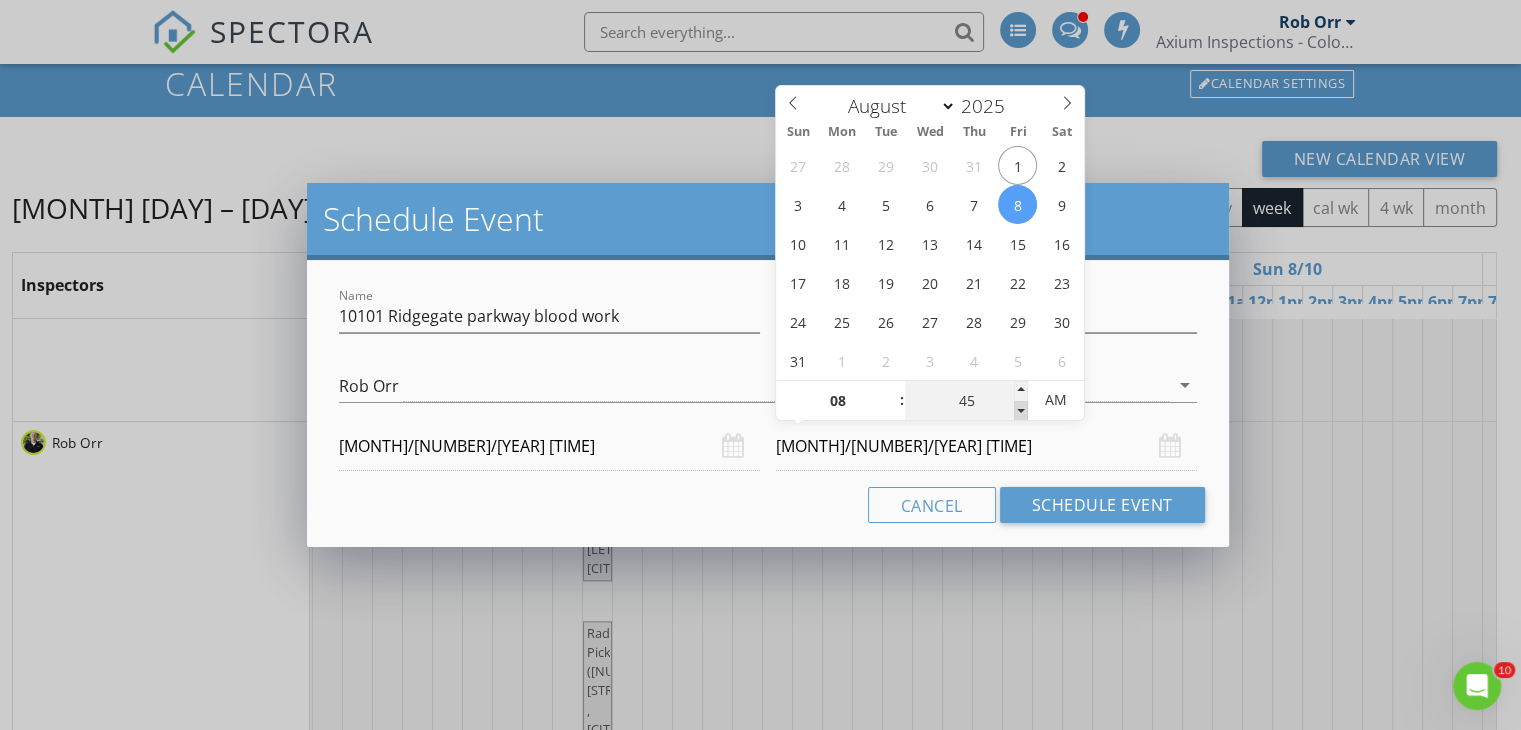 type on "40" 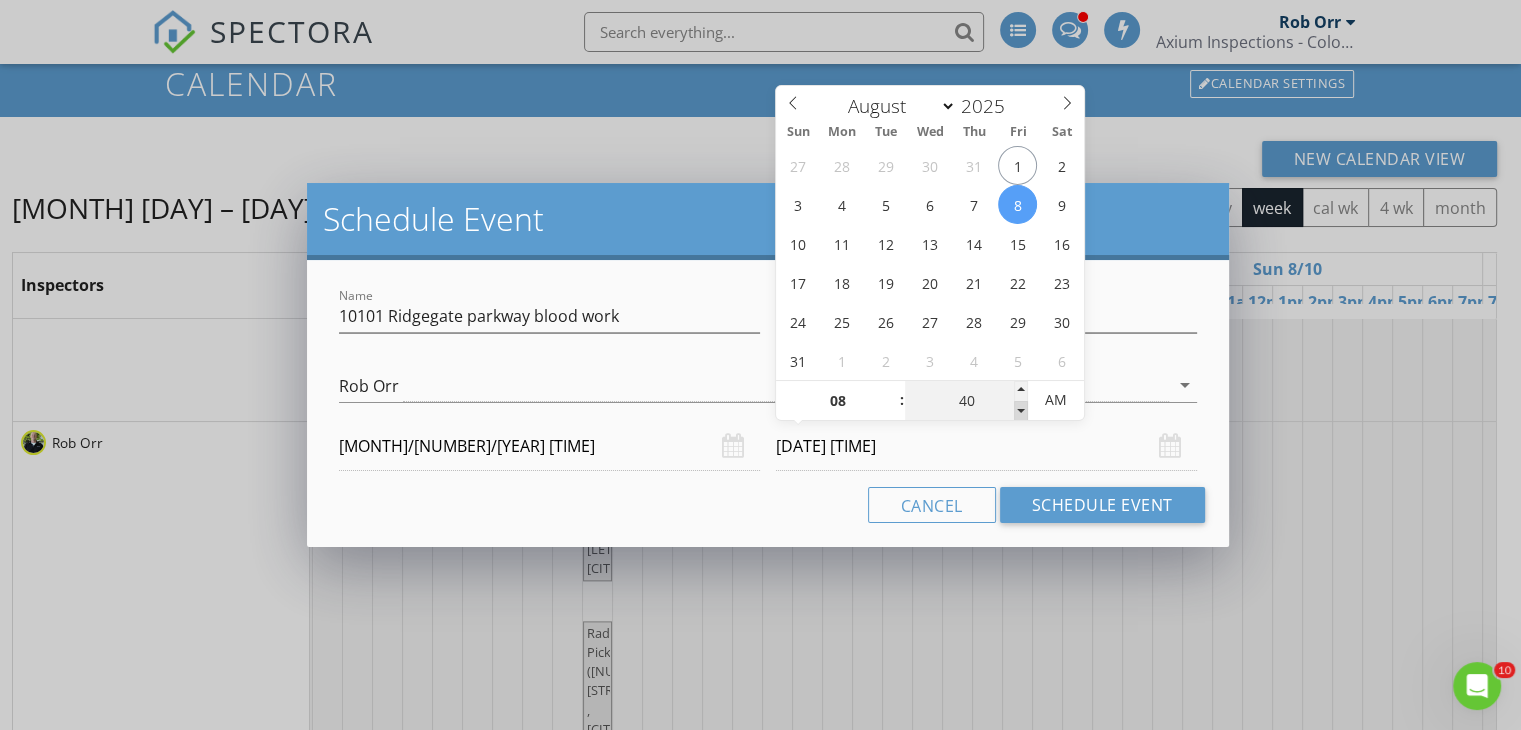 click at bounding box center [1021, 411] 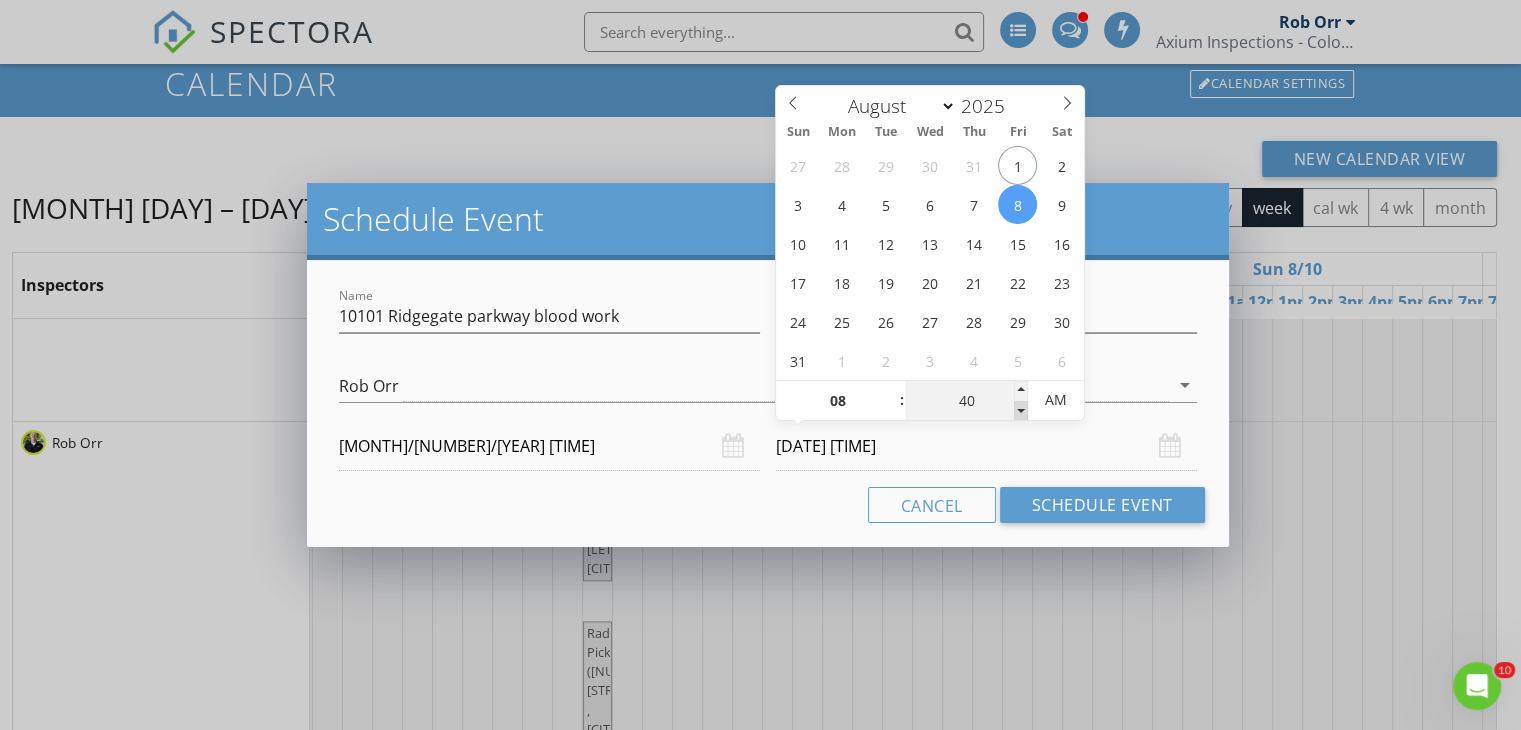 type on "35" 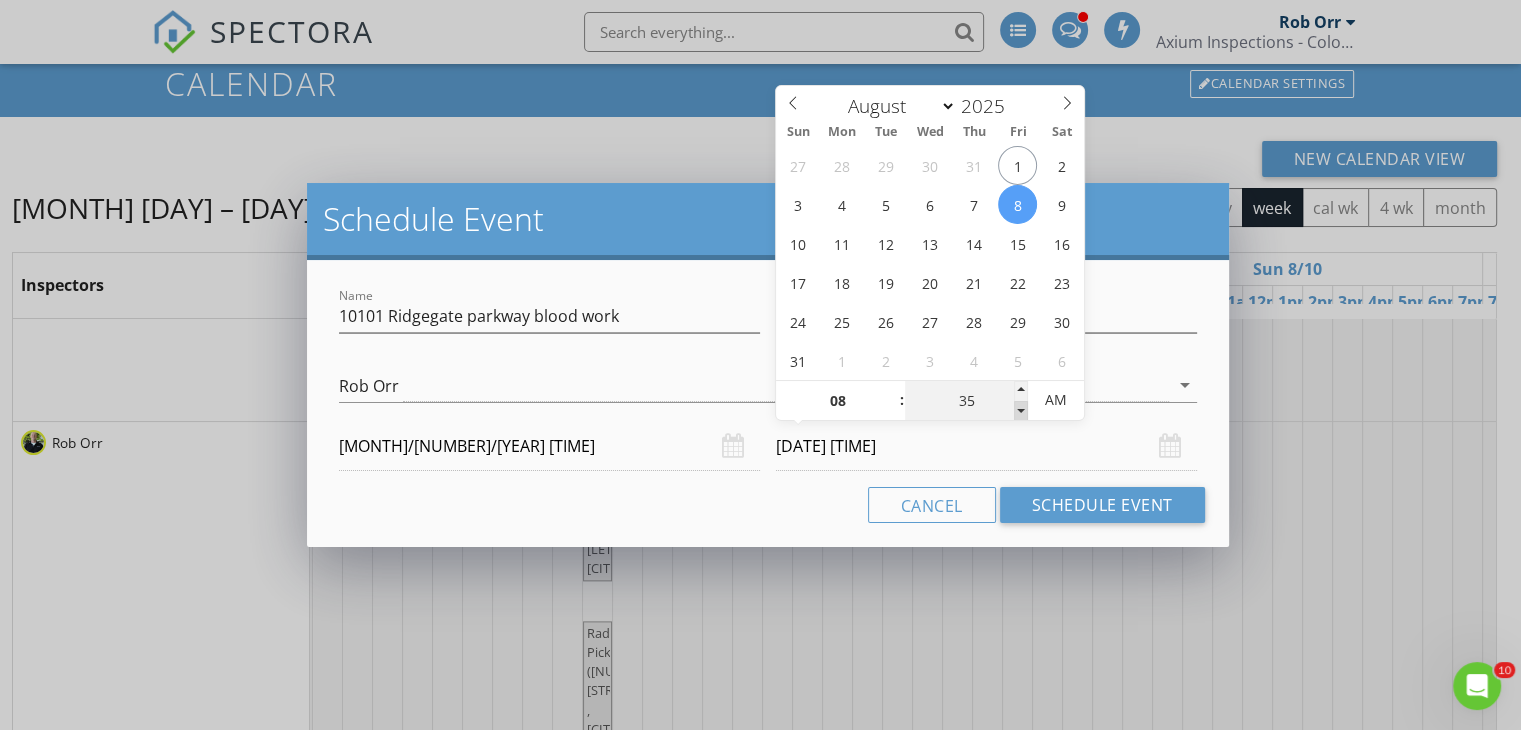 click at bounding box center (1021, 411) 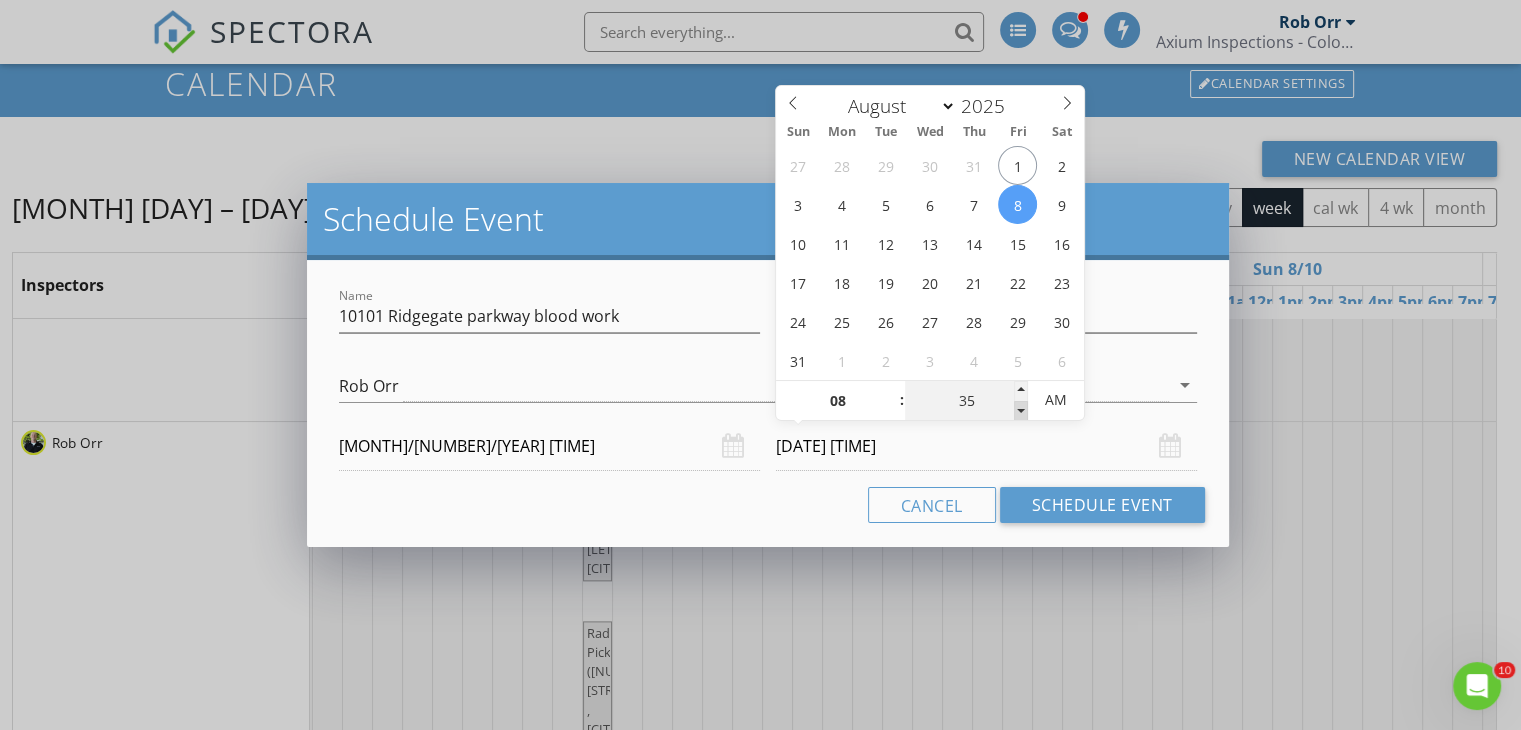 type on "30" 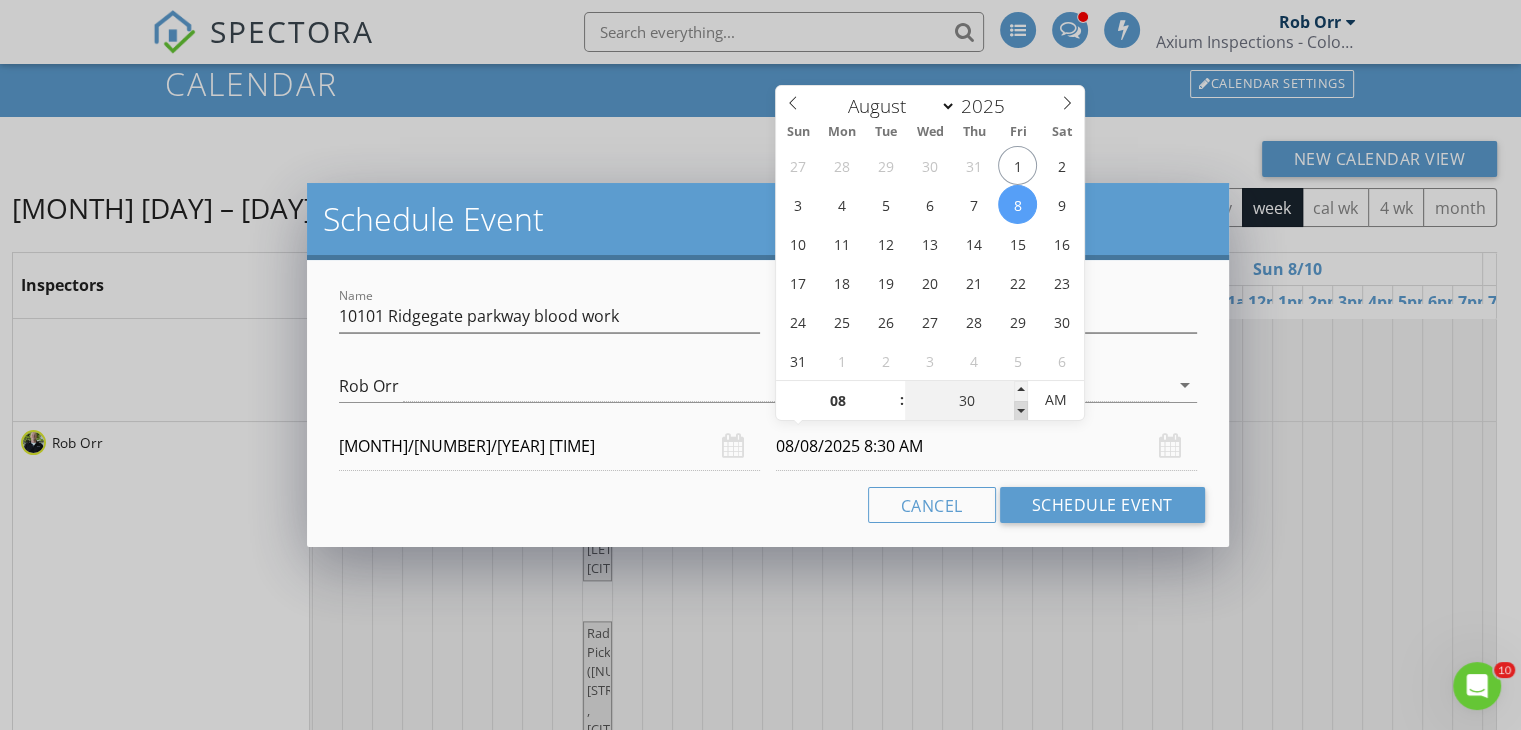 click at bounding box center [1021, 411] 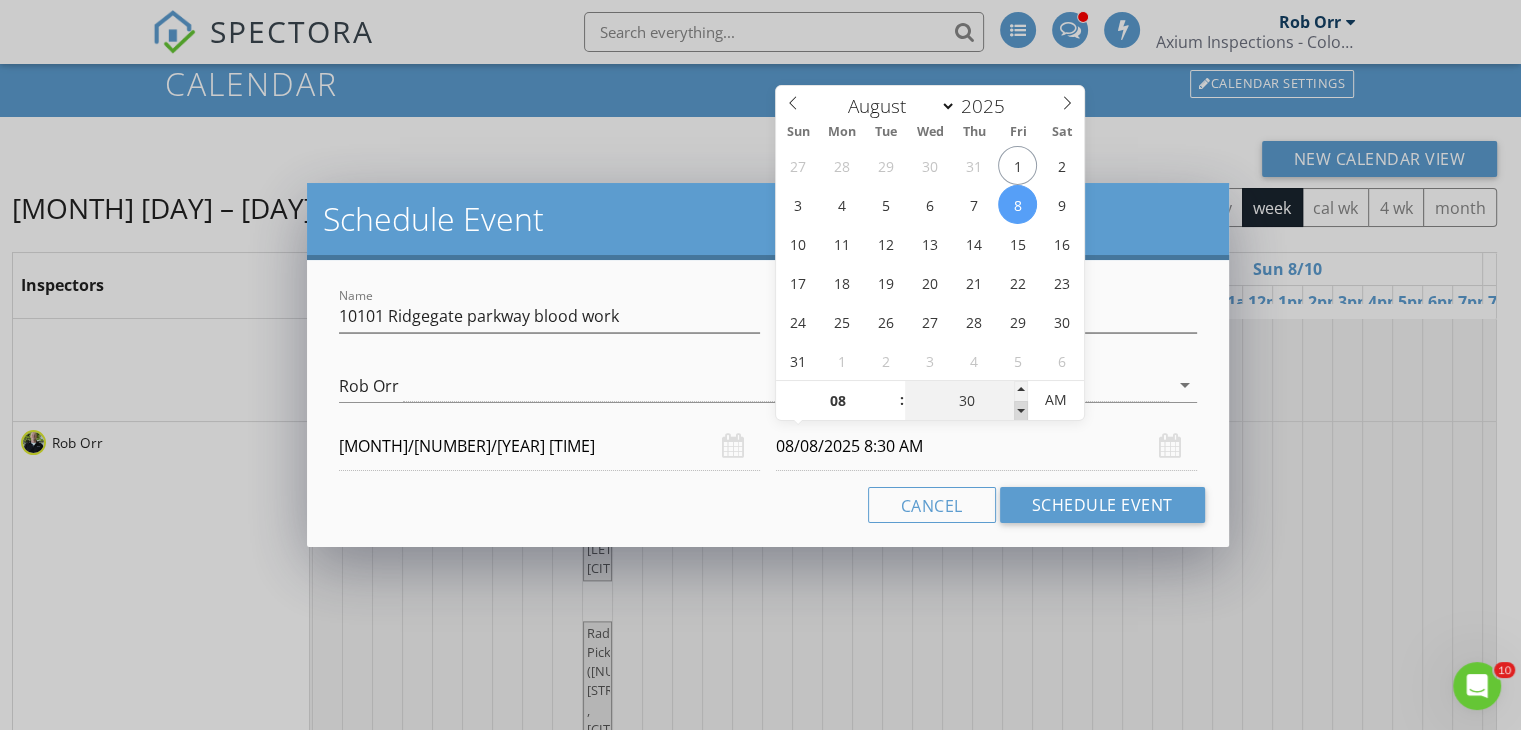type on "25" 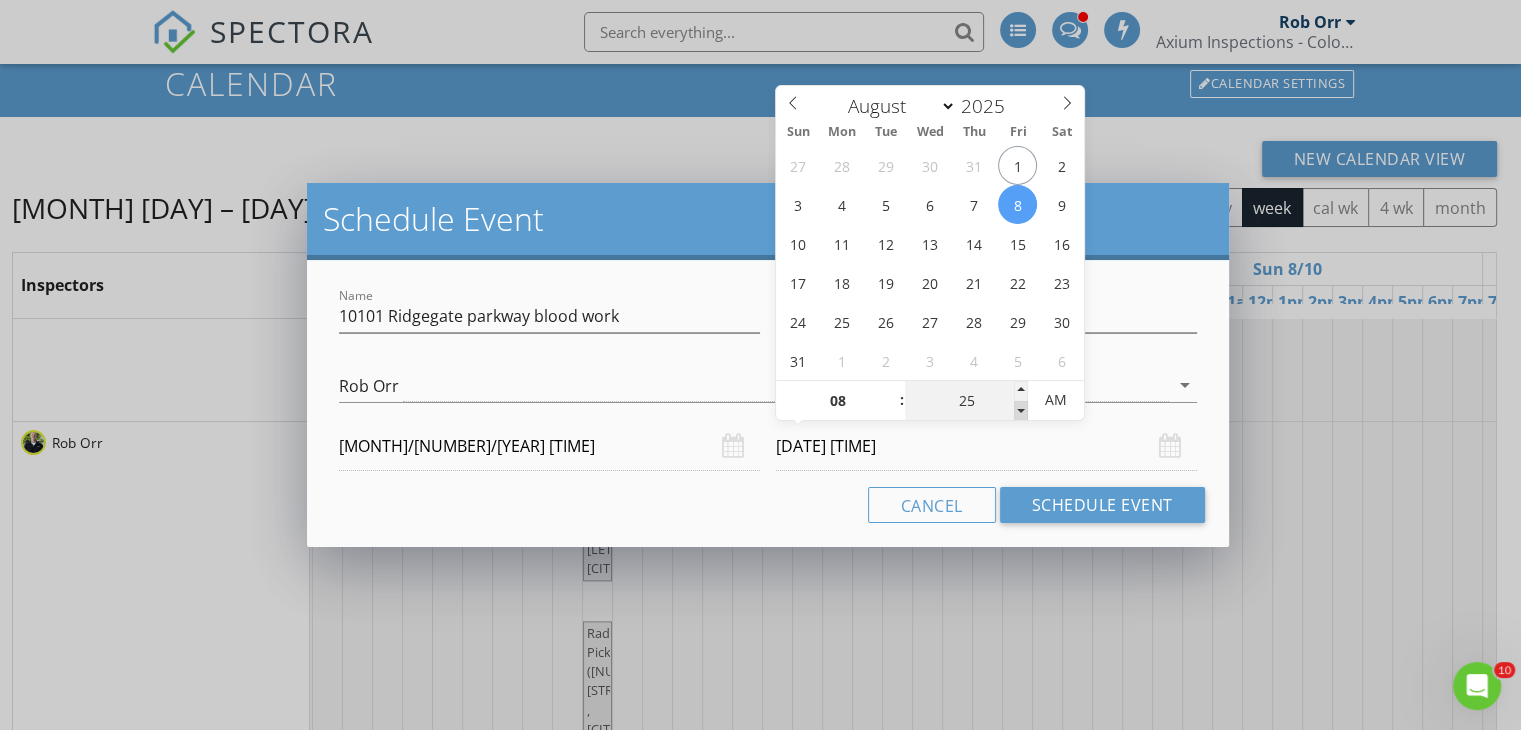 click at bounding box center [1021, 411] 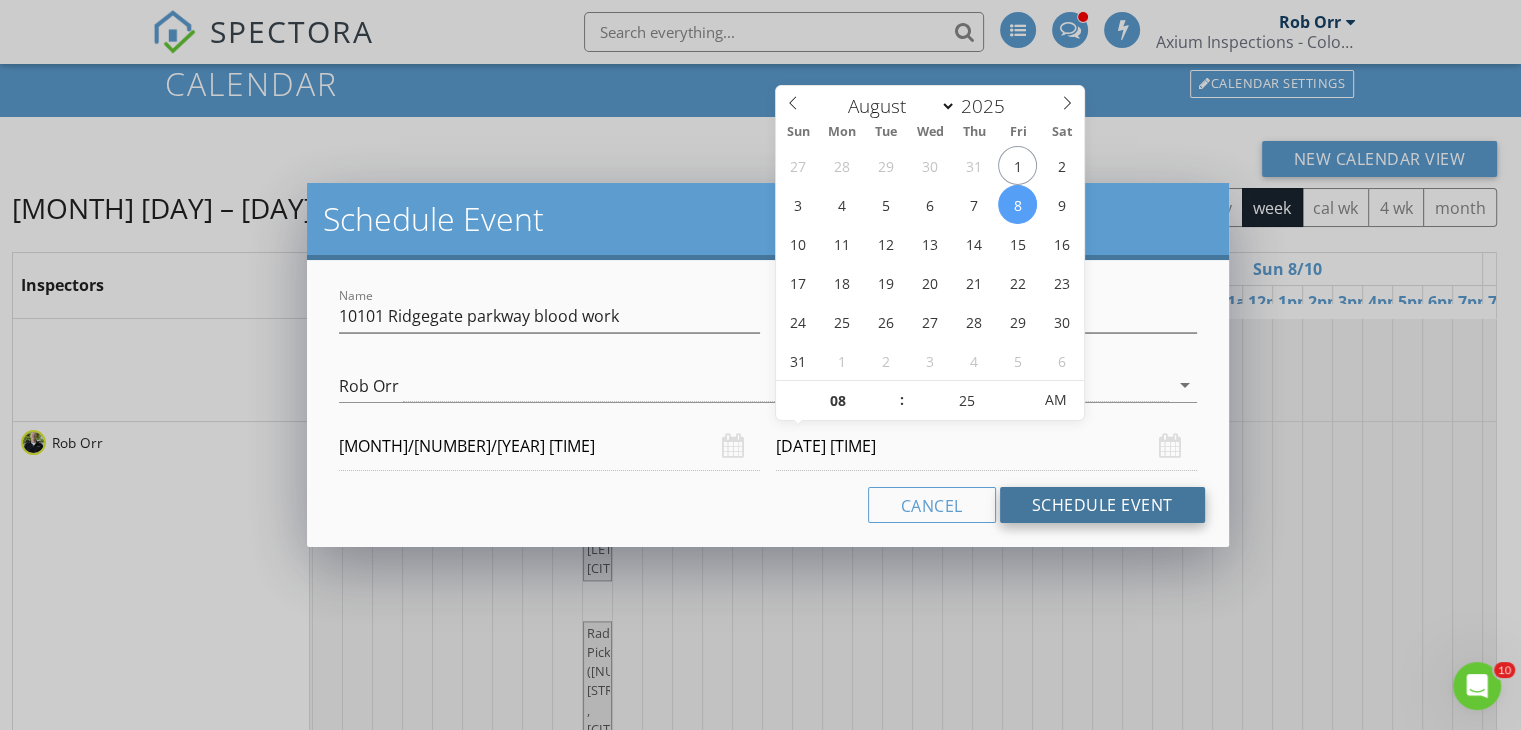 click on "Schedule Event" at bounding box center (1102, 505) 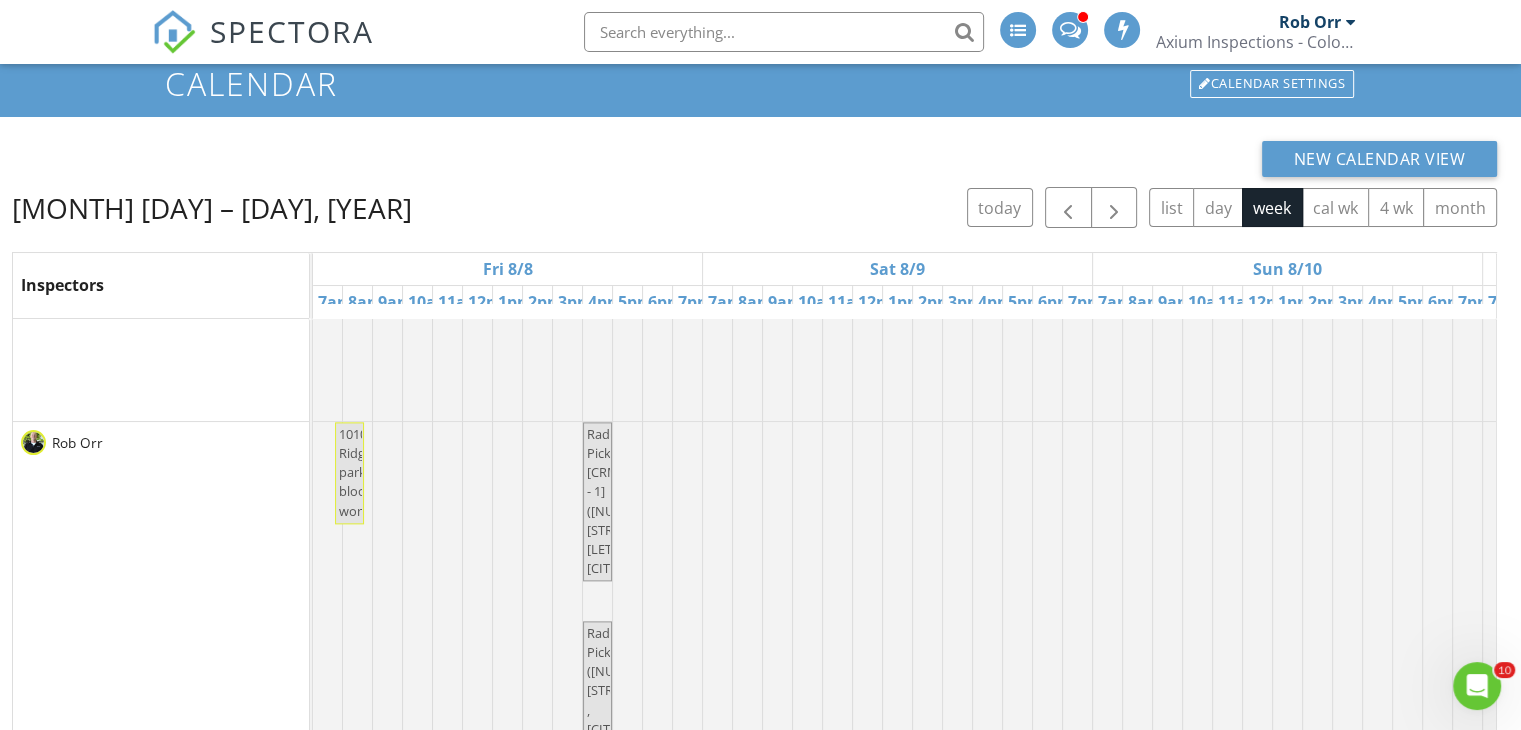 scroll, scrollTop: 2606, scrollLeft: 0, axis: vertical 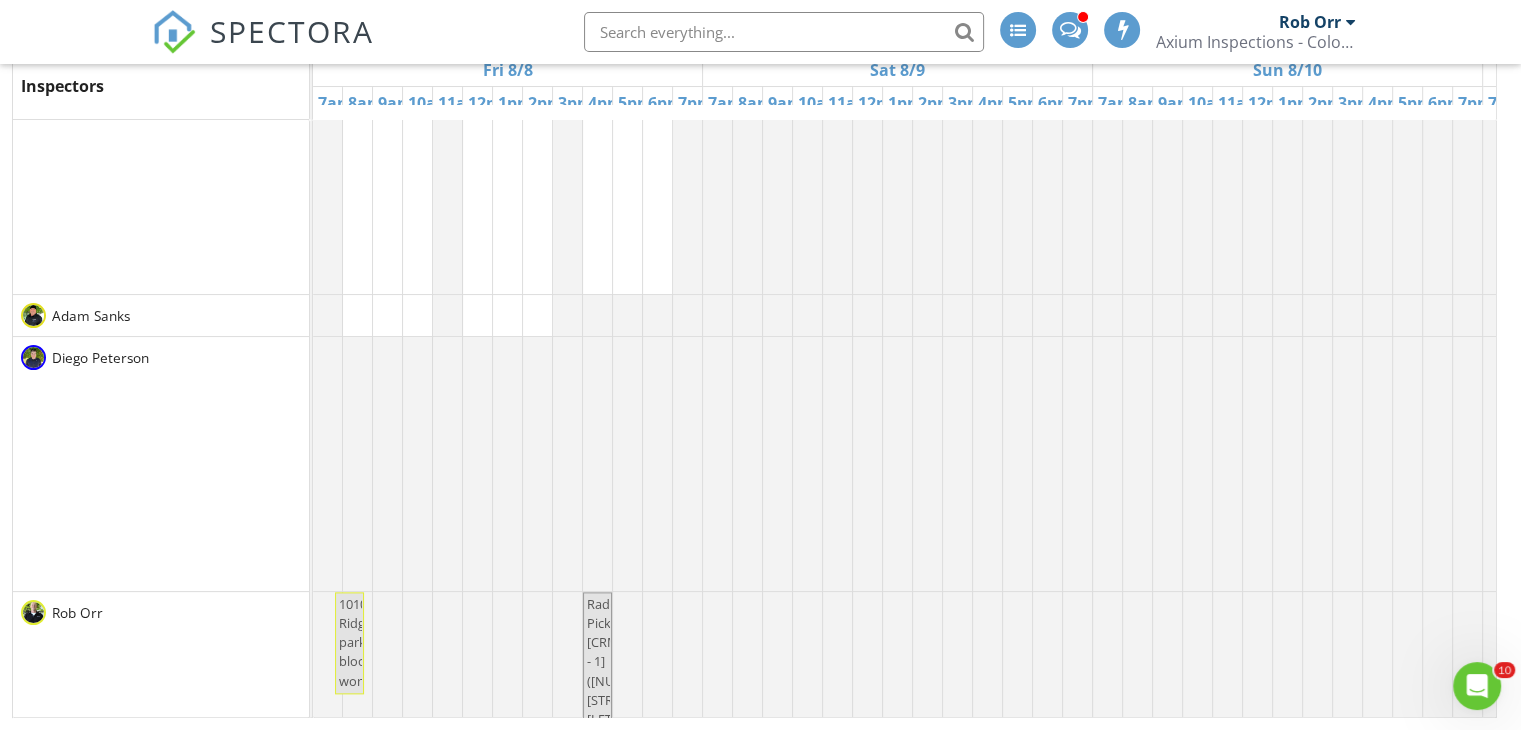 click 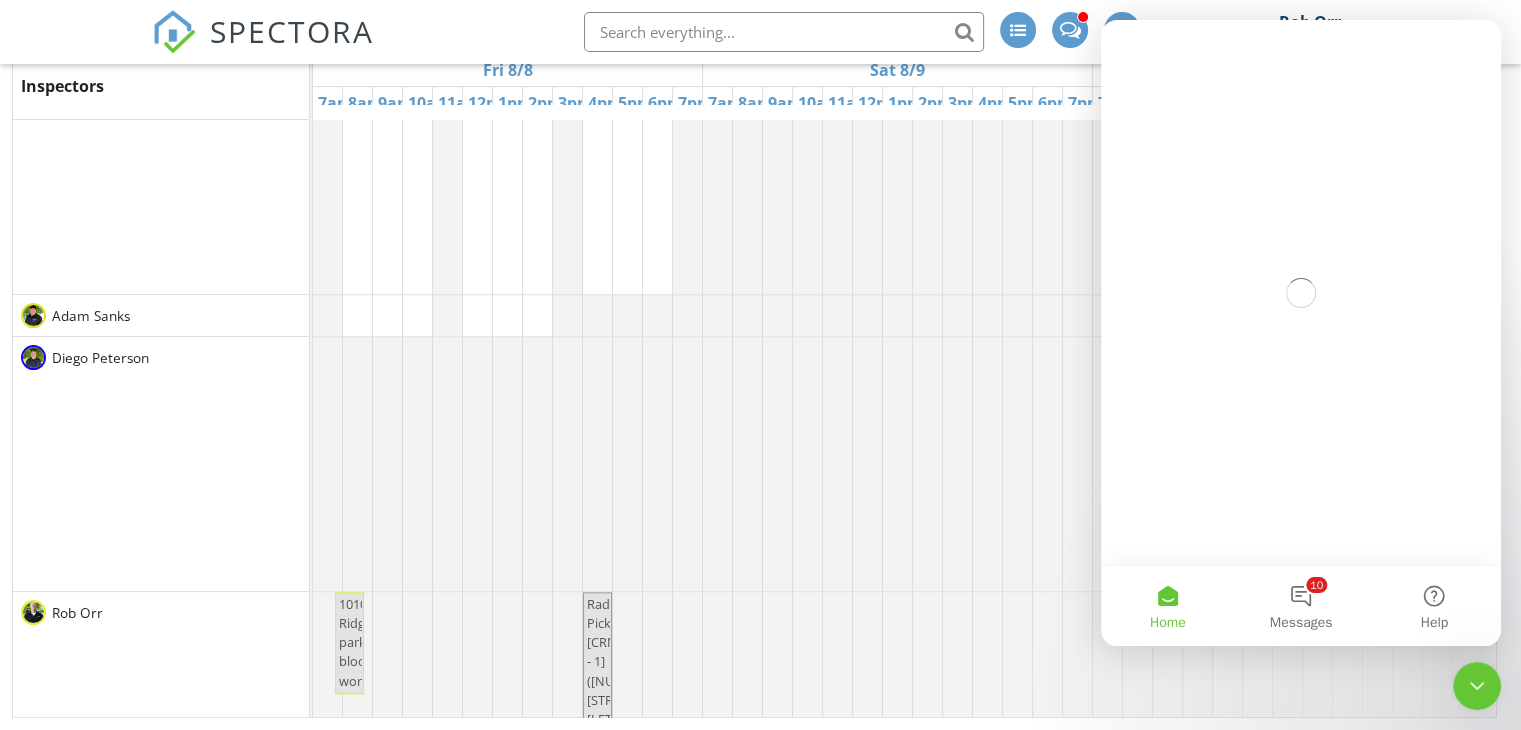 scroll, scrollTop: 0, scrollLeft: 0, axis: both 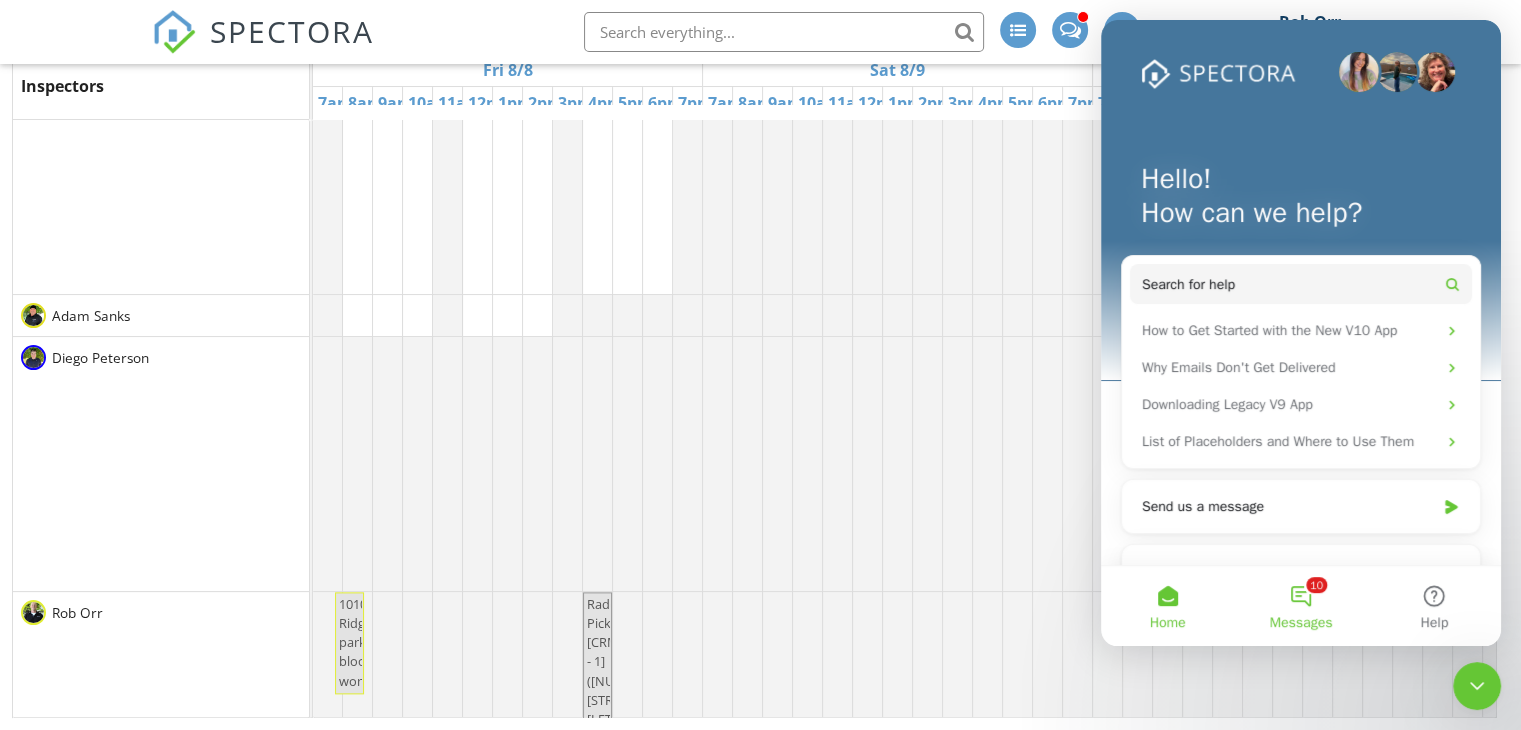 click on "10 Messages" at bounding box center [1300, 606] 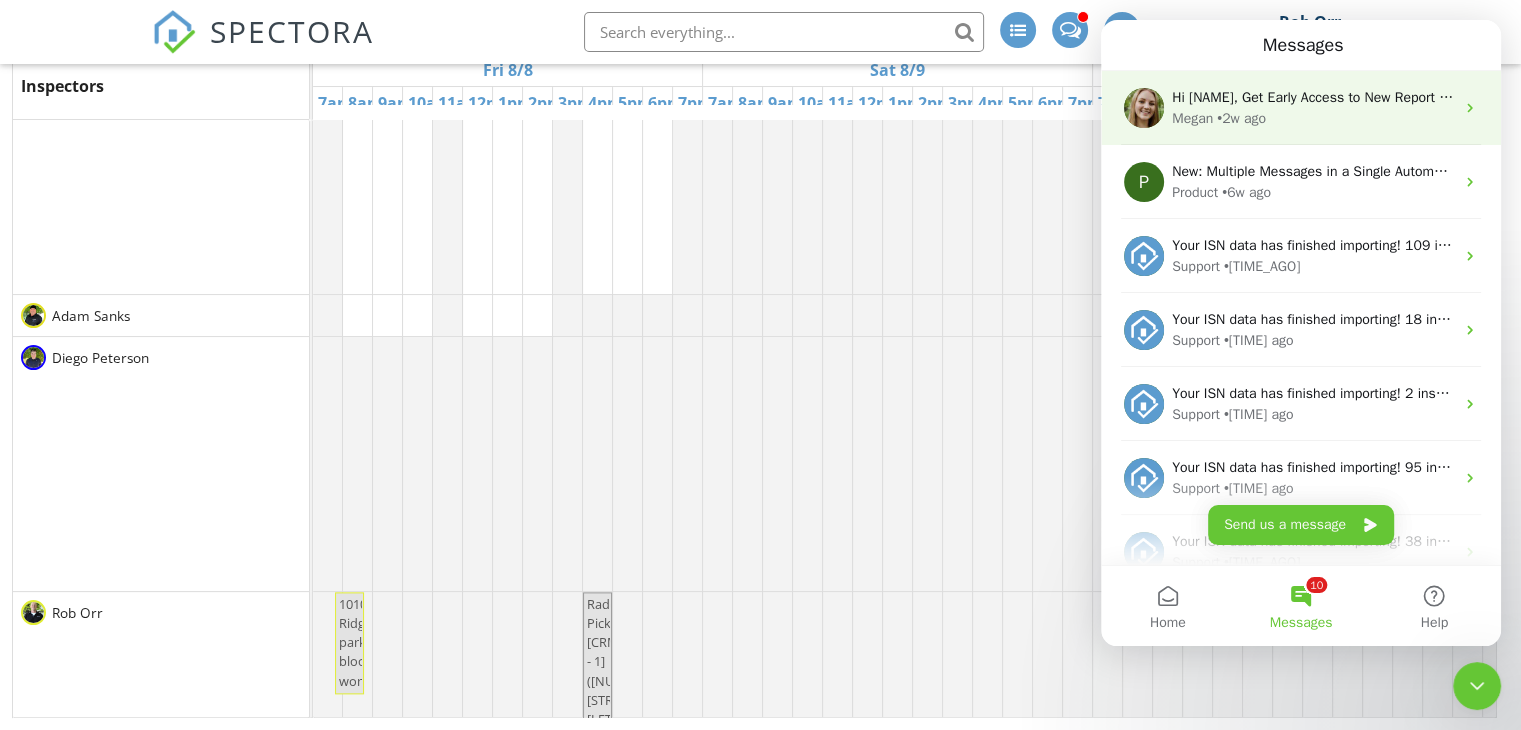 click on "•  2w ago" at bounding box center (1241, 118) 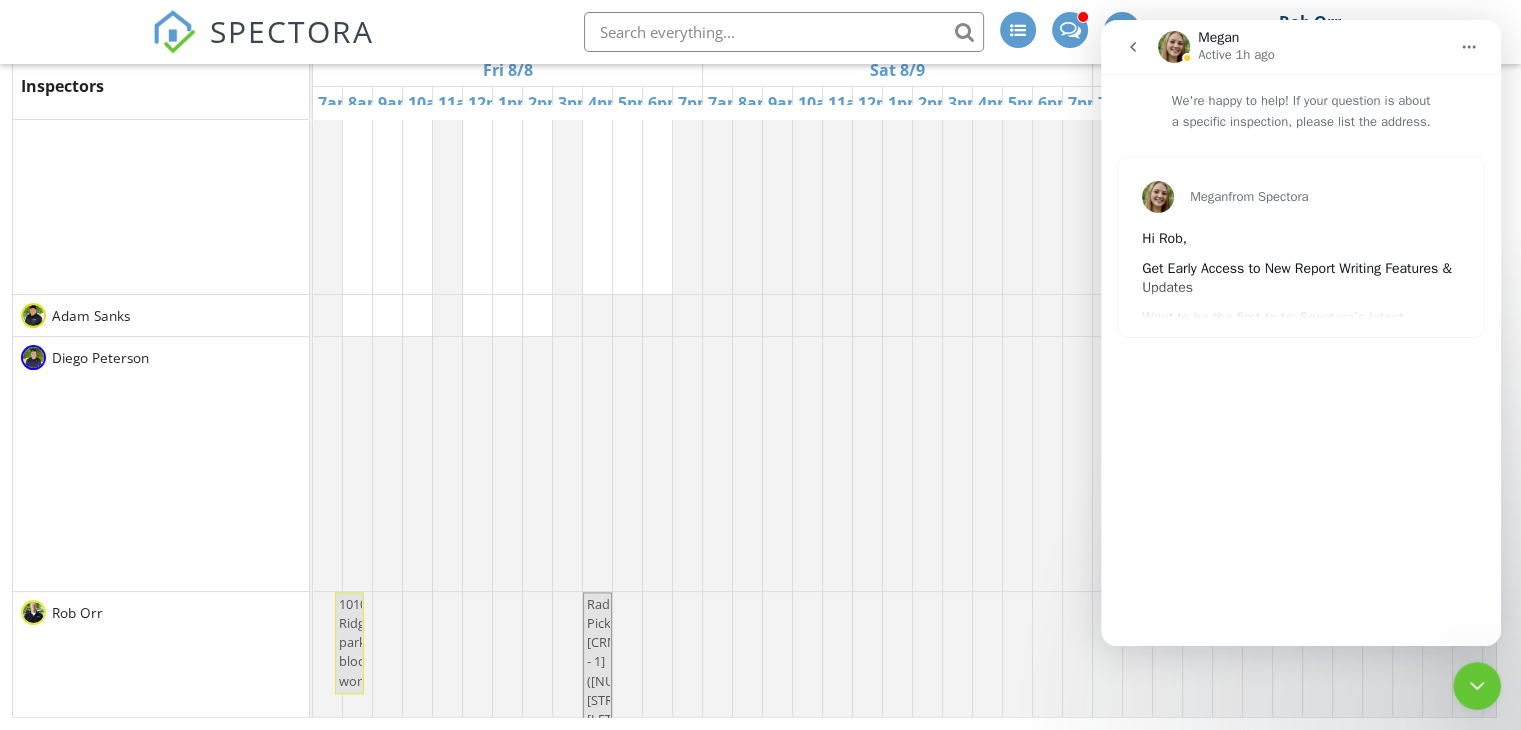 click 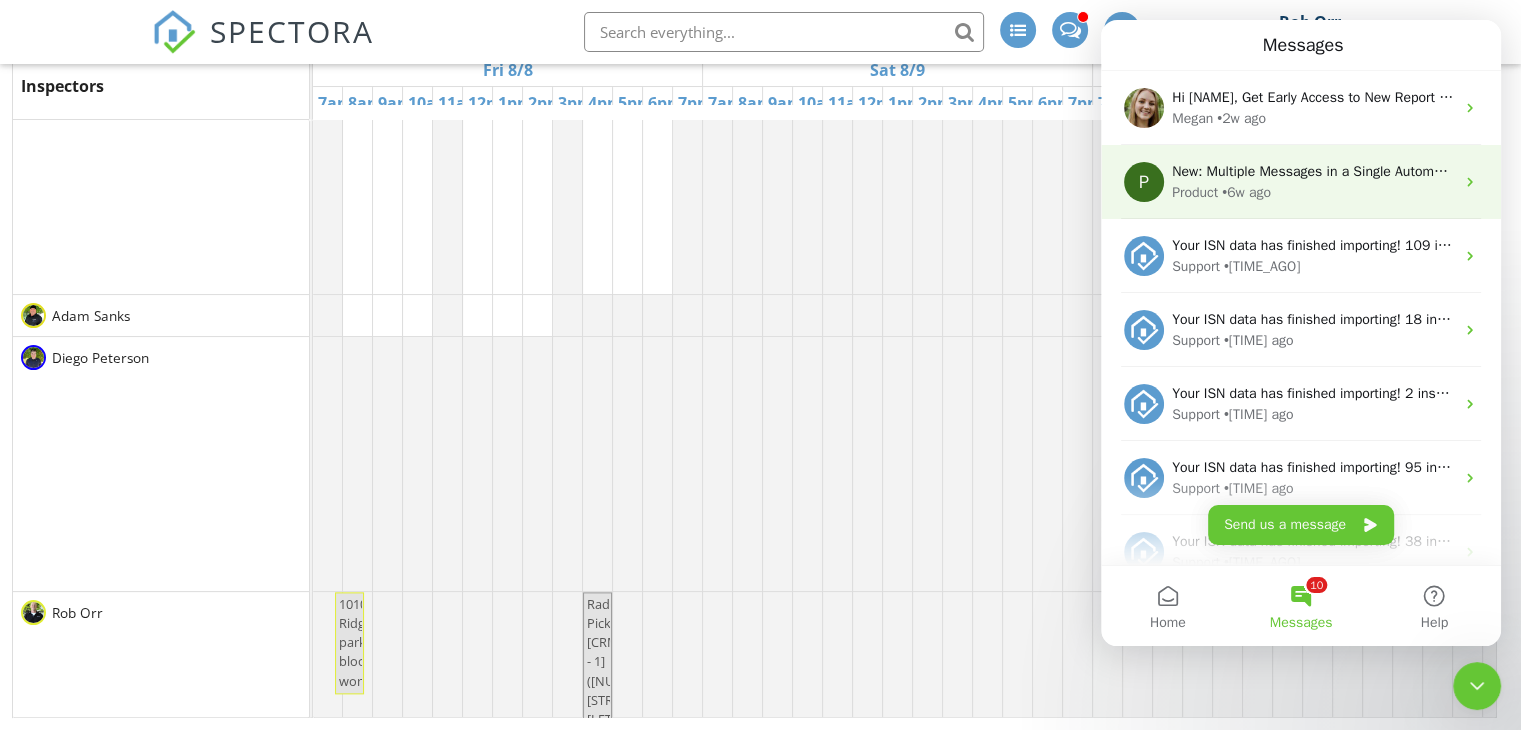 click on "•  6w ago" at bounding box center [1246, 192] 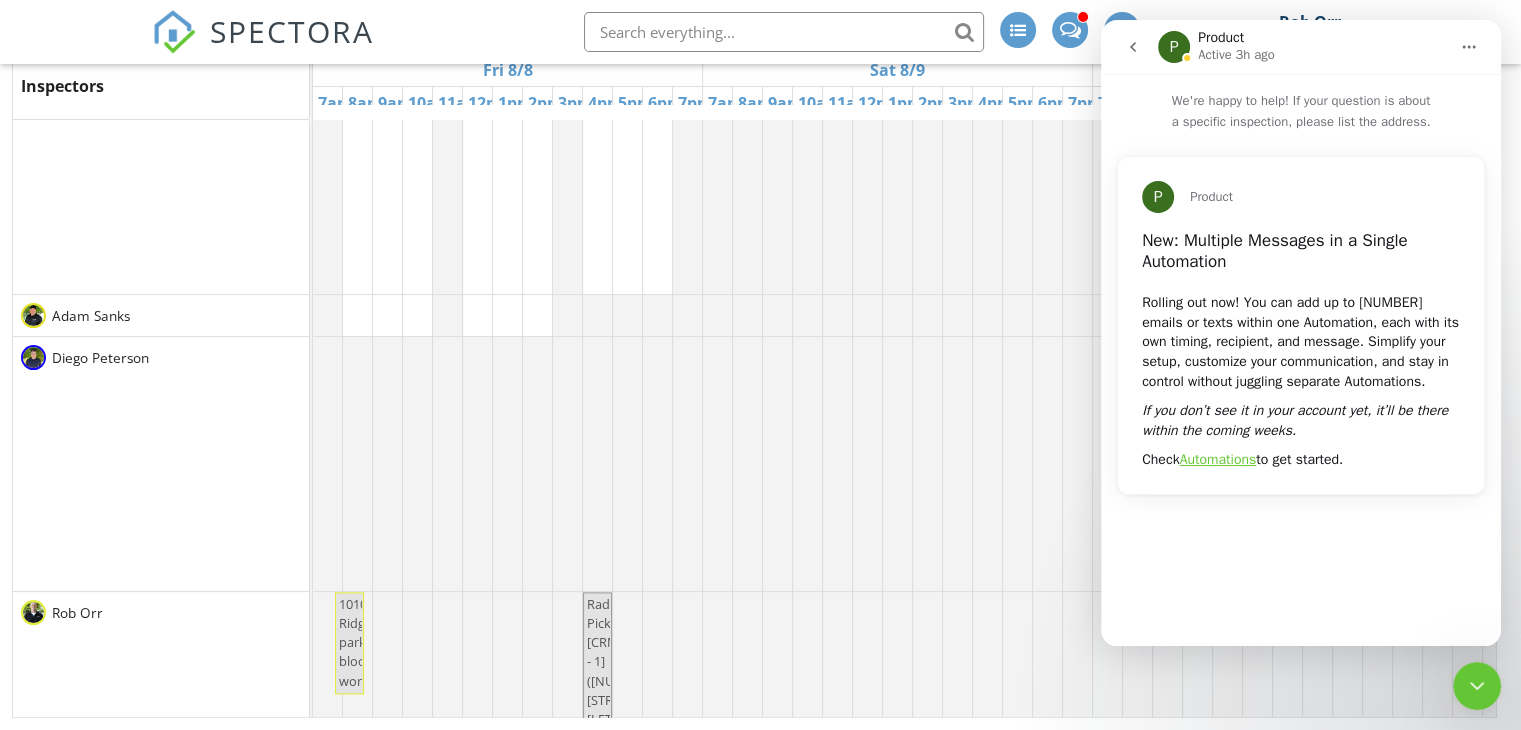 click at bounding box center [1133, 47] 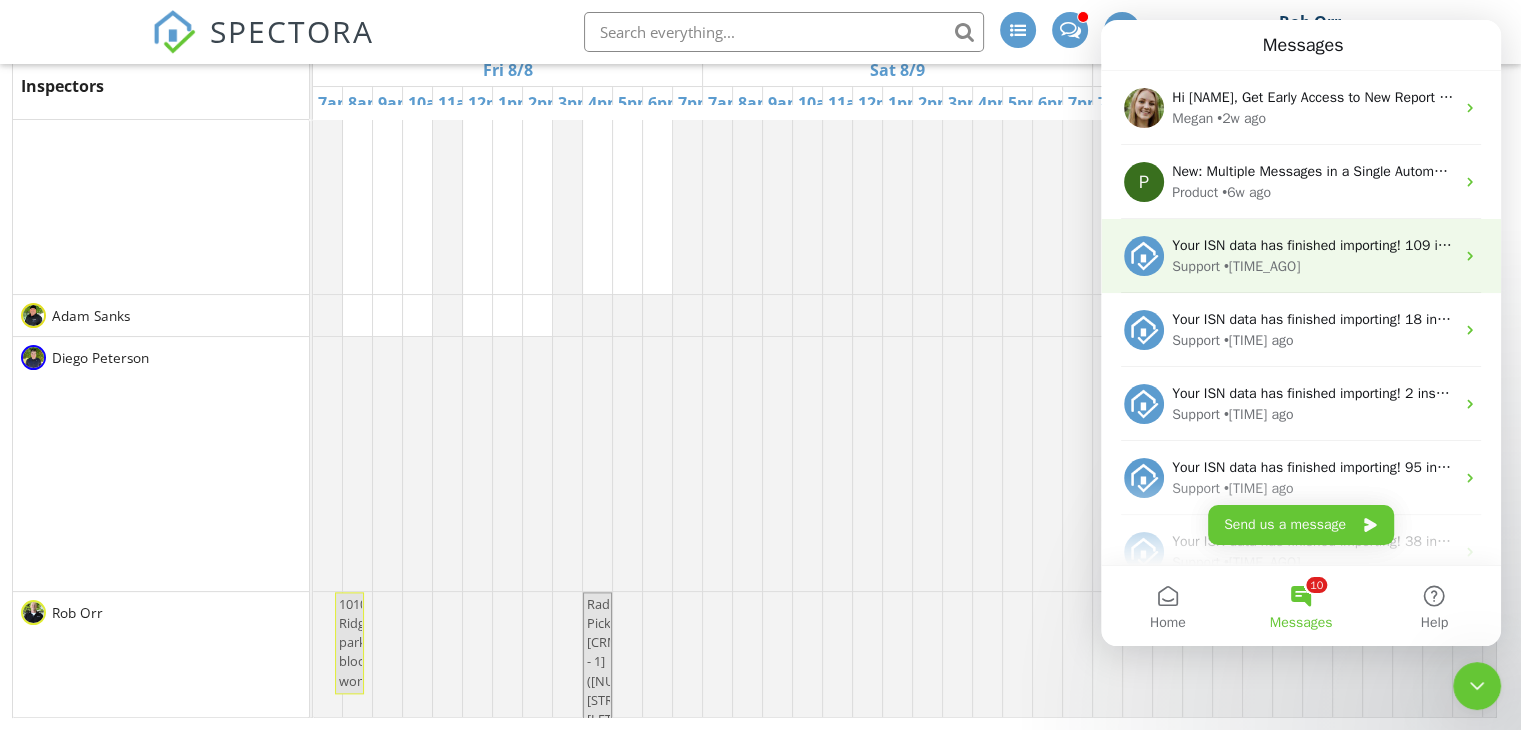 click on "•  165w ago" at bounding box center [1262, 266] 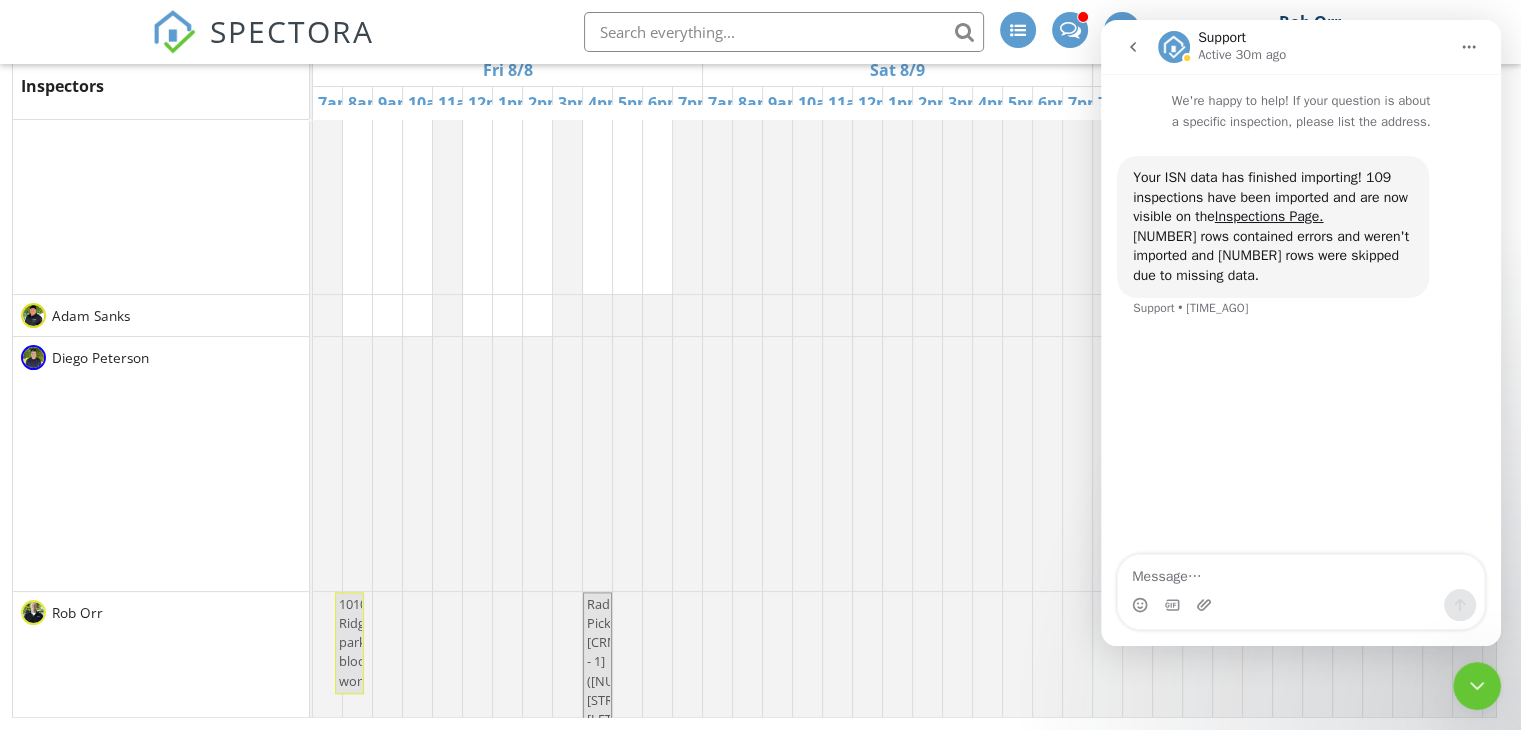 click 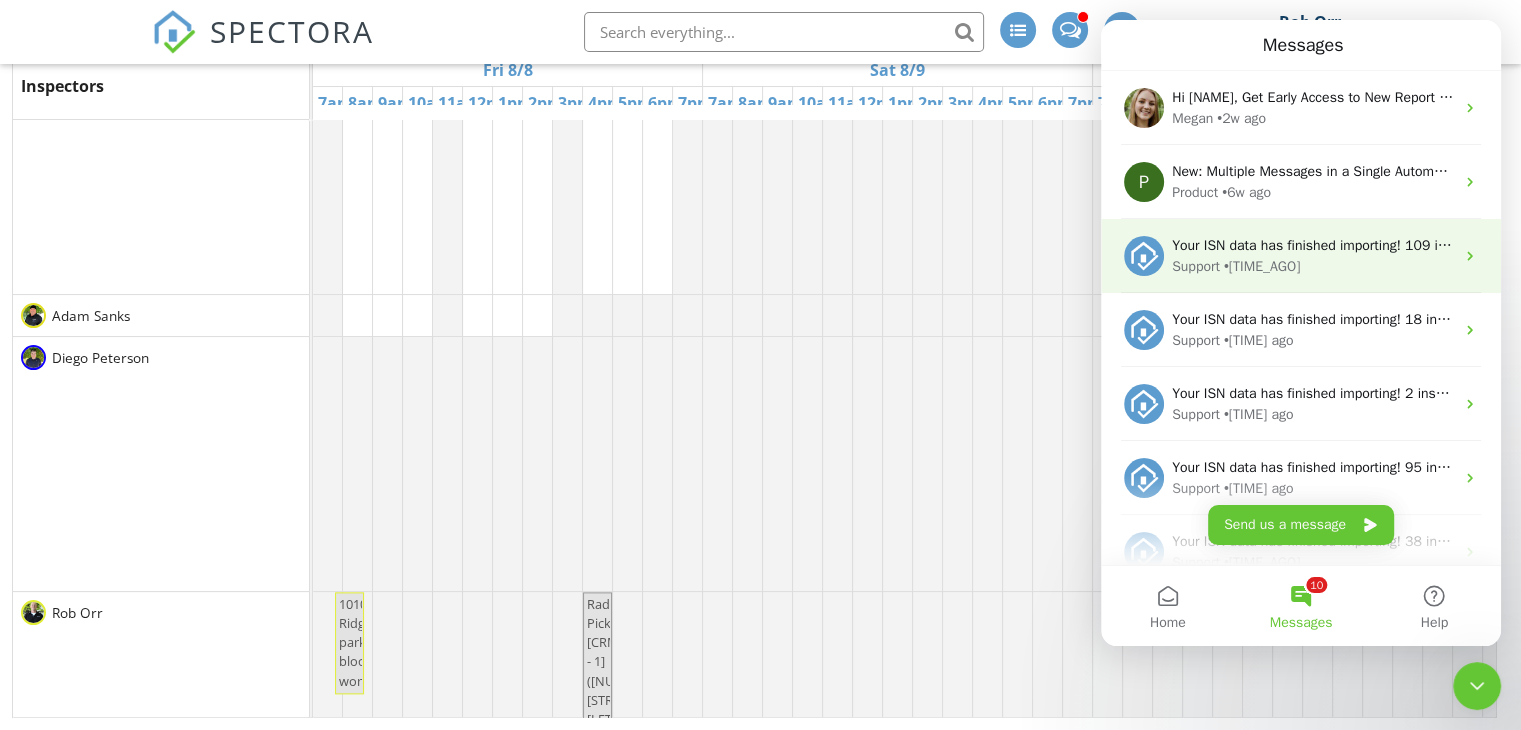 click on "•  165w ago" at bounding box center (1262, 266) 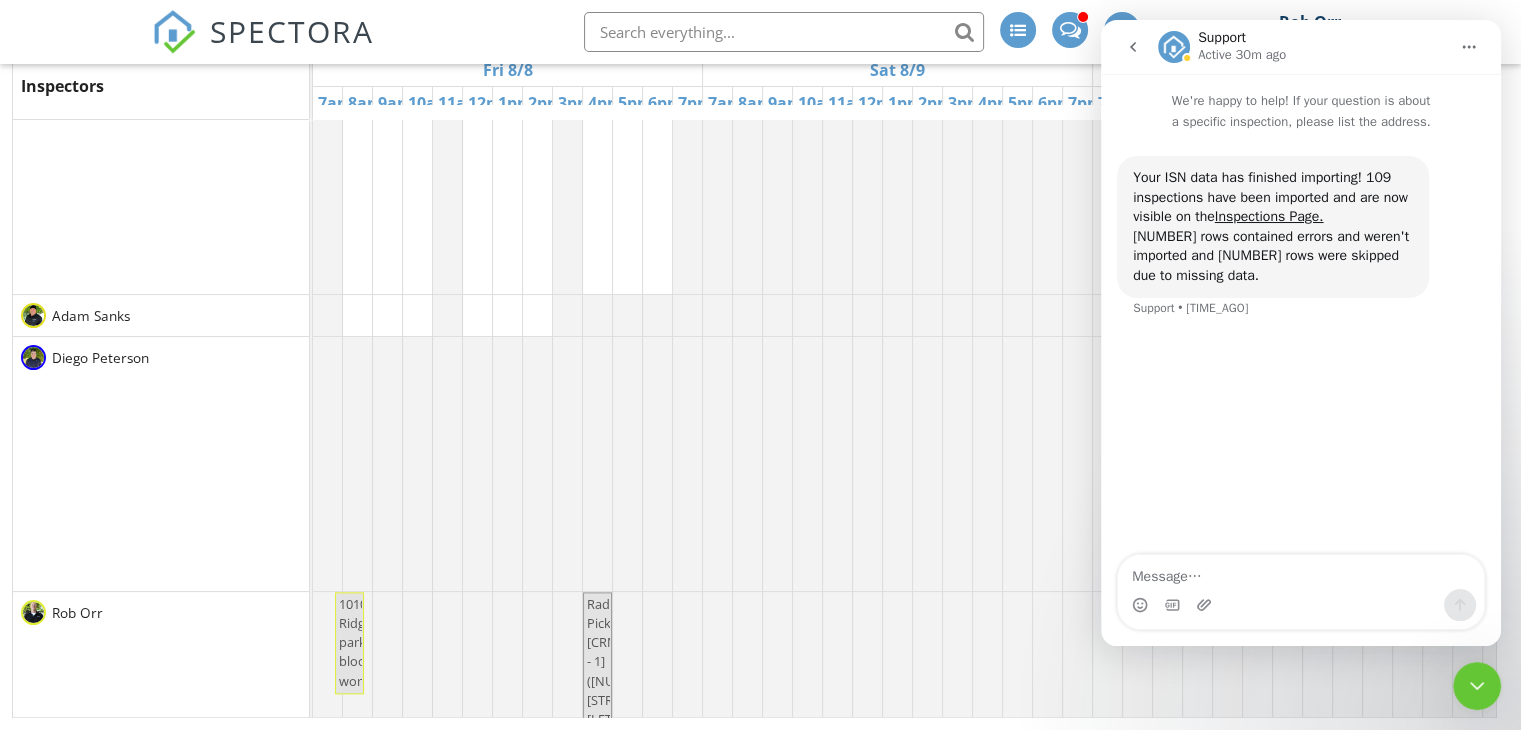 click 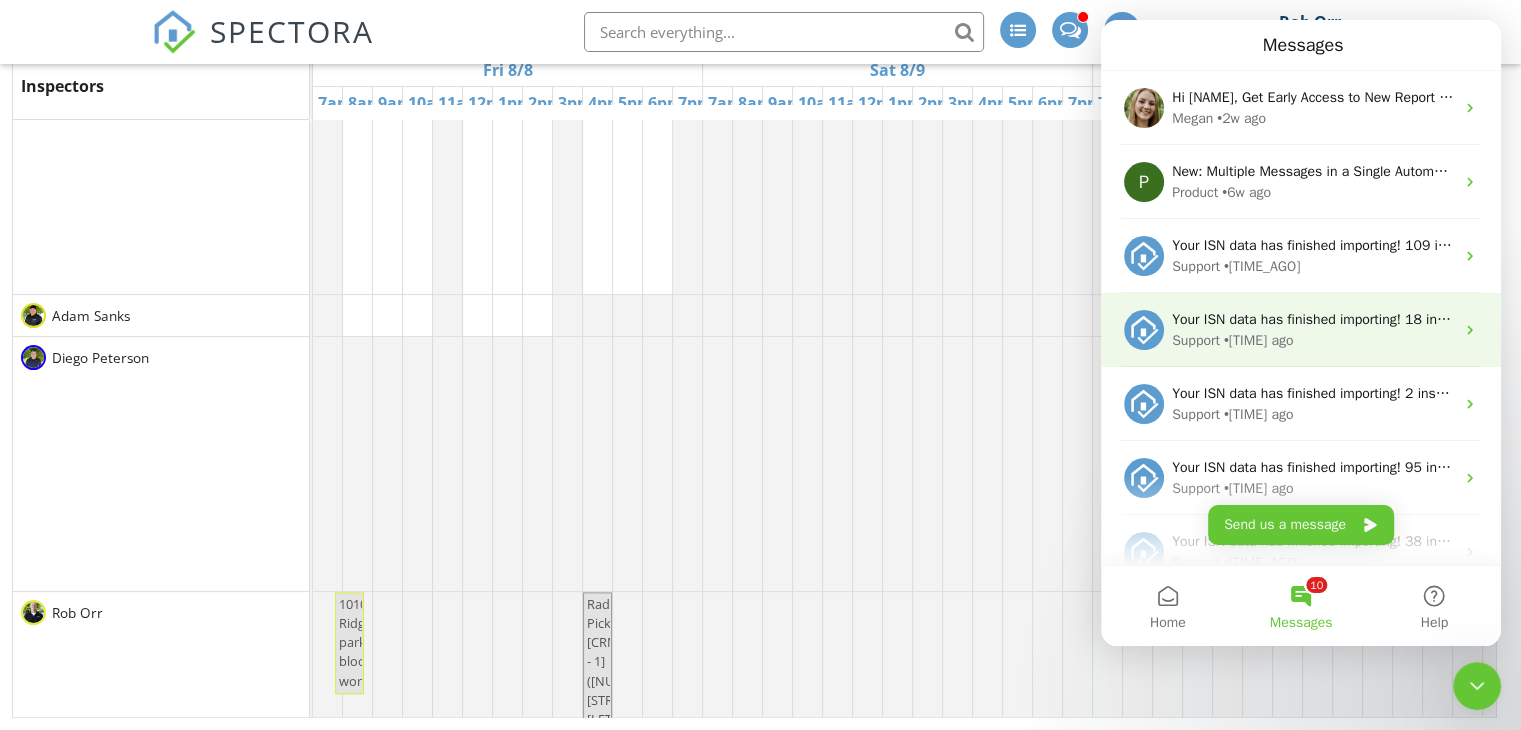 click on "Your ISN data has finished importing! 18 inspections have been imported and are now visible on the Inspections Page. 0 rows contained errors and weren't imported and 0 rows were skipped due to missing data." at bounding box center (1821, 319) 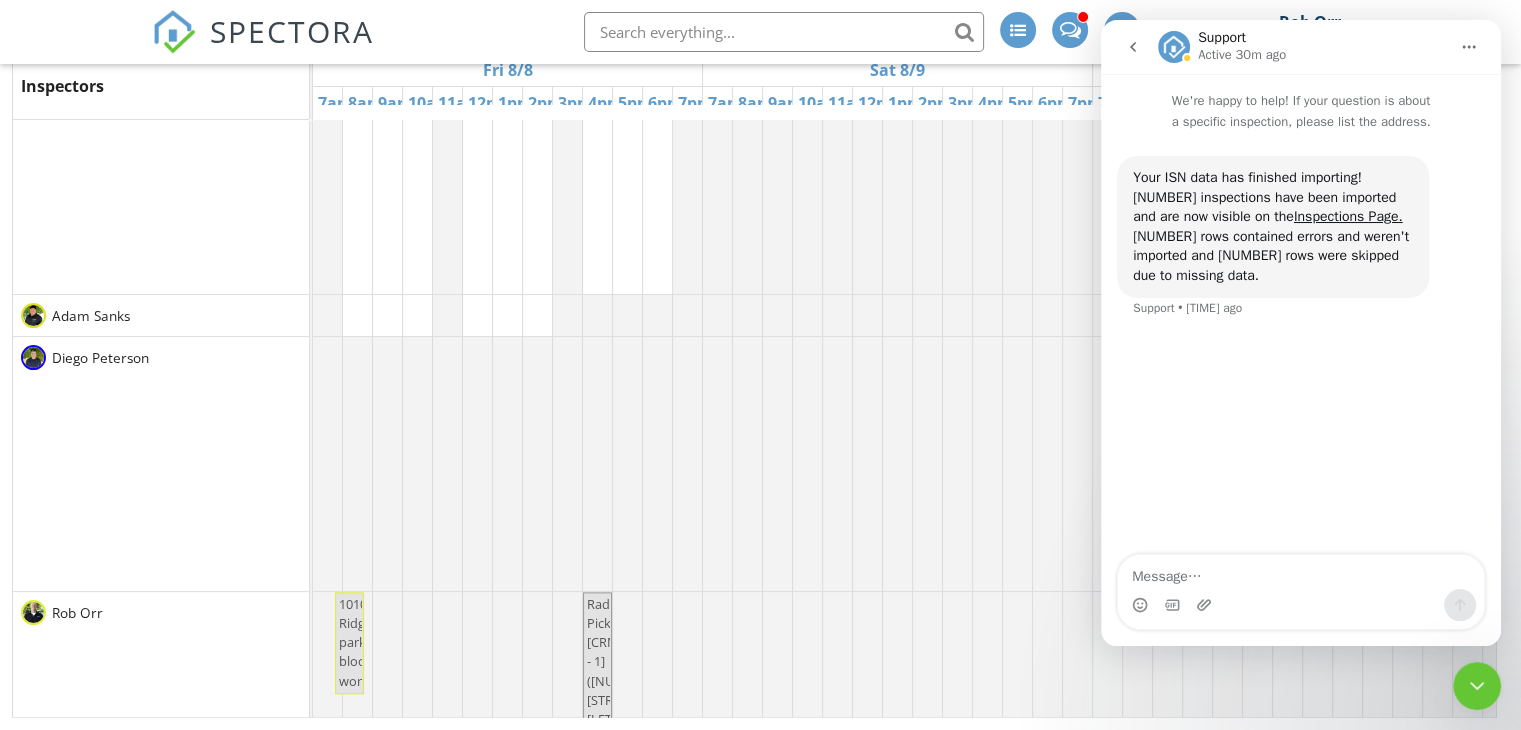 click 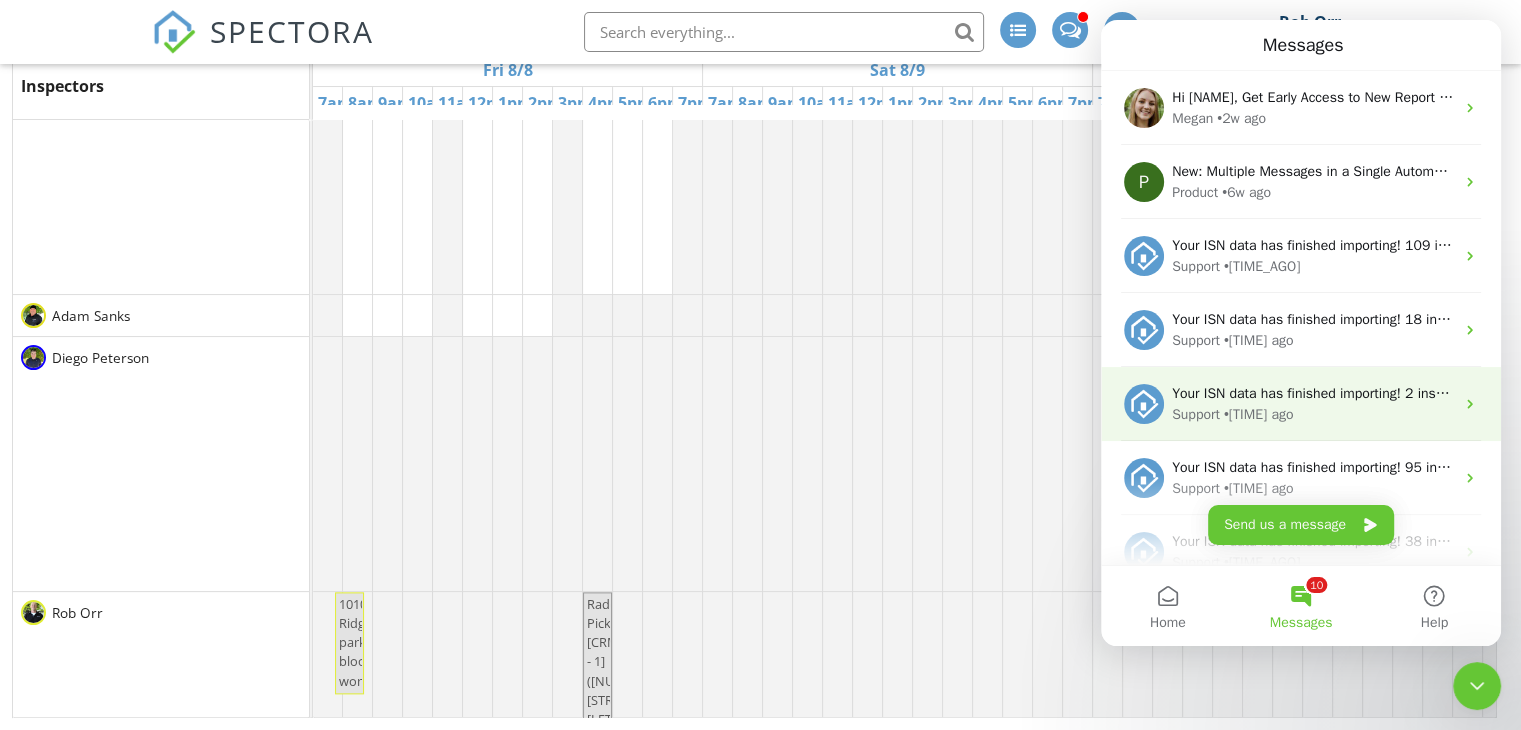 click on "Your ISN data has finished importing! 2 inspections have been imported and are now visible on the Inspections Page. 0 rows contained errors and weren't imported and 0 rows were skipped due to missing data." at bounding box center [1817, 393] 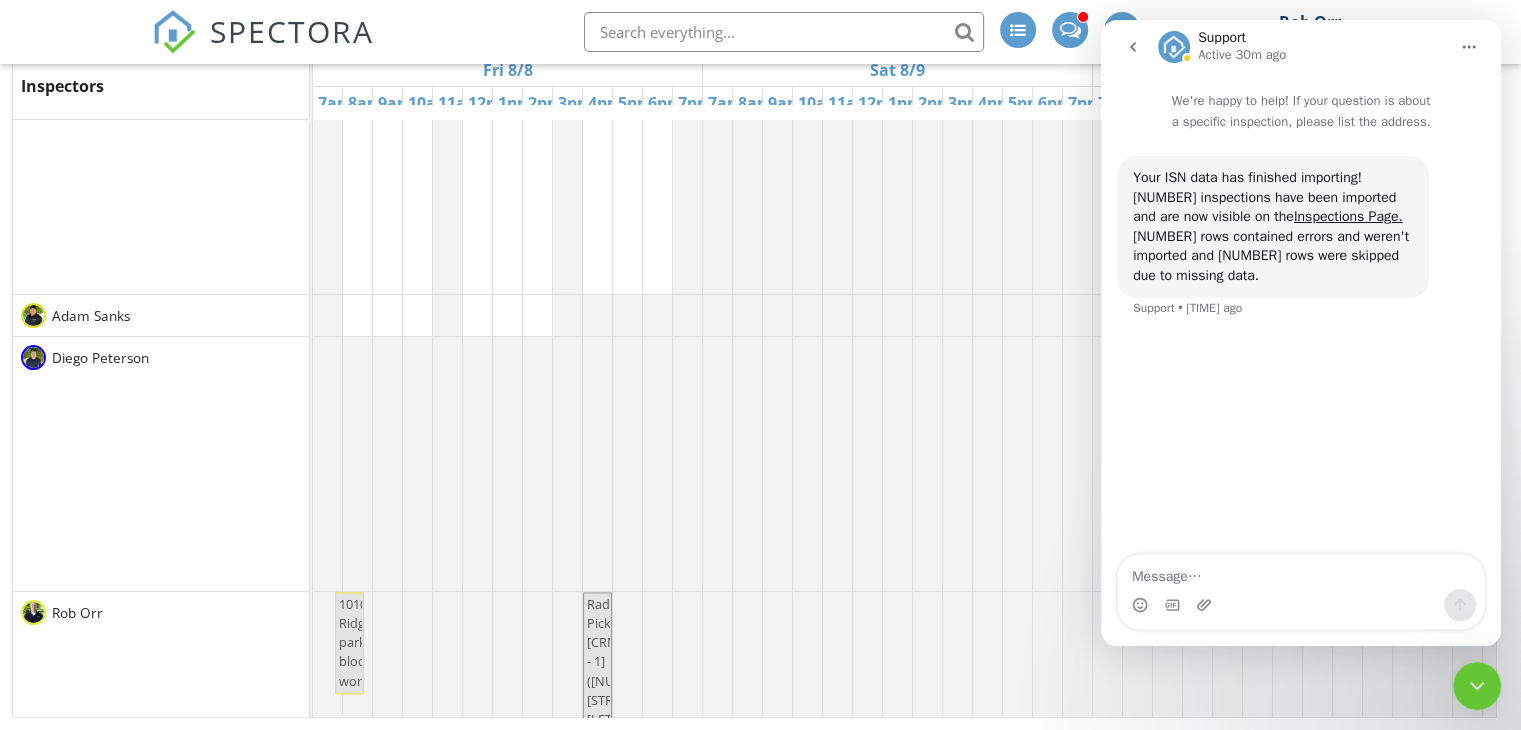 click 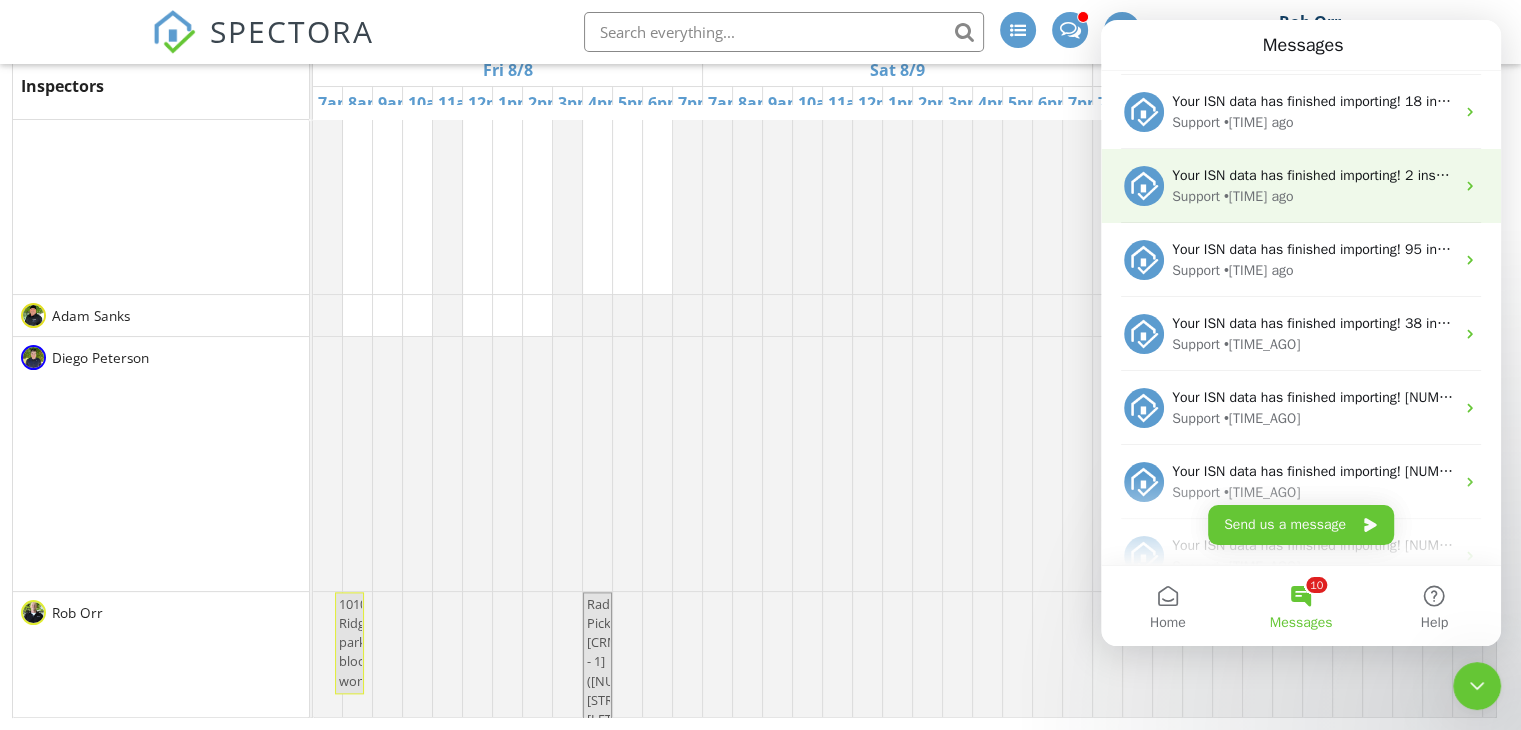 scroll, scrollTop: 325, scrollLeft: 0, axis: vertical 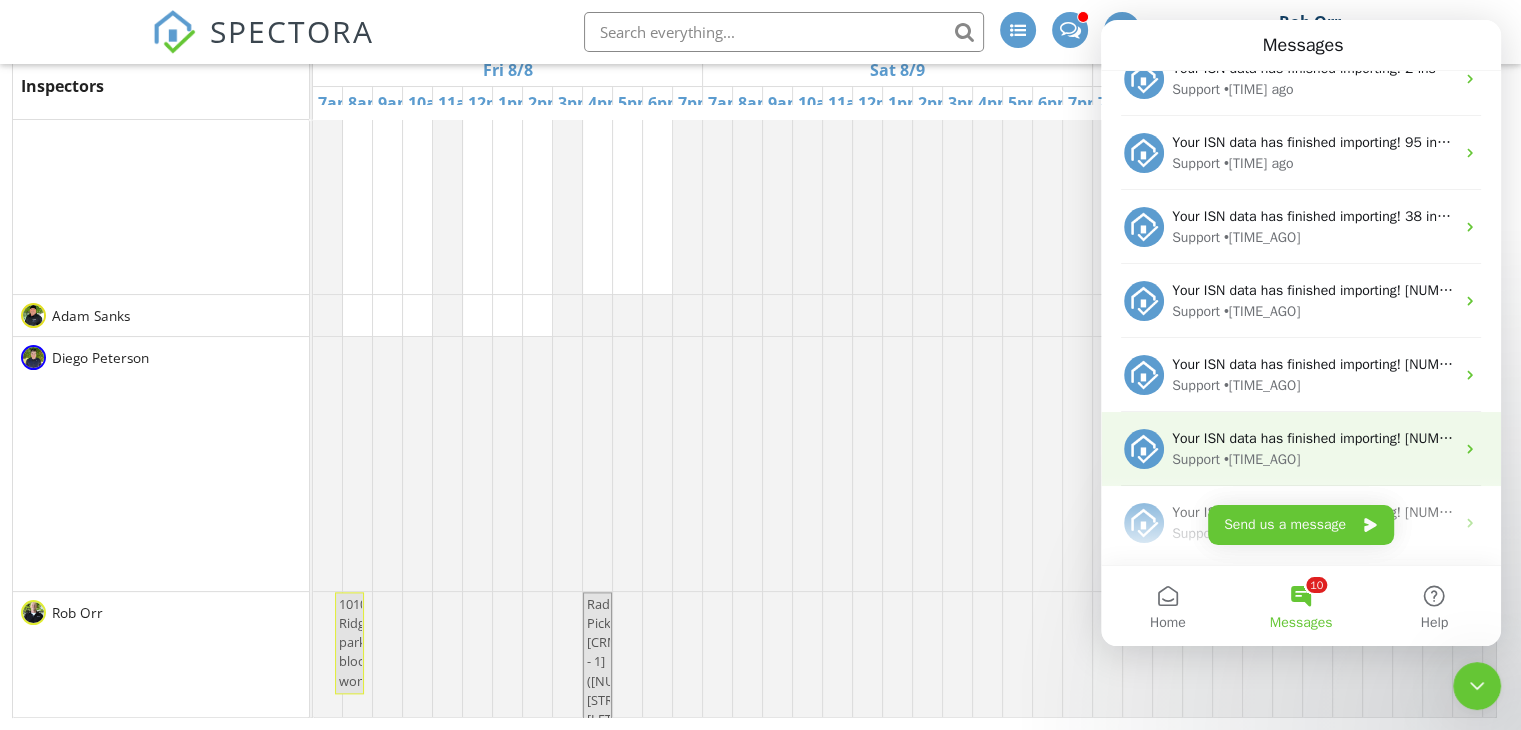 click on "Support •  168w ago" at bounding box center (1313, 459) 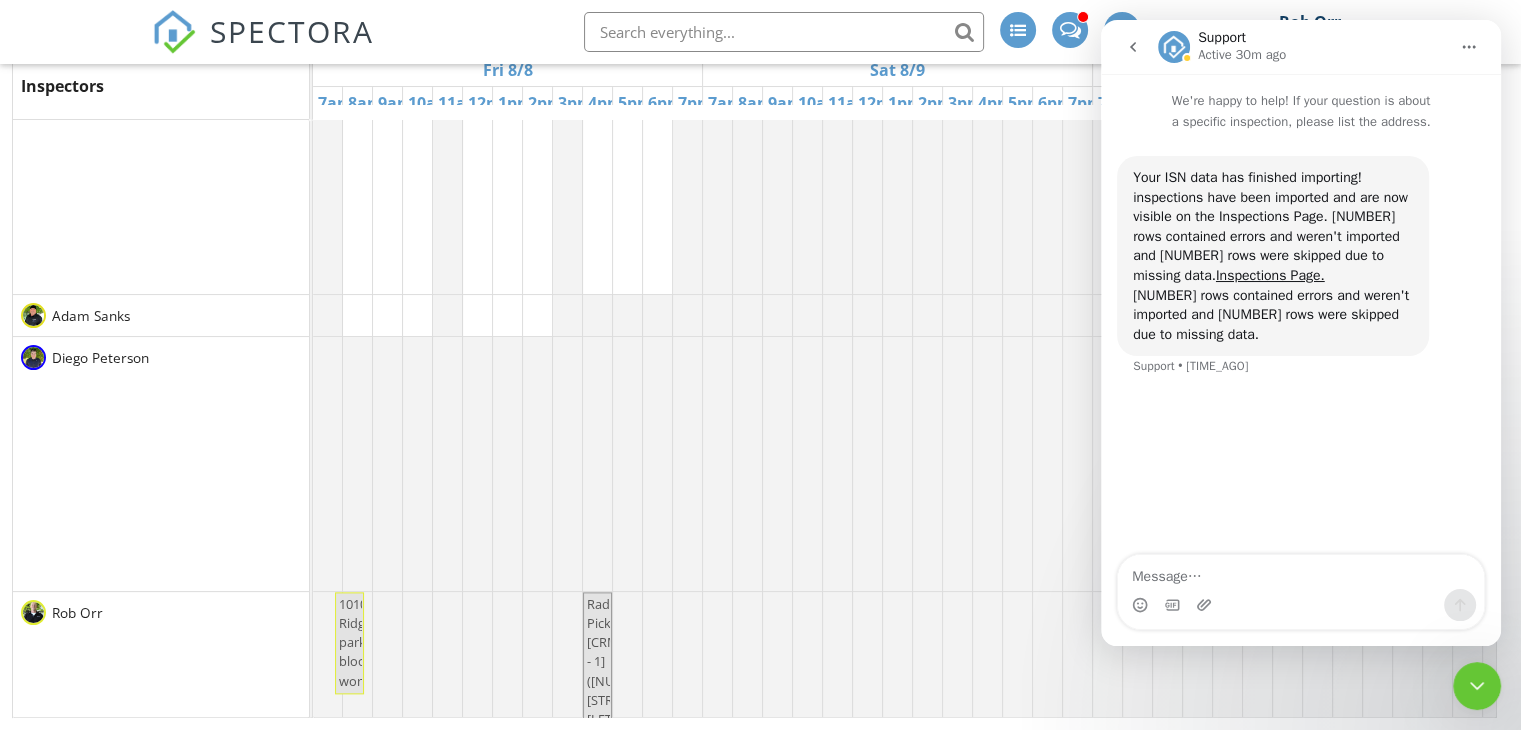 click on "Support Active 30m ago" at bounding box center (1303, 47) 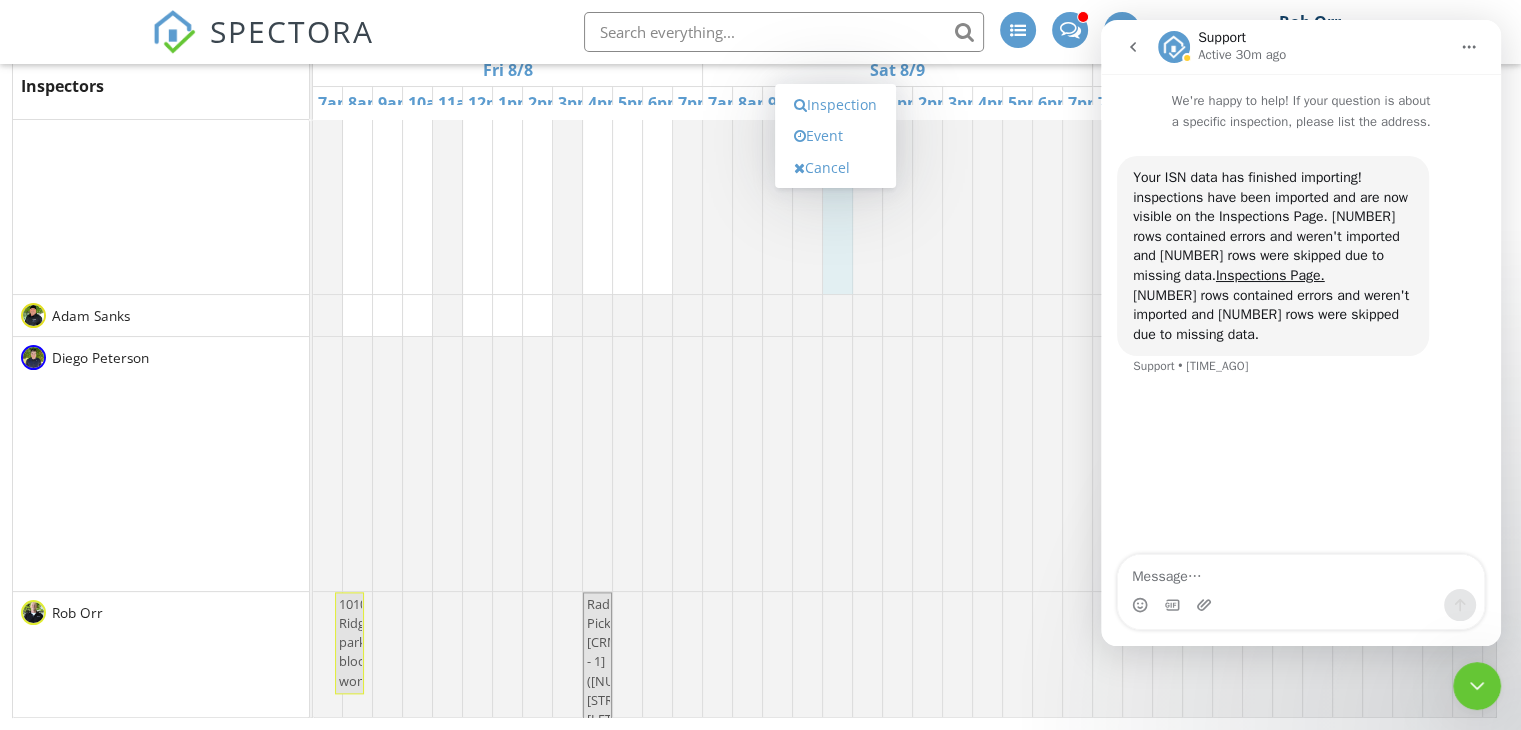 click 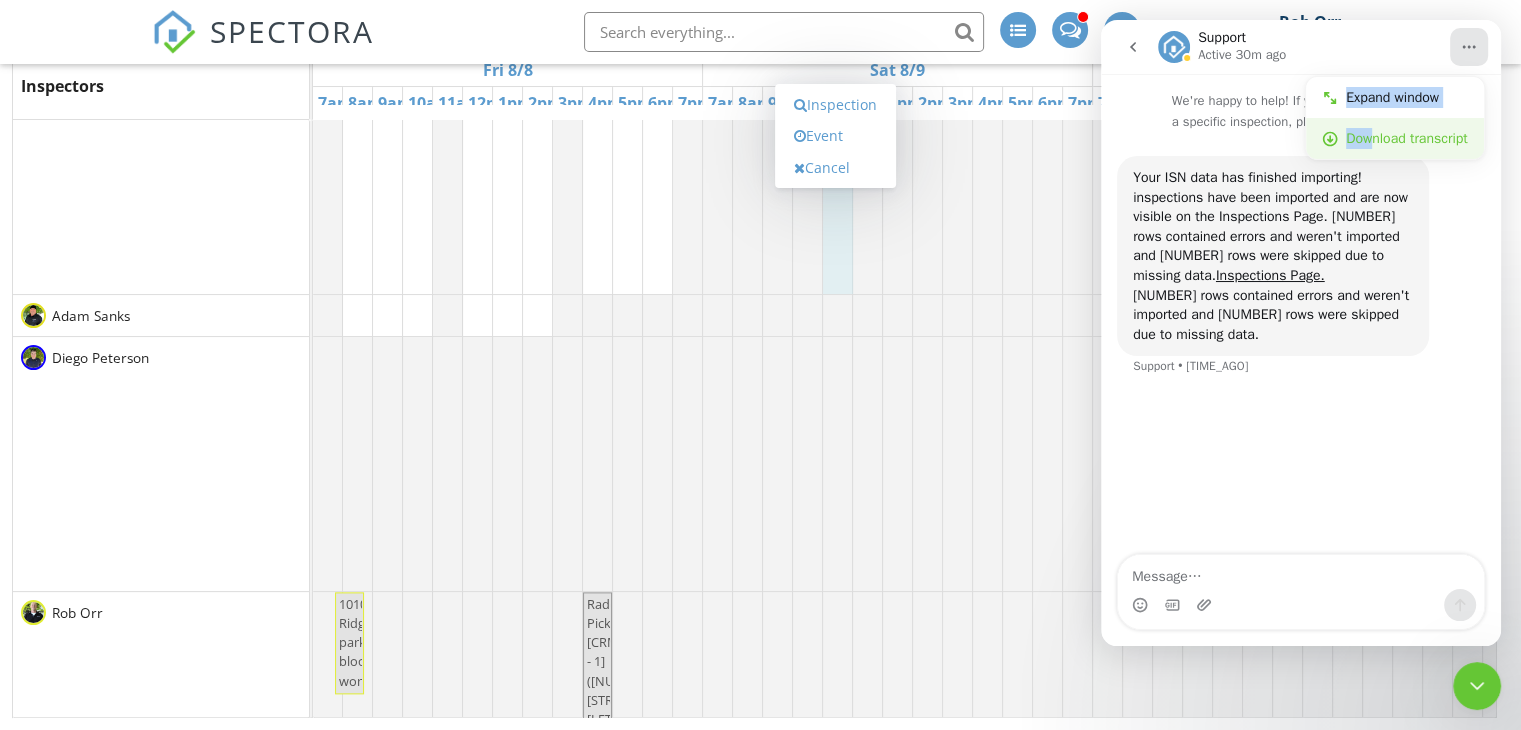 drag, startPoint x: 1368, startPoint y: 35, endPoint x: 1373, endPoint y: 153, distance: 118.10589 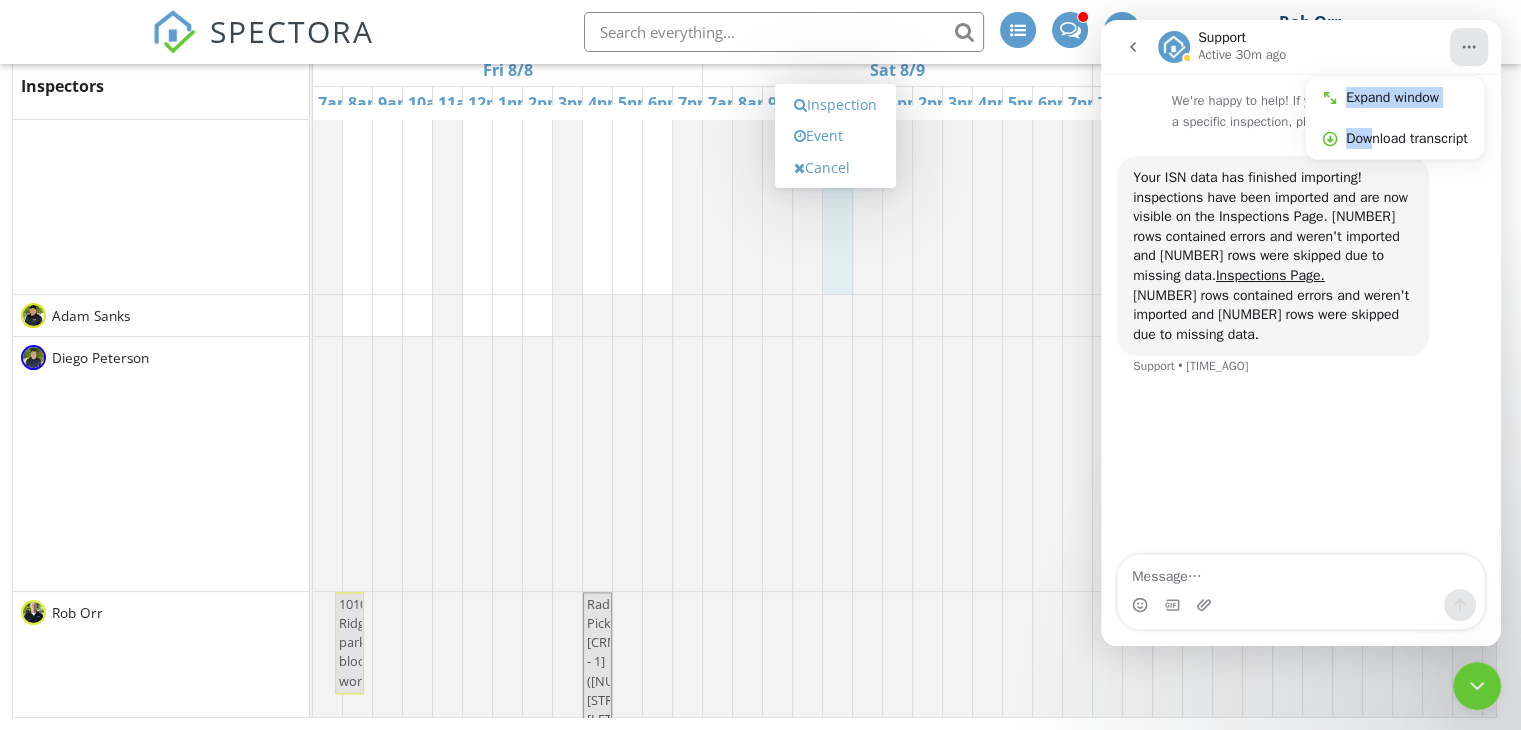 click 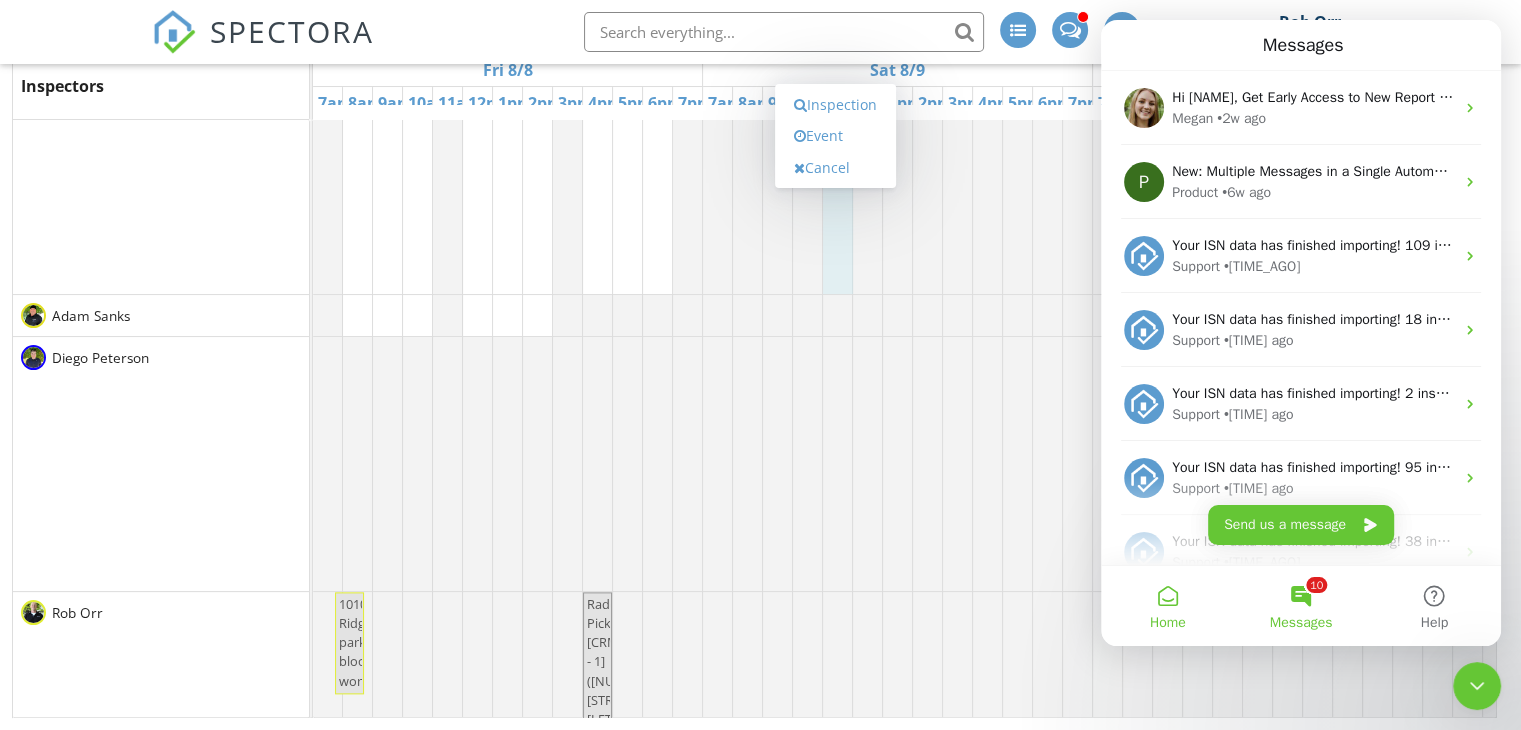 click on "Home" at bounding box center (1167, 606) 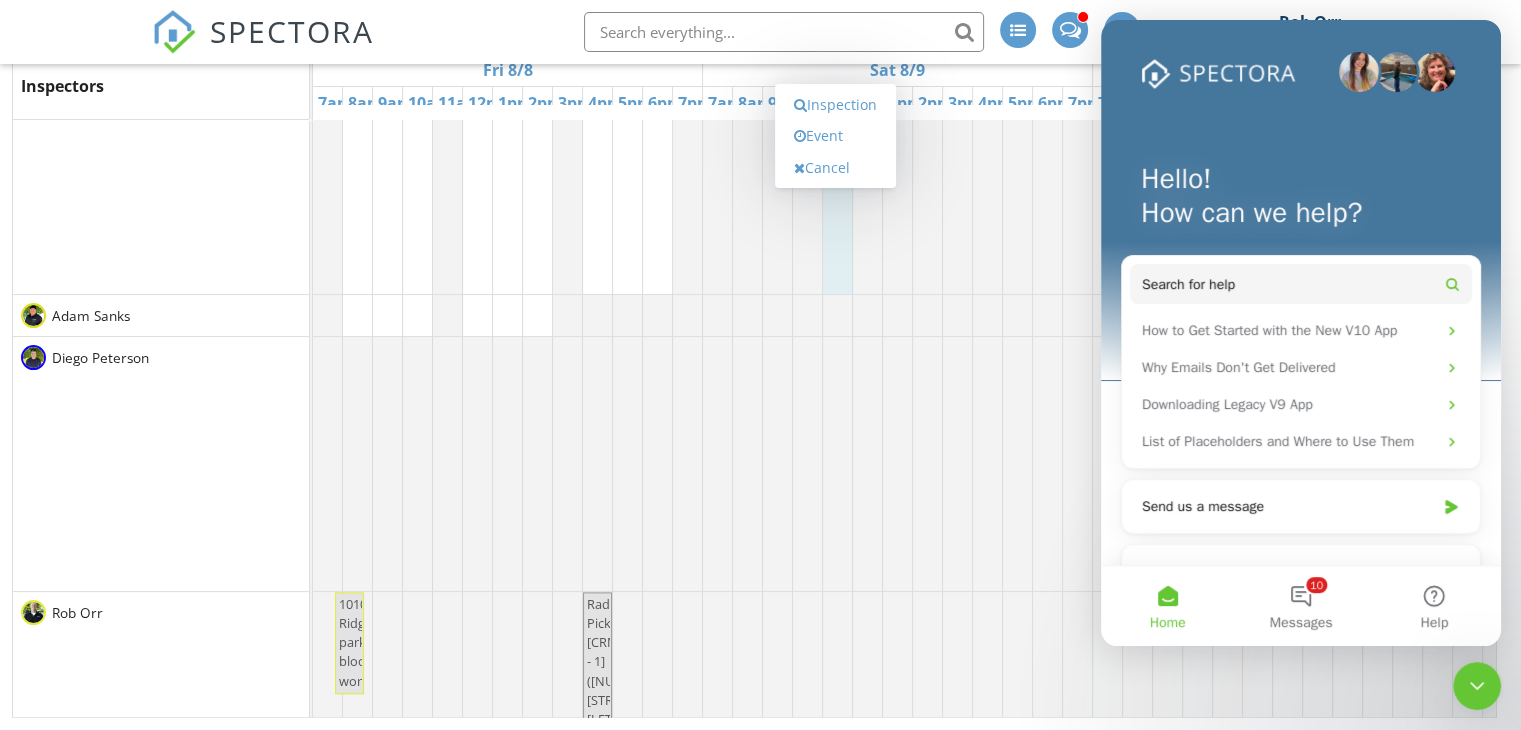 click on "Home" at bounding box center [1167, 606] 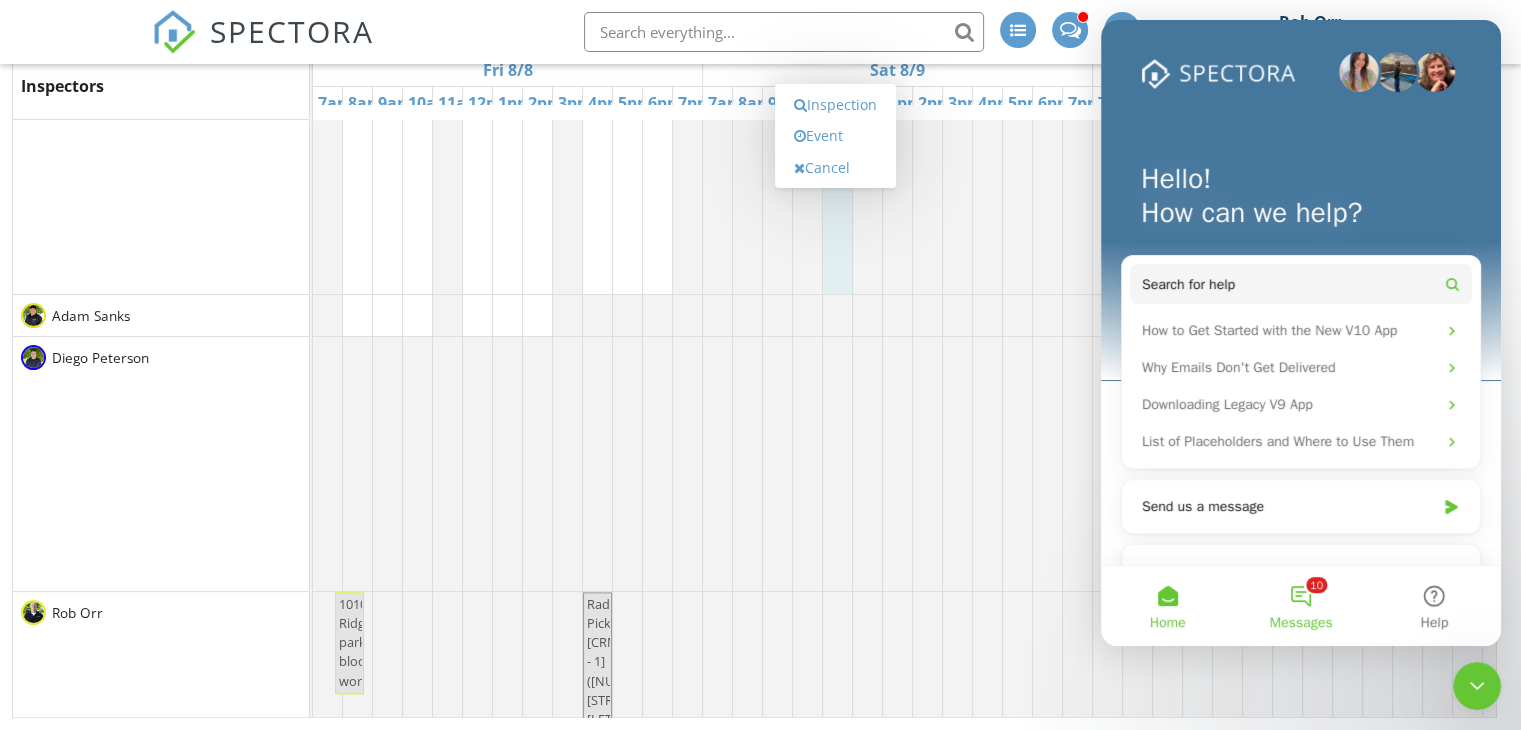 click on "10 Messages" at bounding box center (1300, 606) 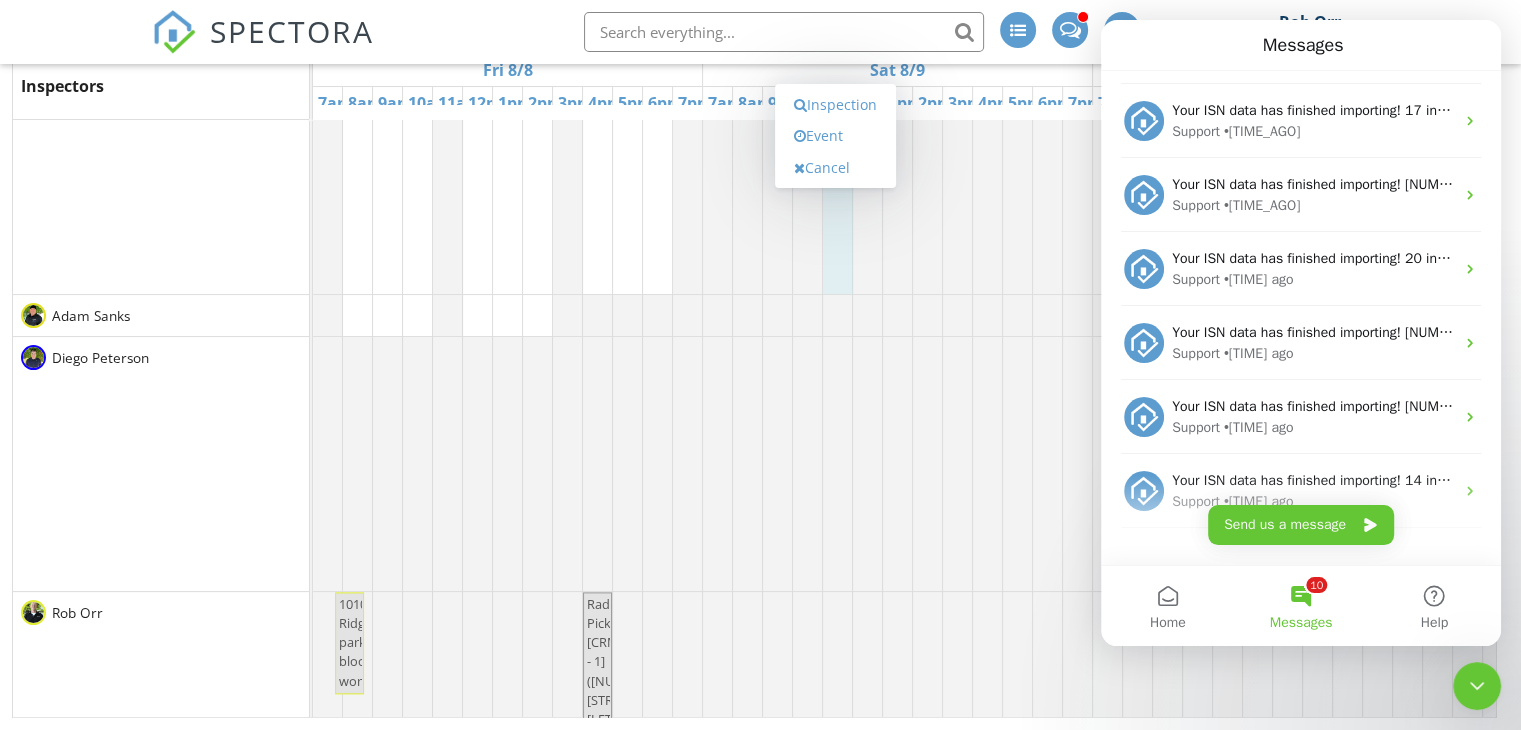 scroll, scrollTop: 1065, scrollLeft: 0, axis: vertical 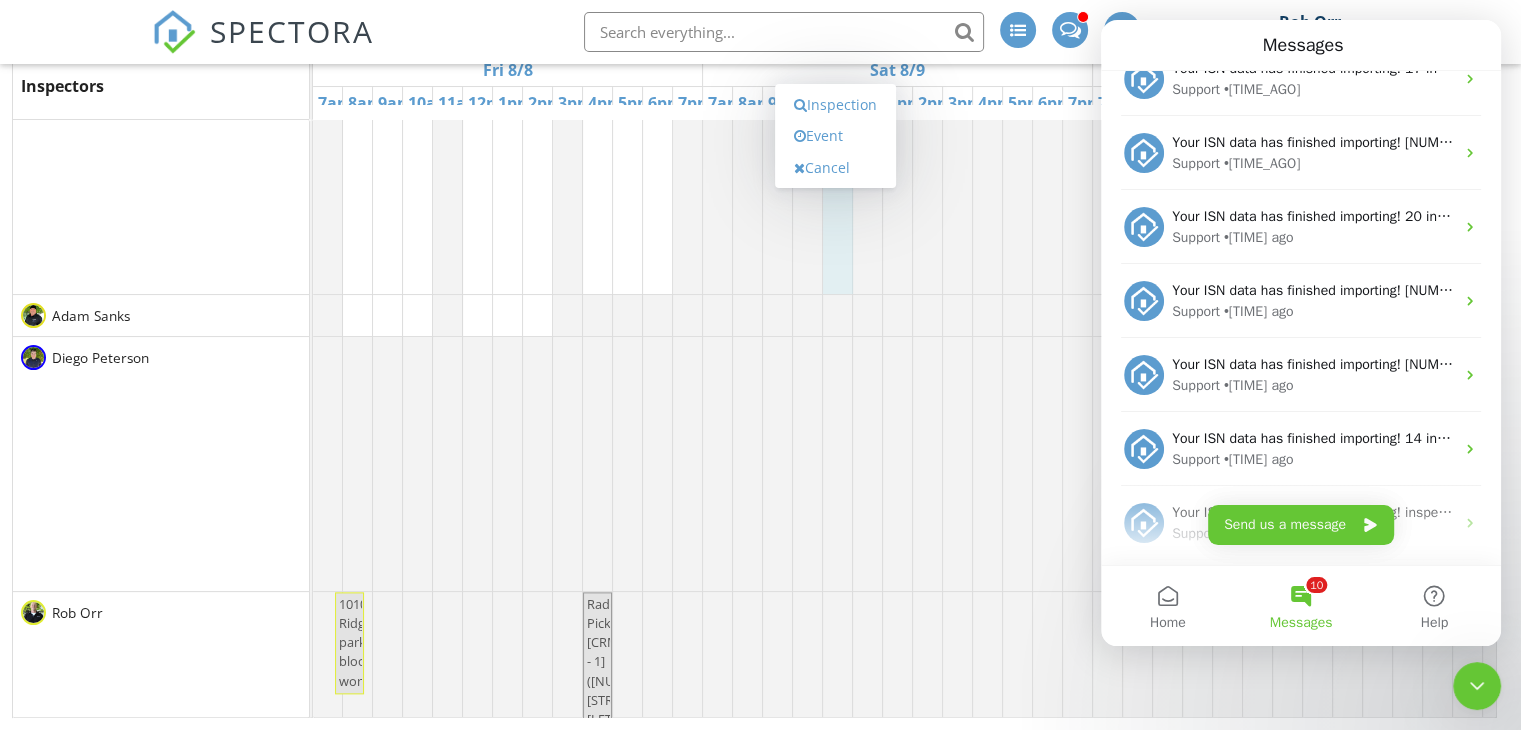 click on "10 Messages" at bounding box center [1300, 606] 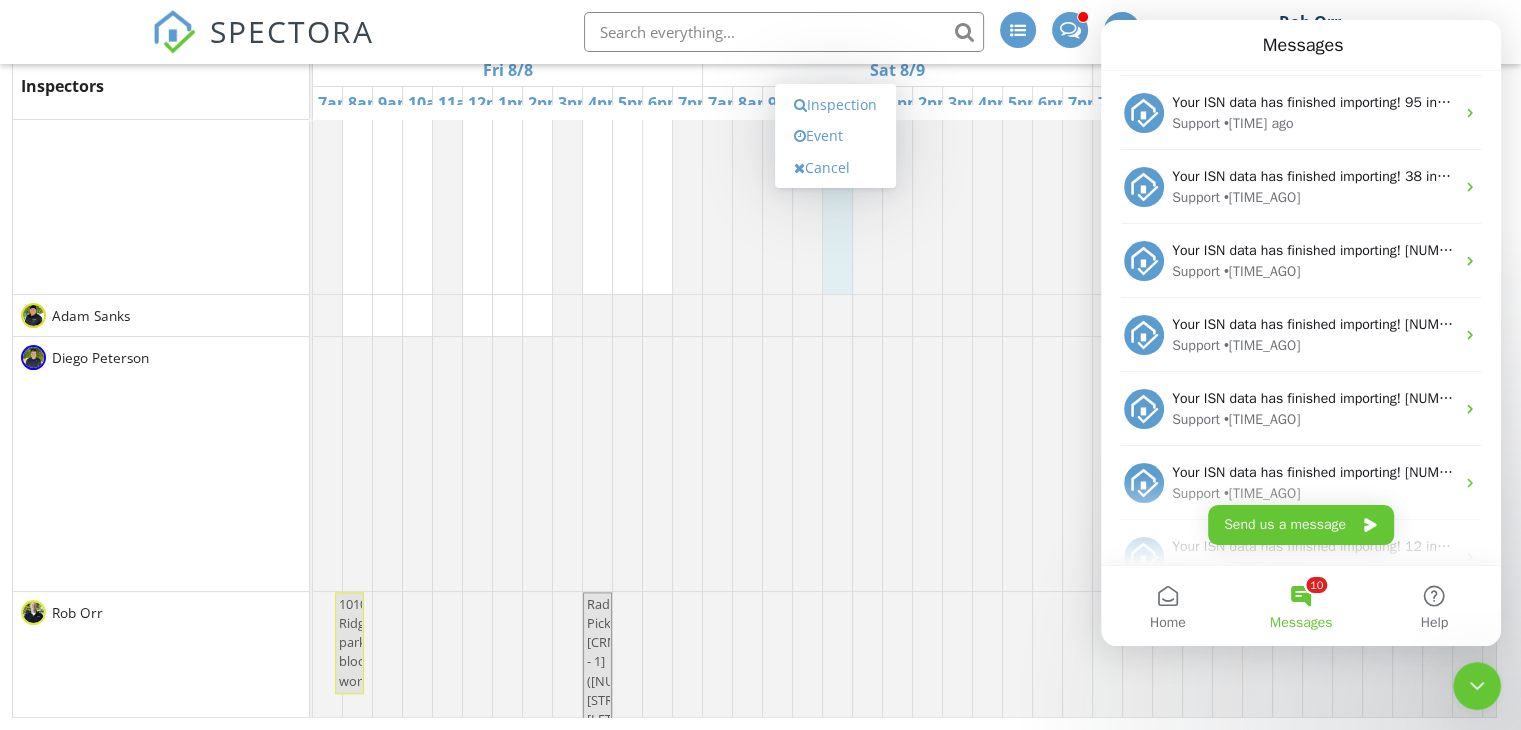 scroll, scrollTop: 0, scrollLeft: 0, axis: both 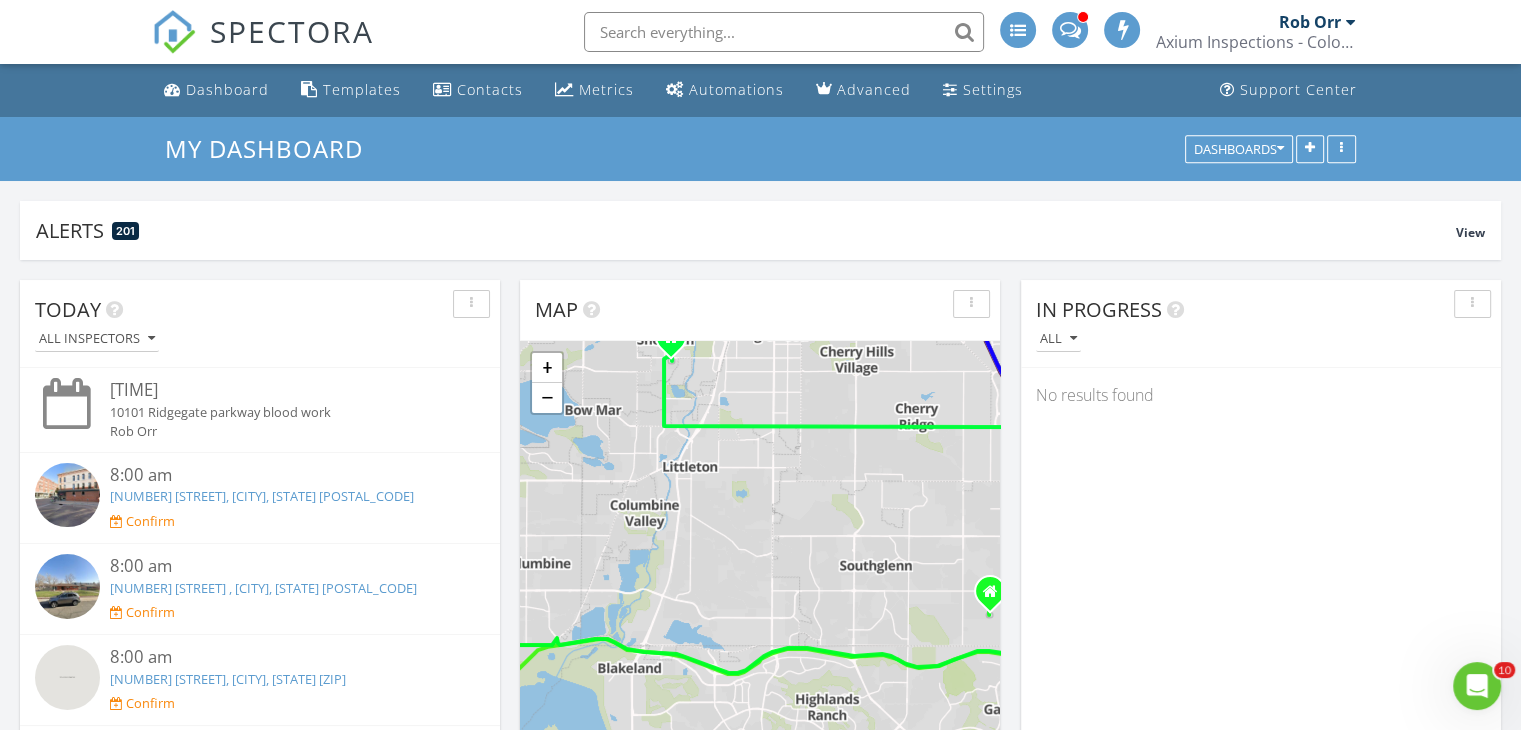 click at bounding box center [1351, 22] 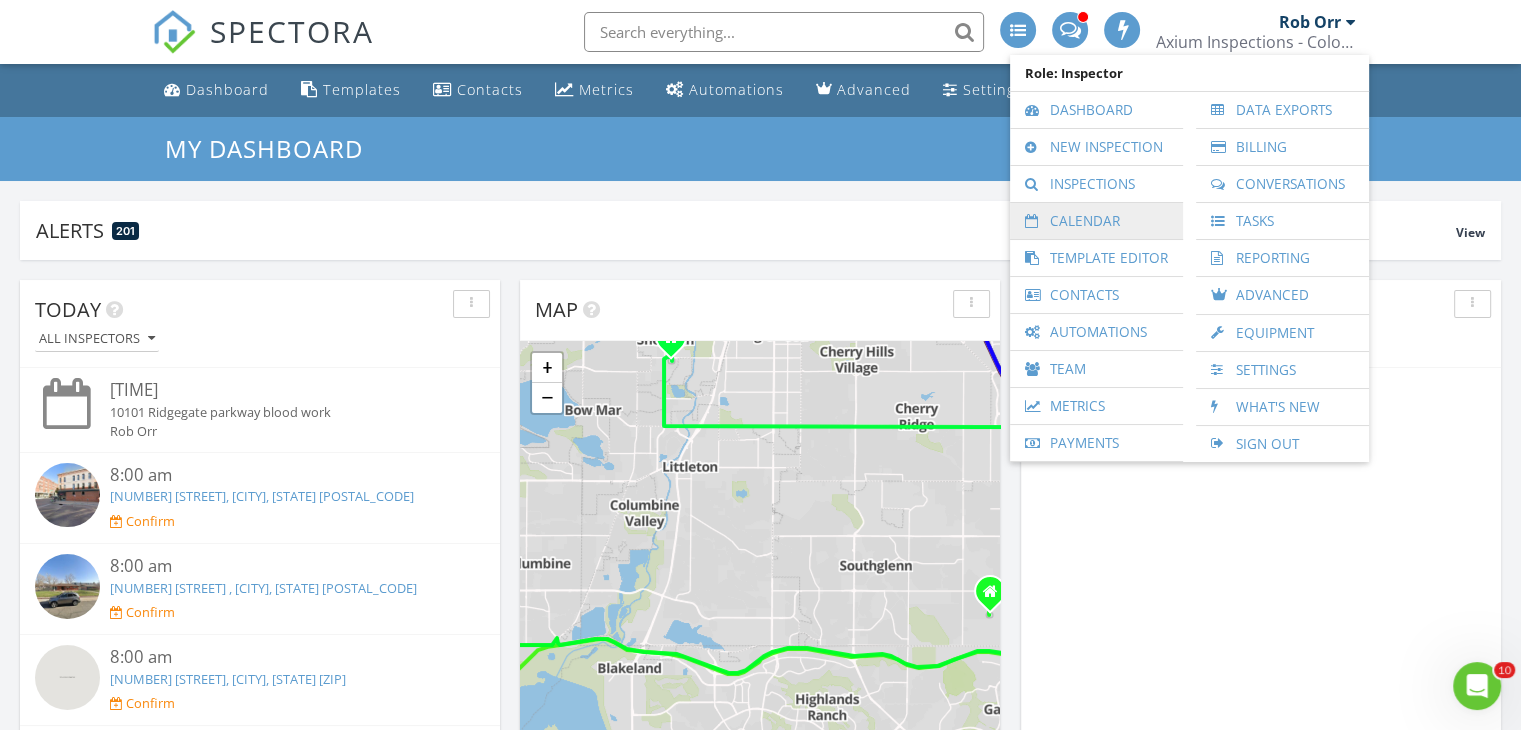 click on "Calendar" at bounding box center (1096, 221) 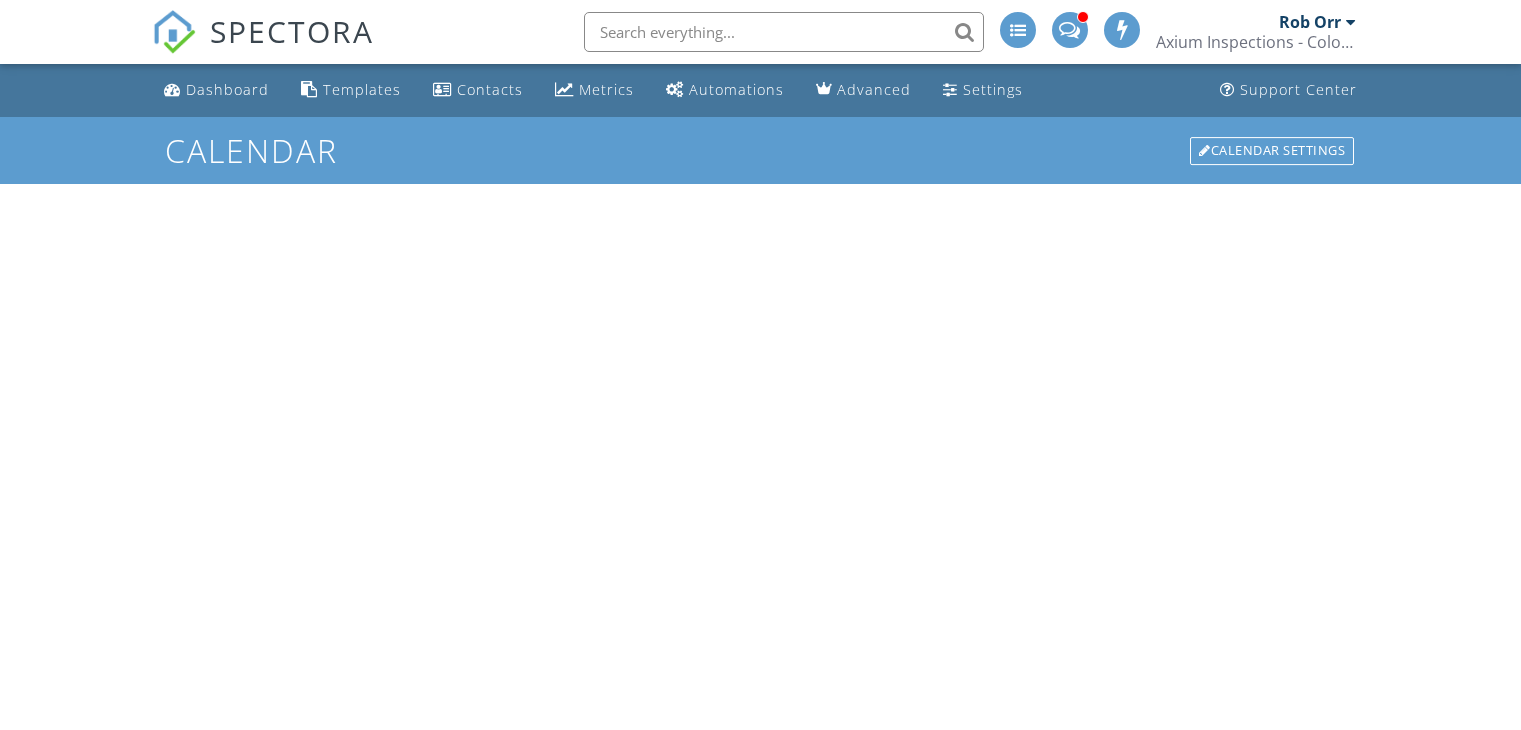 scroll, scrollTop: 0, scrollLeft: 0, axis: both 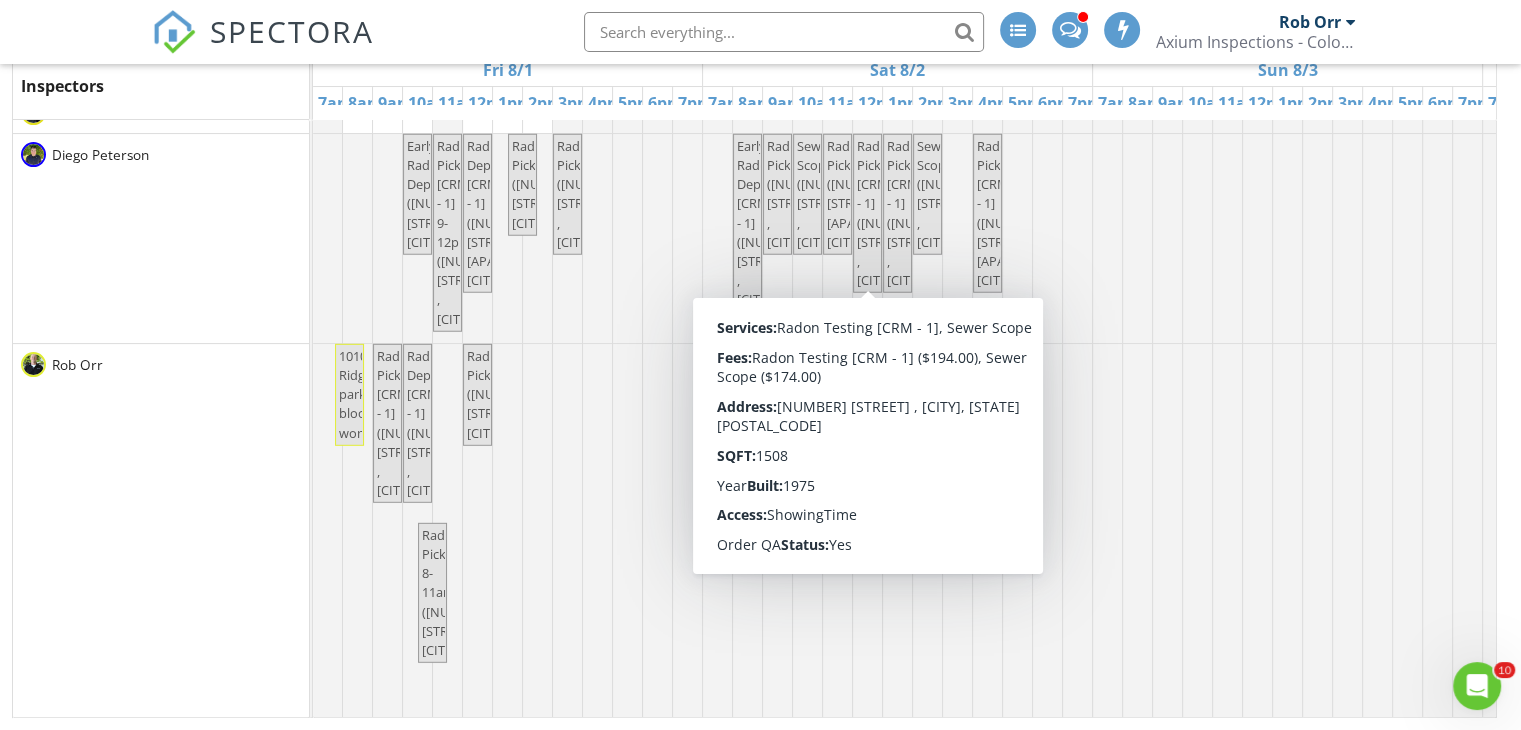 click on "unavailable" at bounding box center (867, 356) 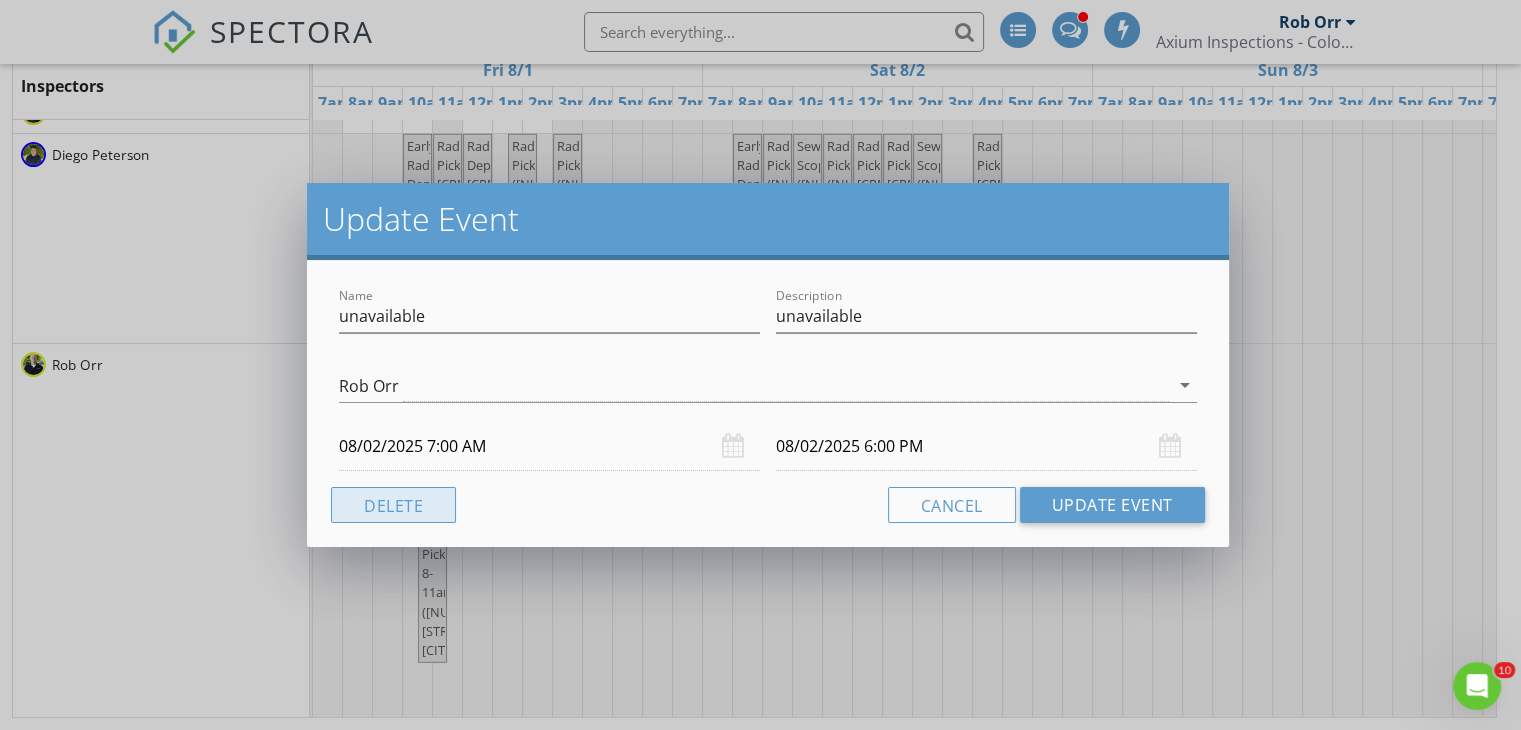 click on "Delete" at bounding box center [393, 505] 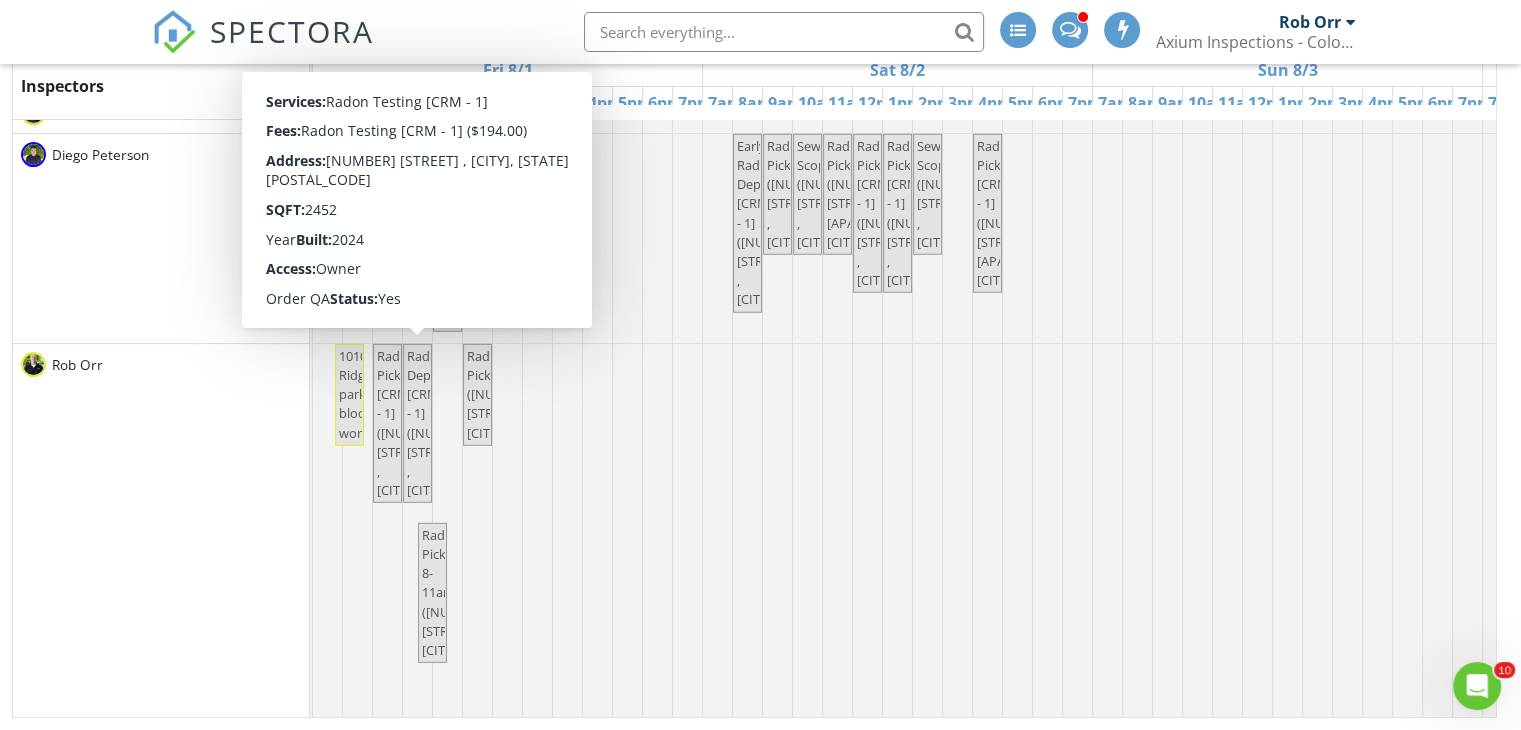 click at bounding box center [313, 749] 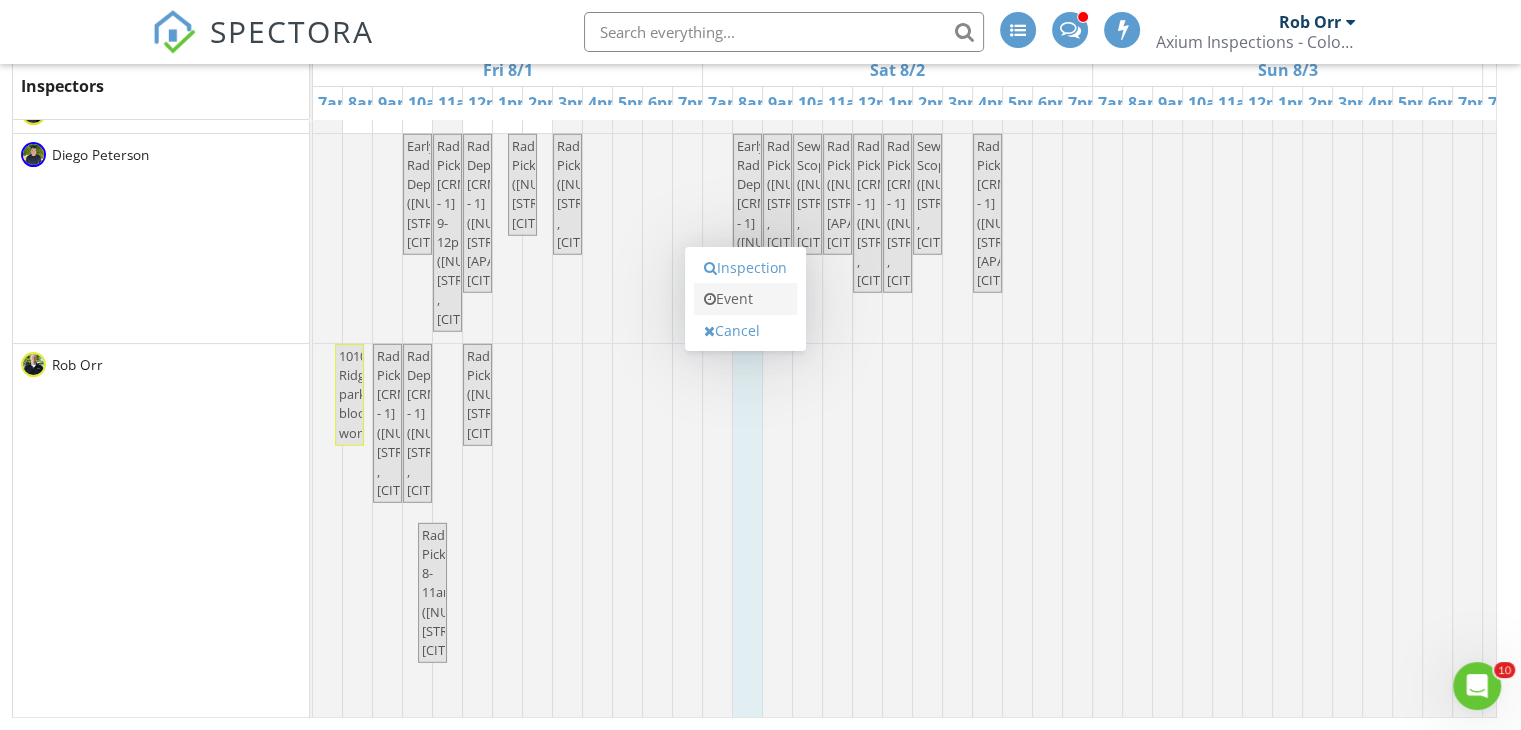 click on "Event" at bounding box center (745, 299) 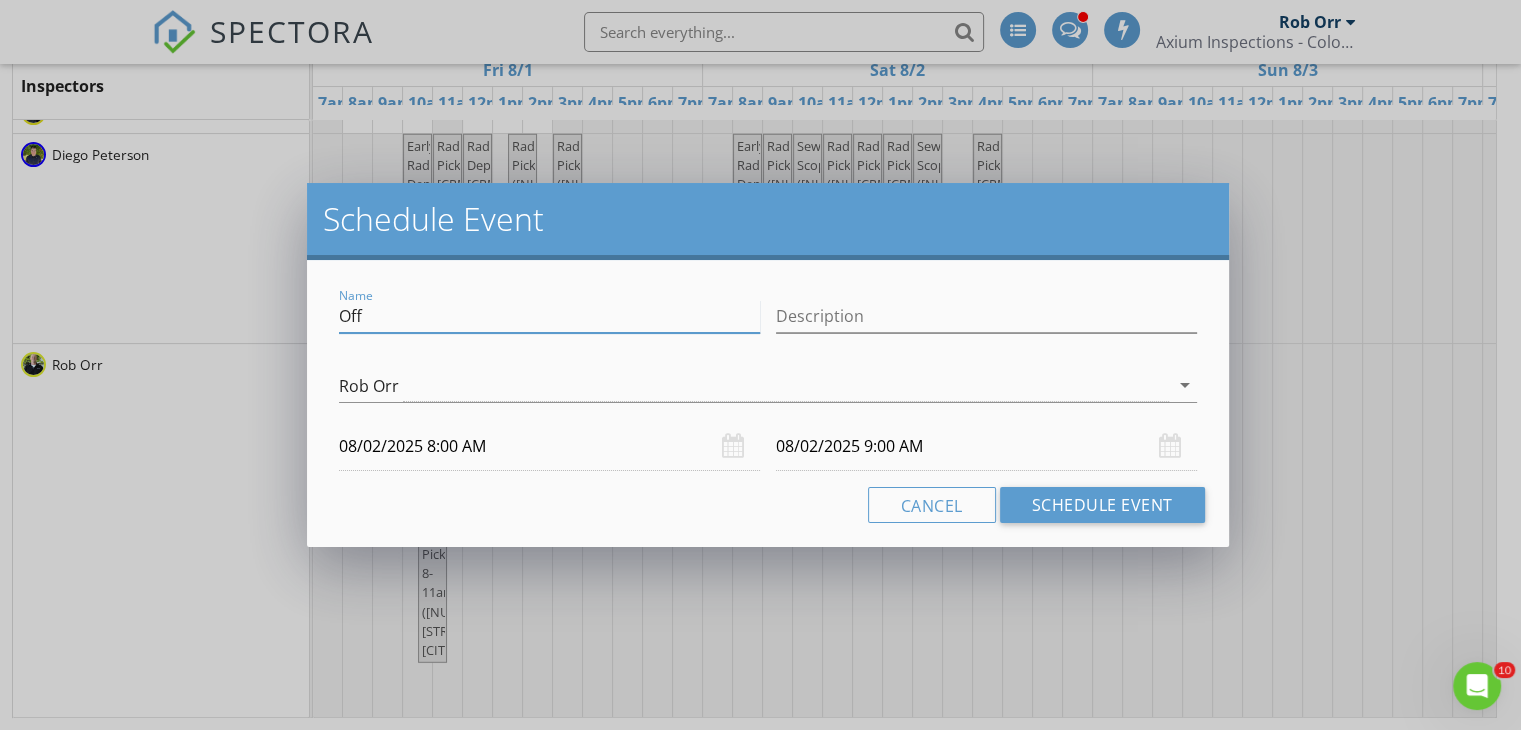 click on "Off" at bounding box center [549, 316] 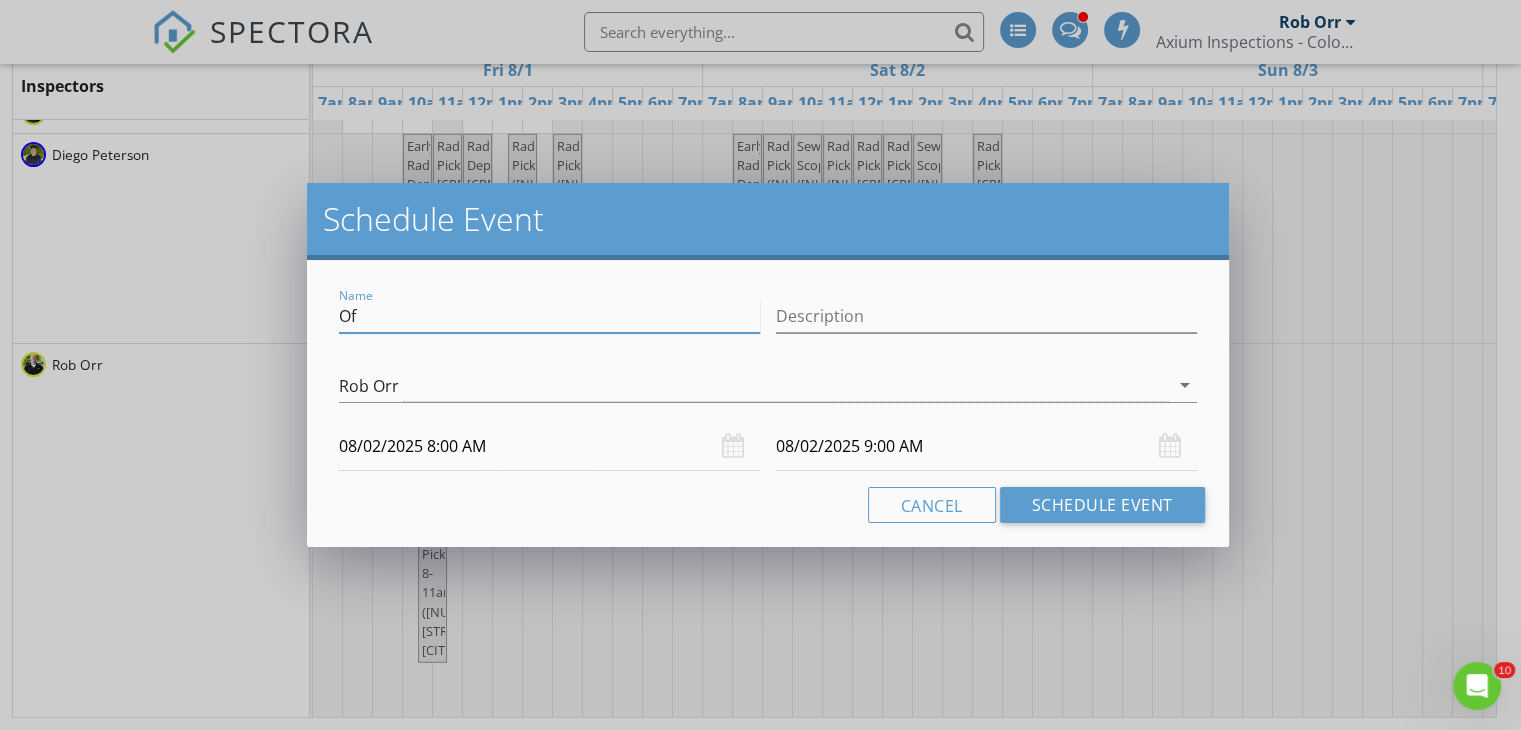 type on "O" 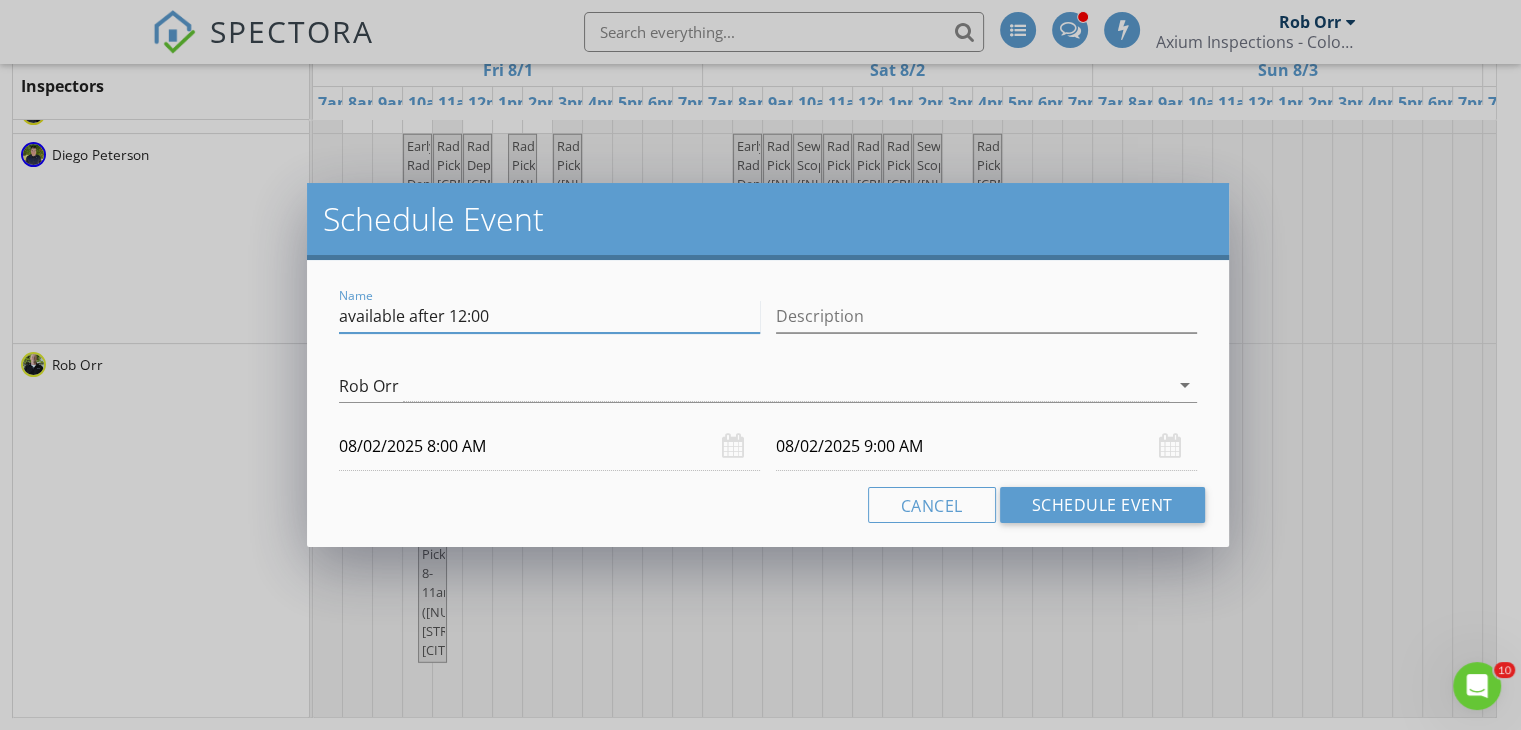 drag, startPoint x: 489, startPoint y: 325, endPoint x: 291, endPoint y: 322, distance: 198.02272 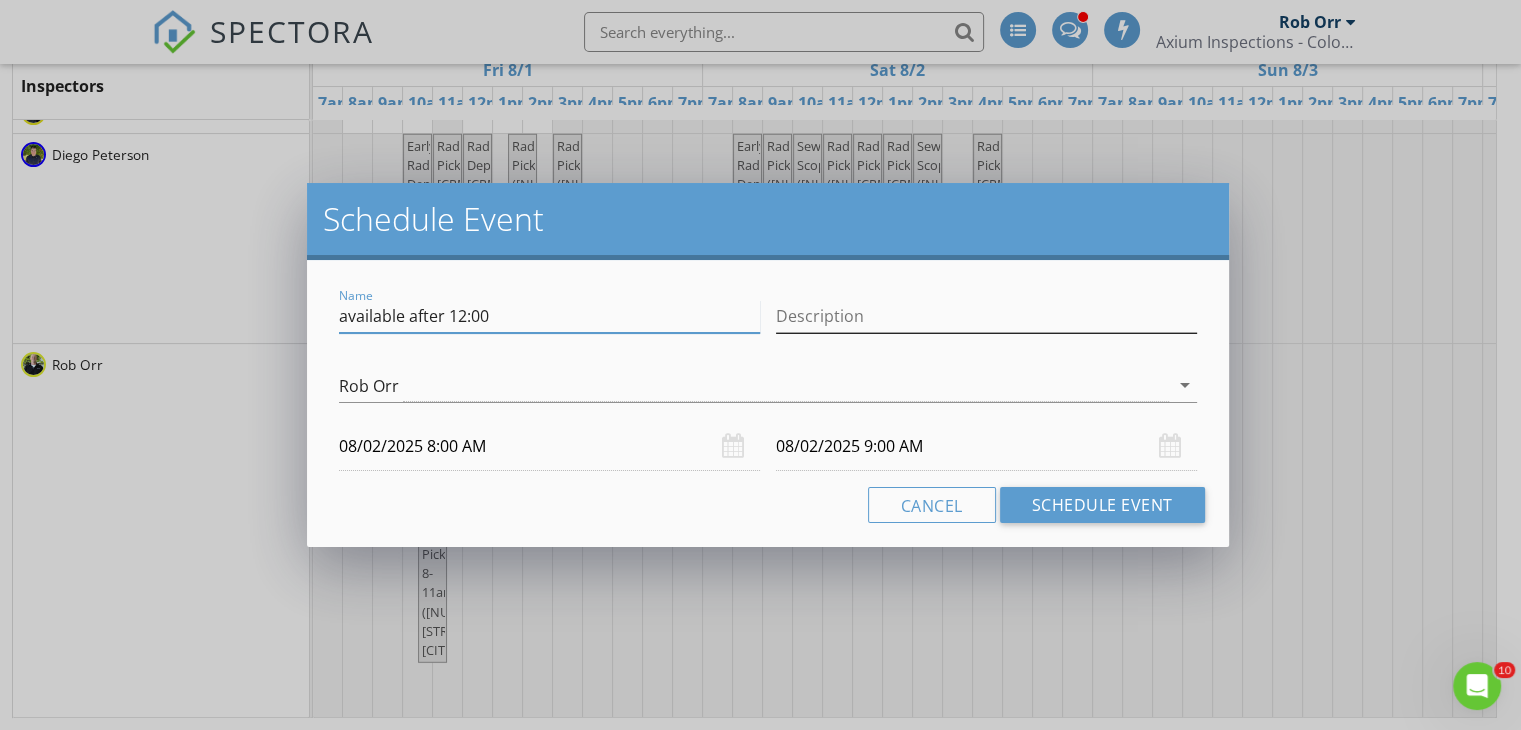 type on "available after 12:00" 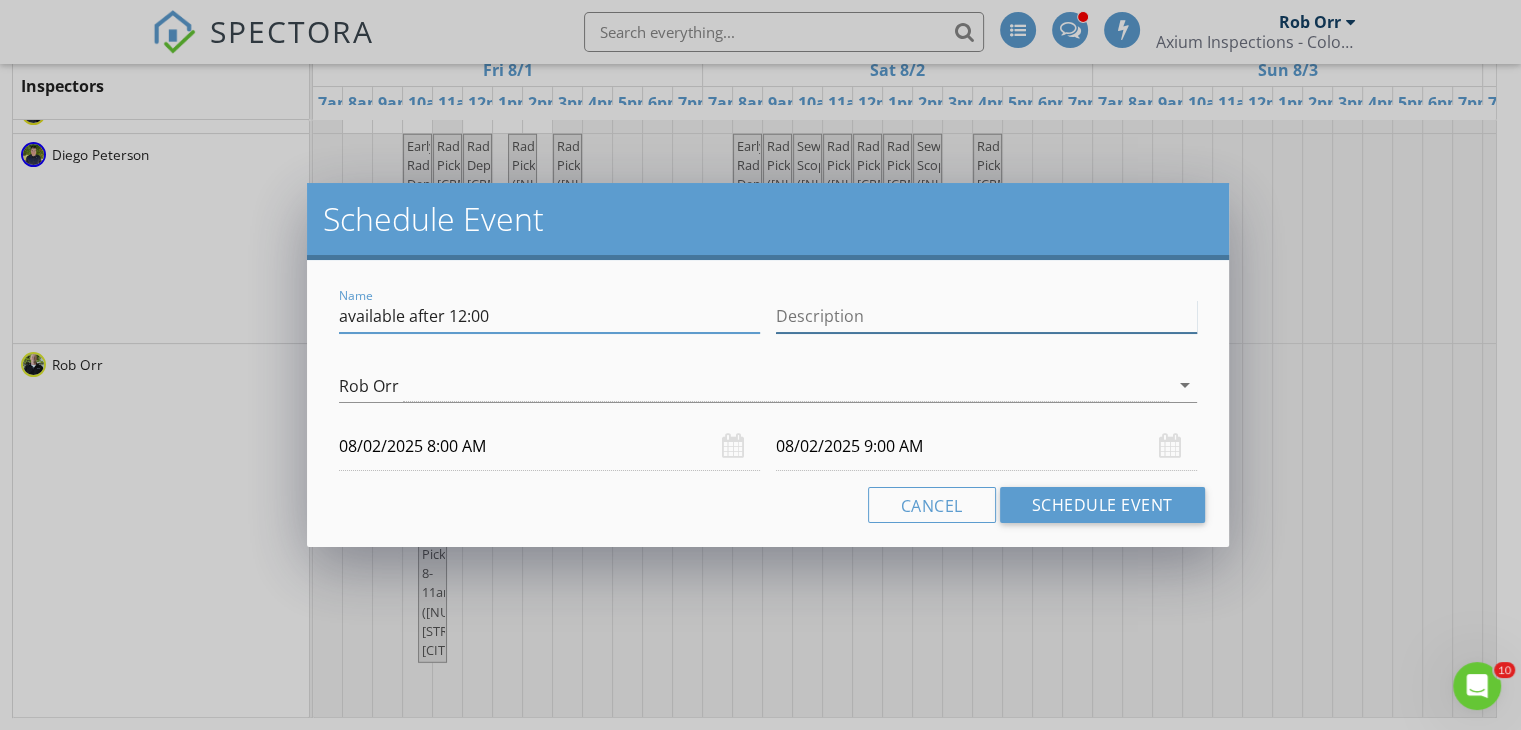 click on "Description" at bounding box center [986, 316] 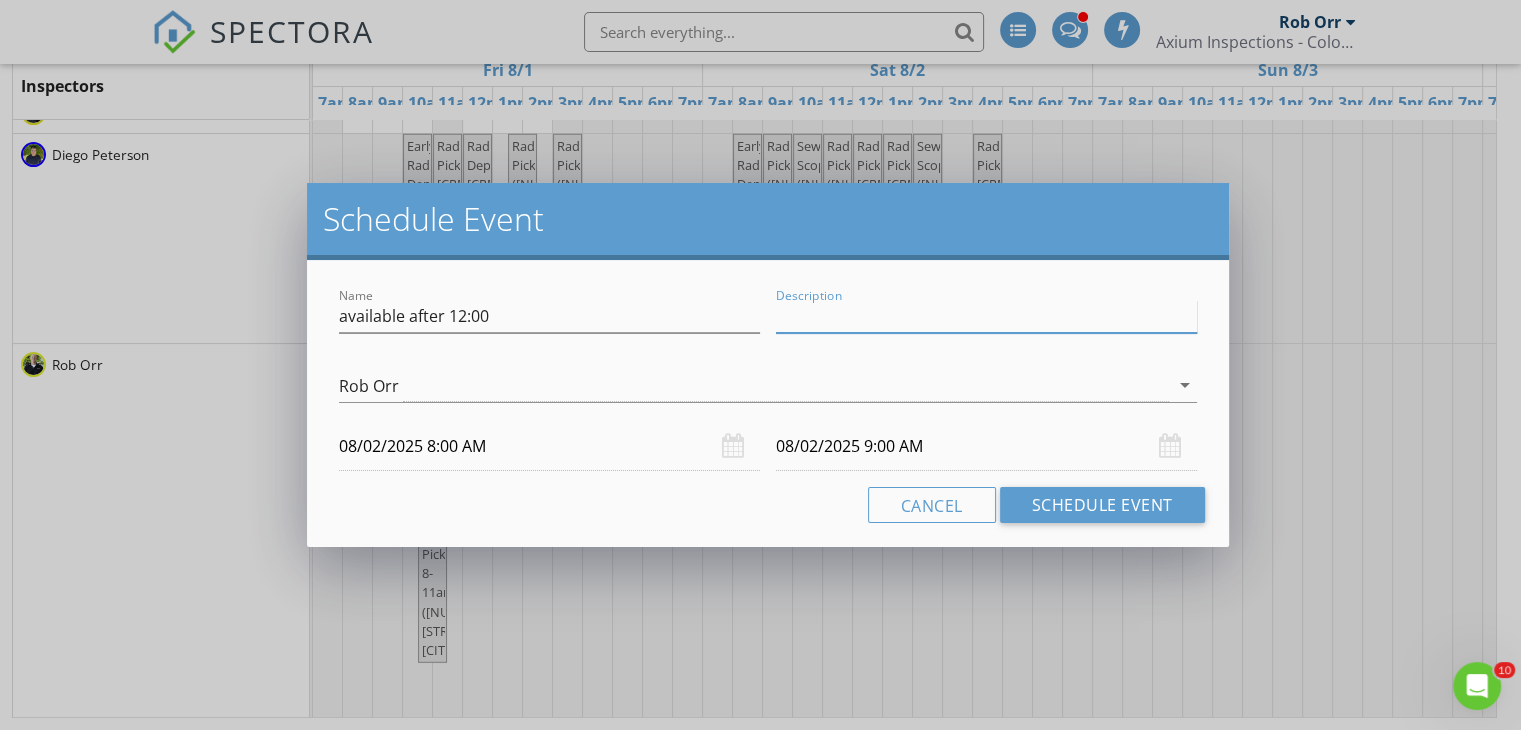 paste on "available after 12:00" 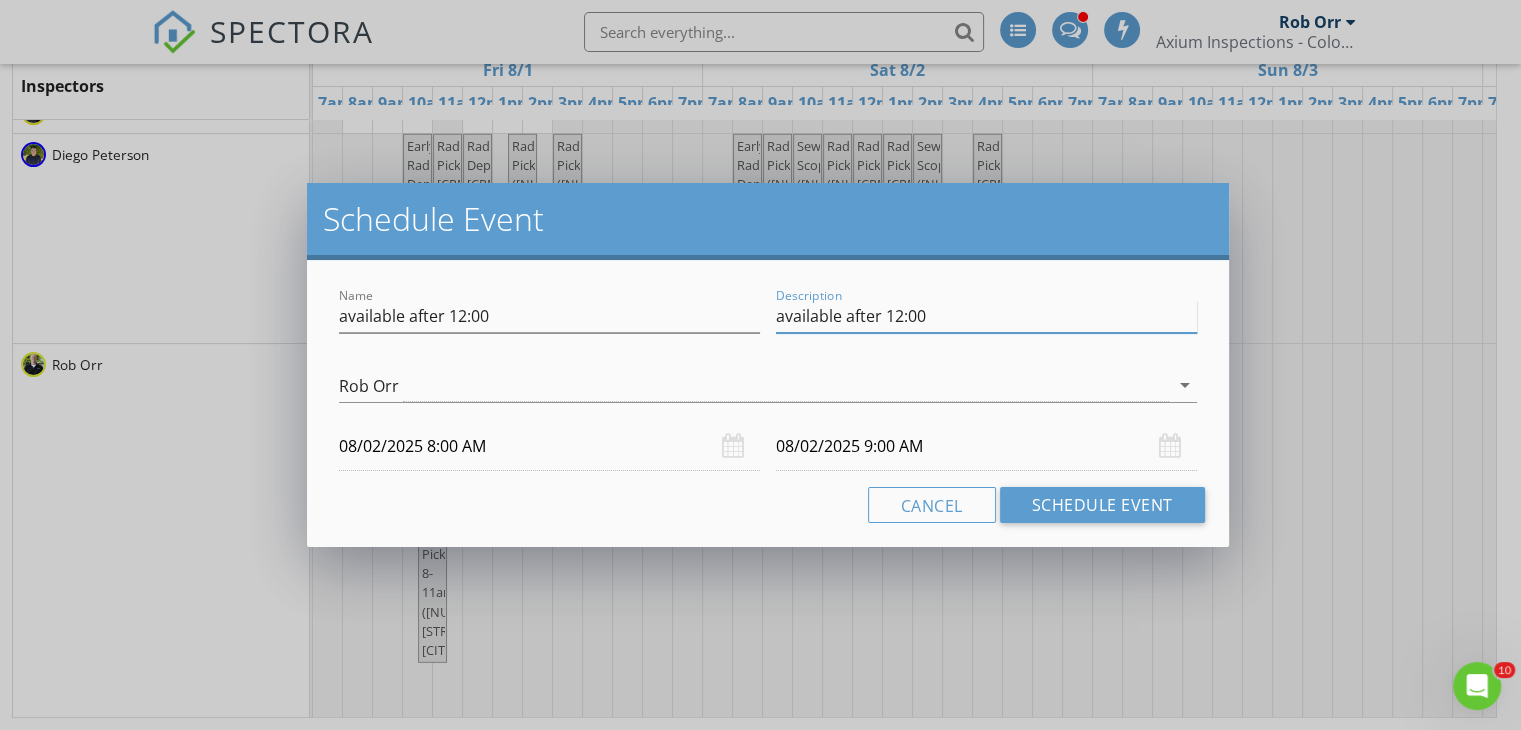 type on "available after 12:00" 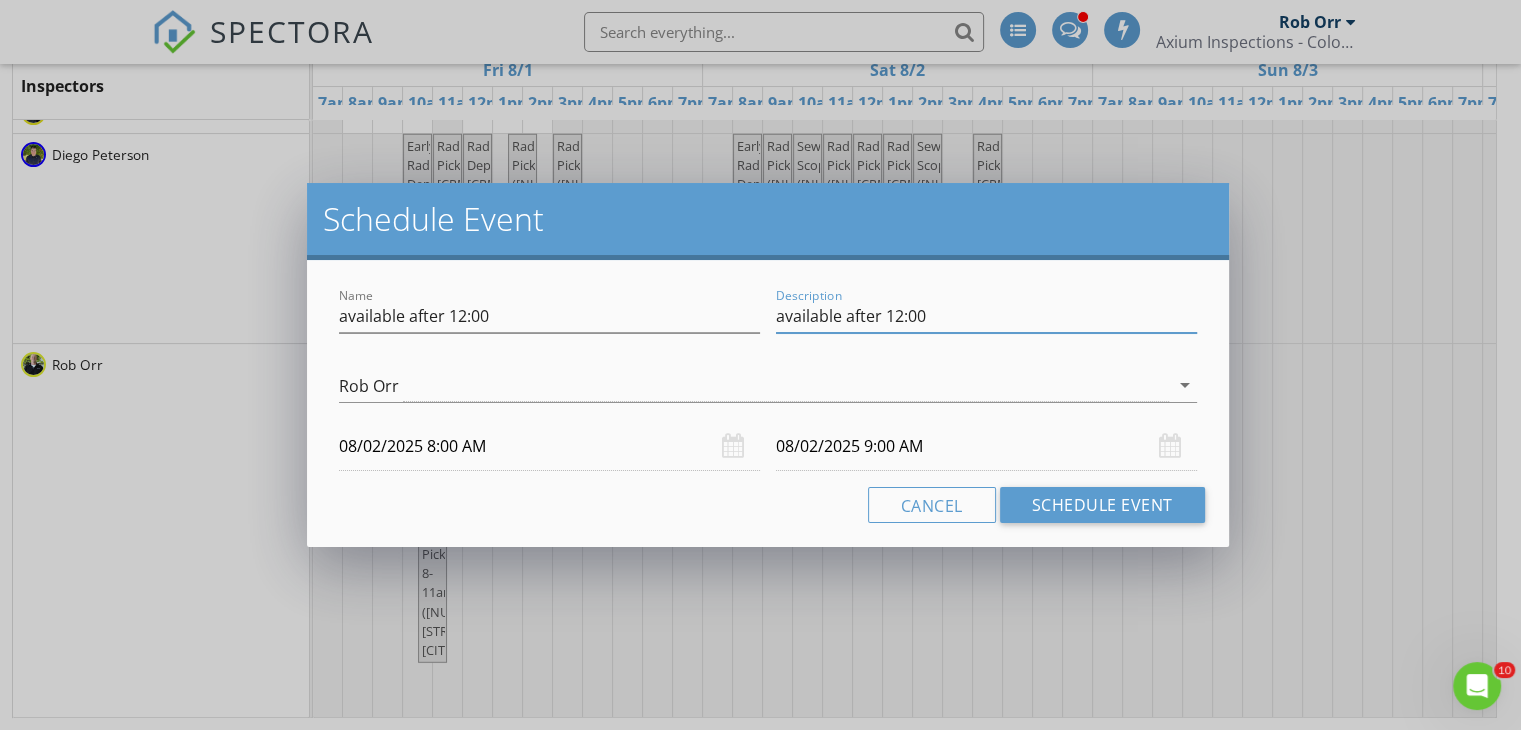 click on "08/02/2025 9:00 AM" at bounding box center [986, 446] 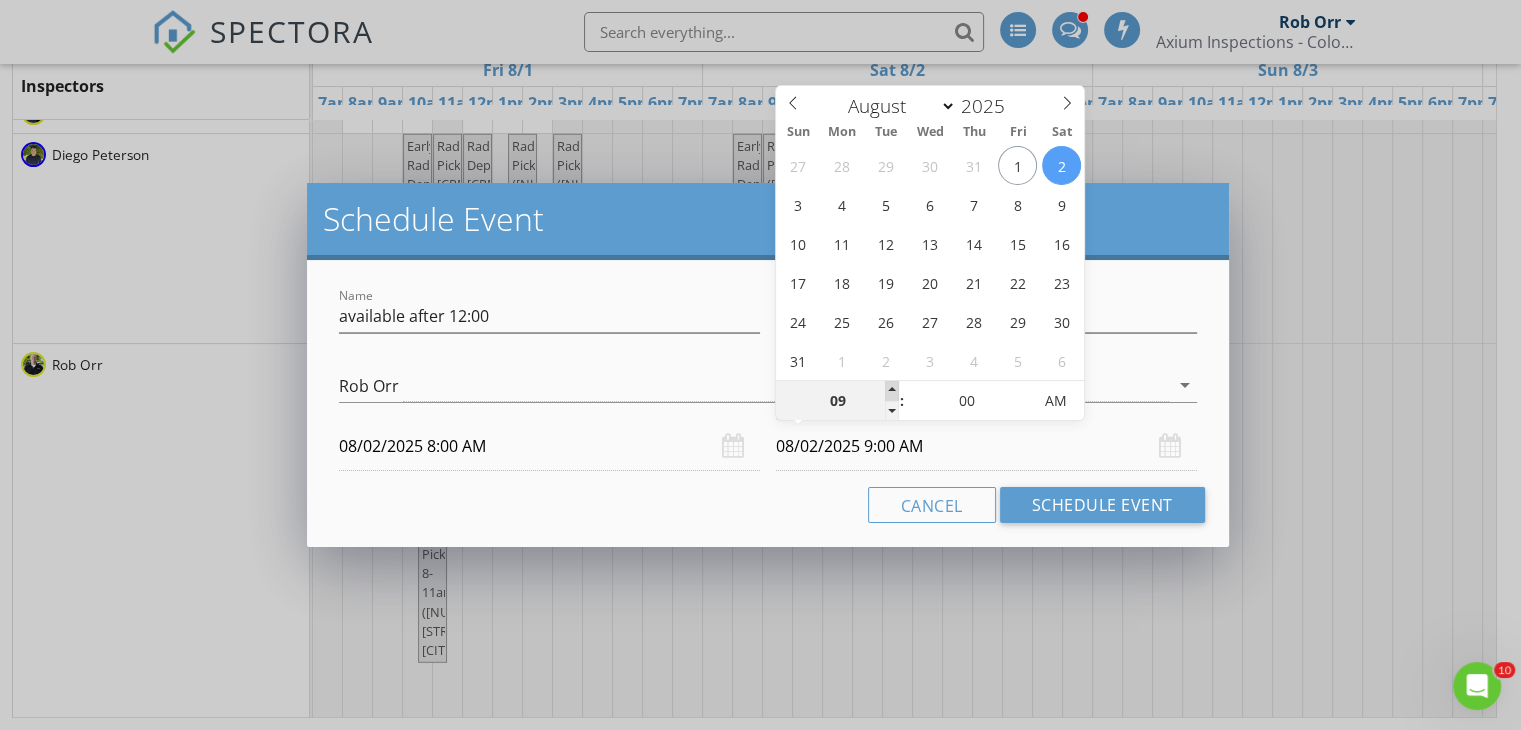 type on "10" 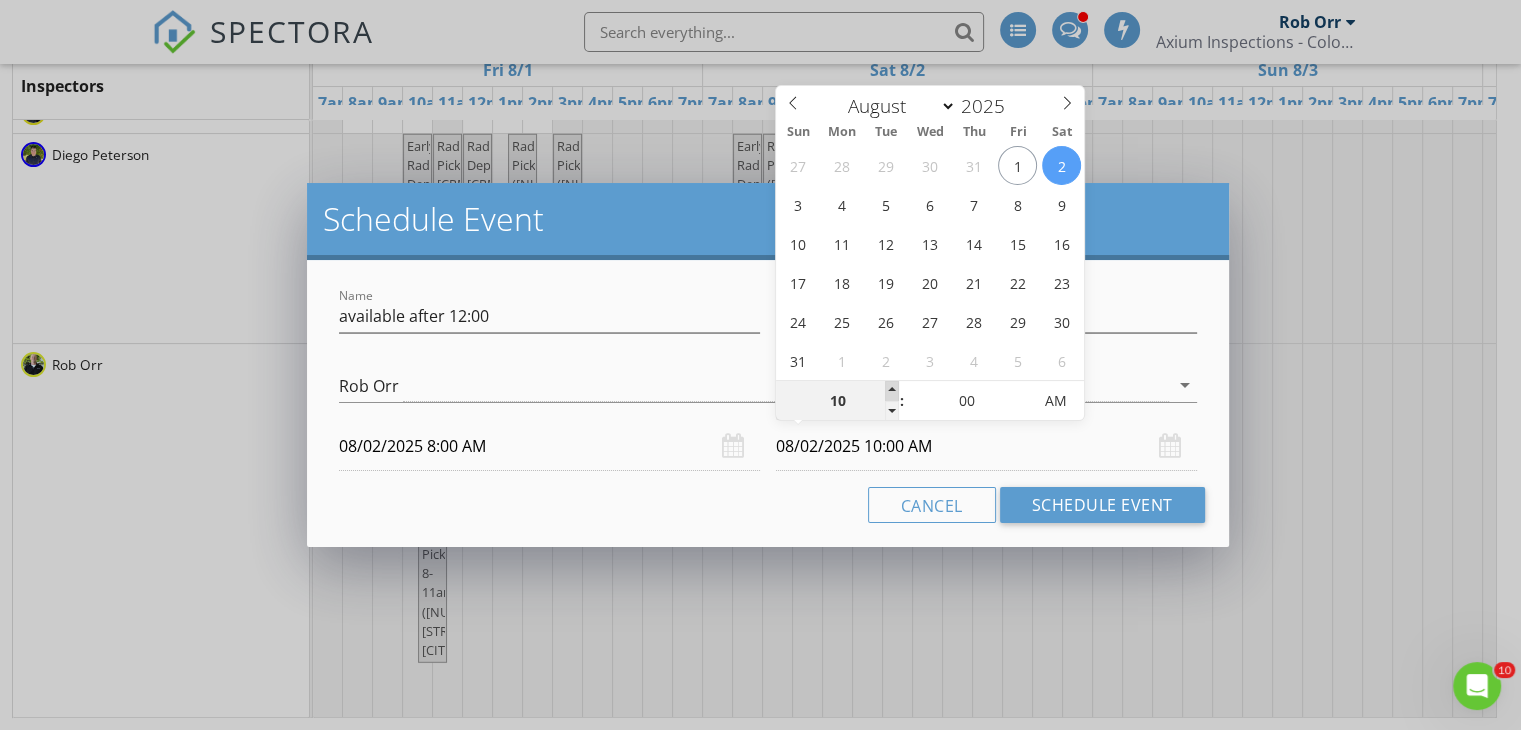 click at bounding box center (892, 391) 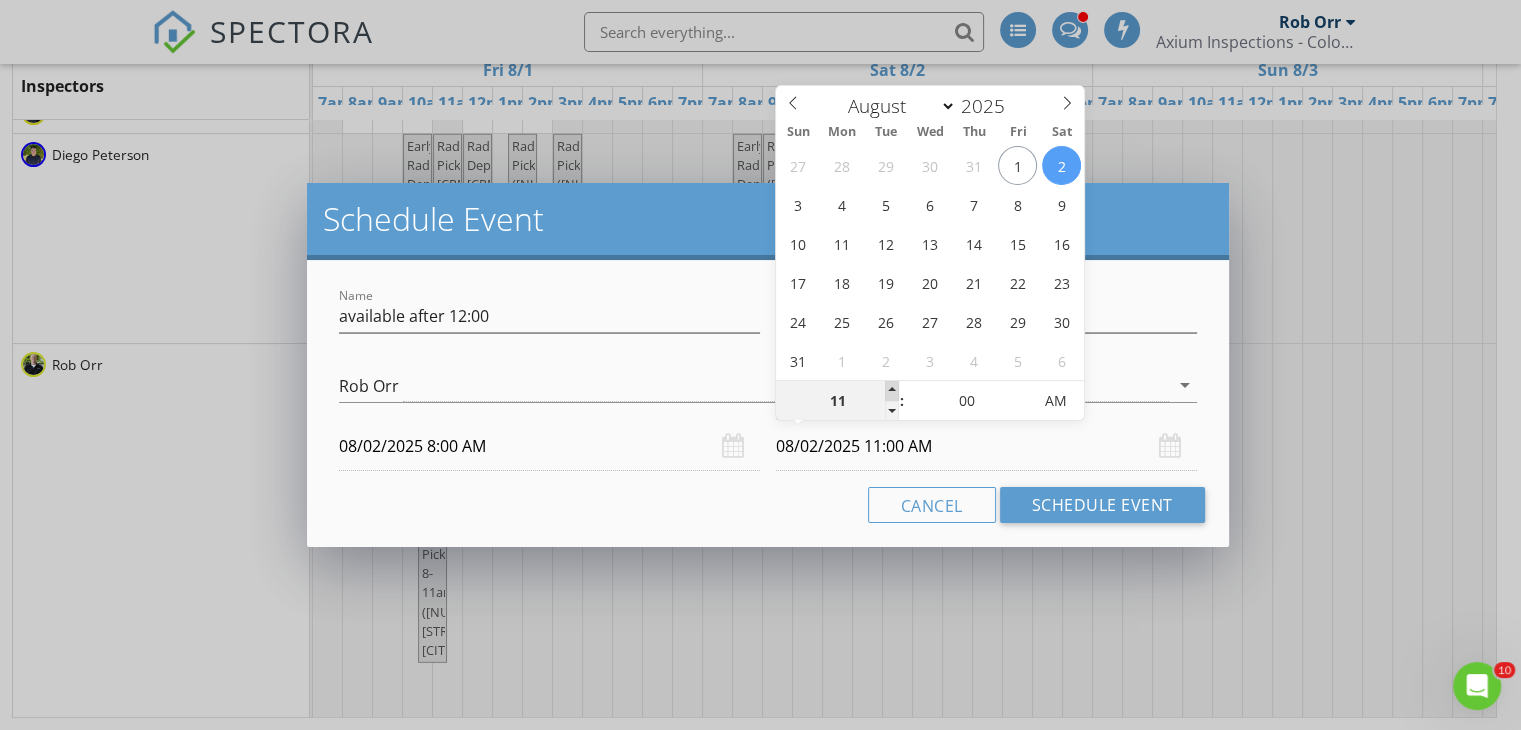 type on "12" 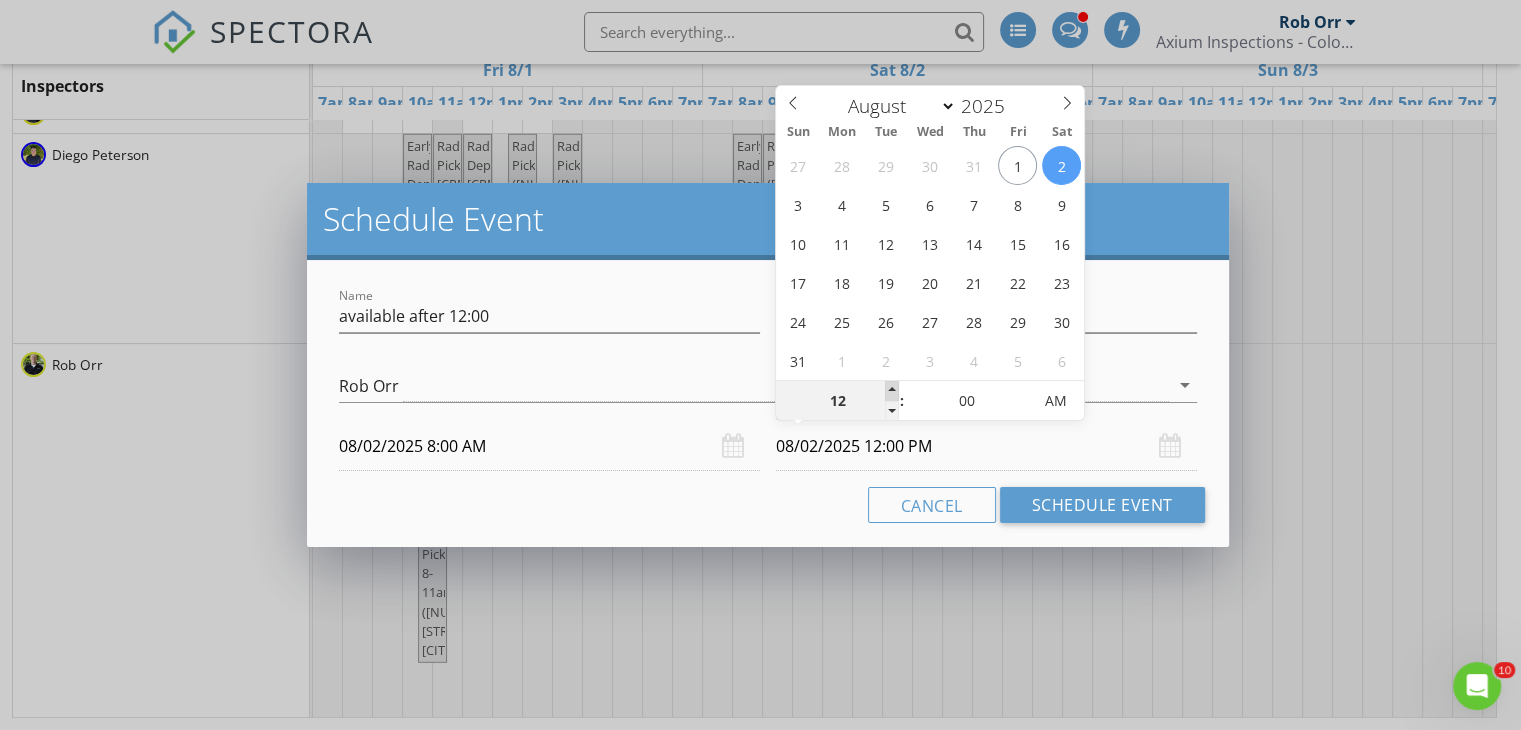 click at bounding box center (892, 391) 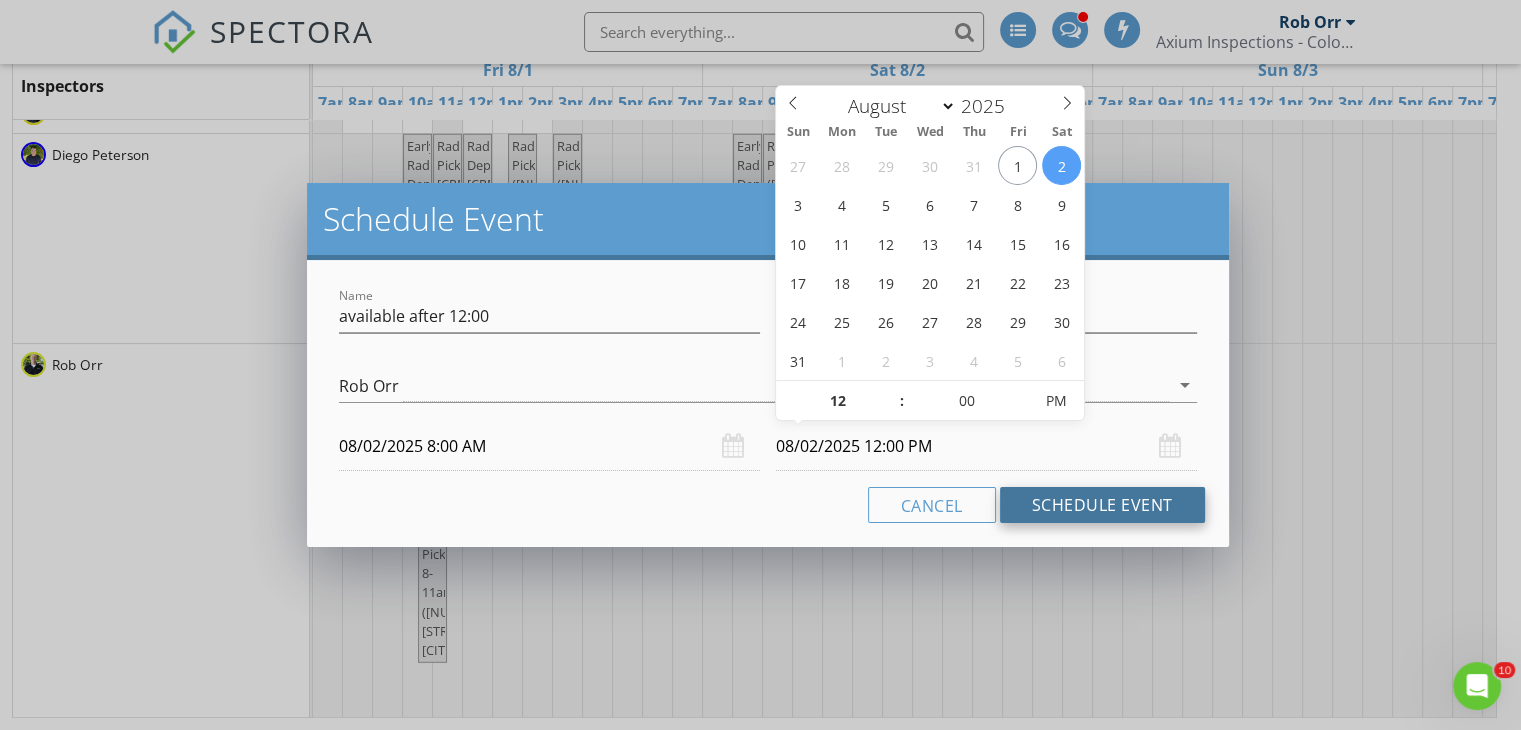 click on "Schedule Event" at bounding box center [1102, 505] 